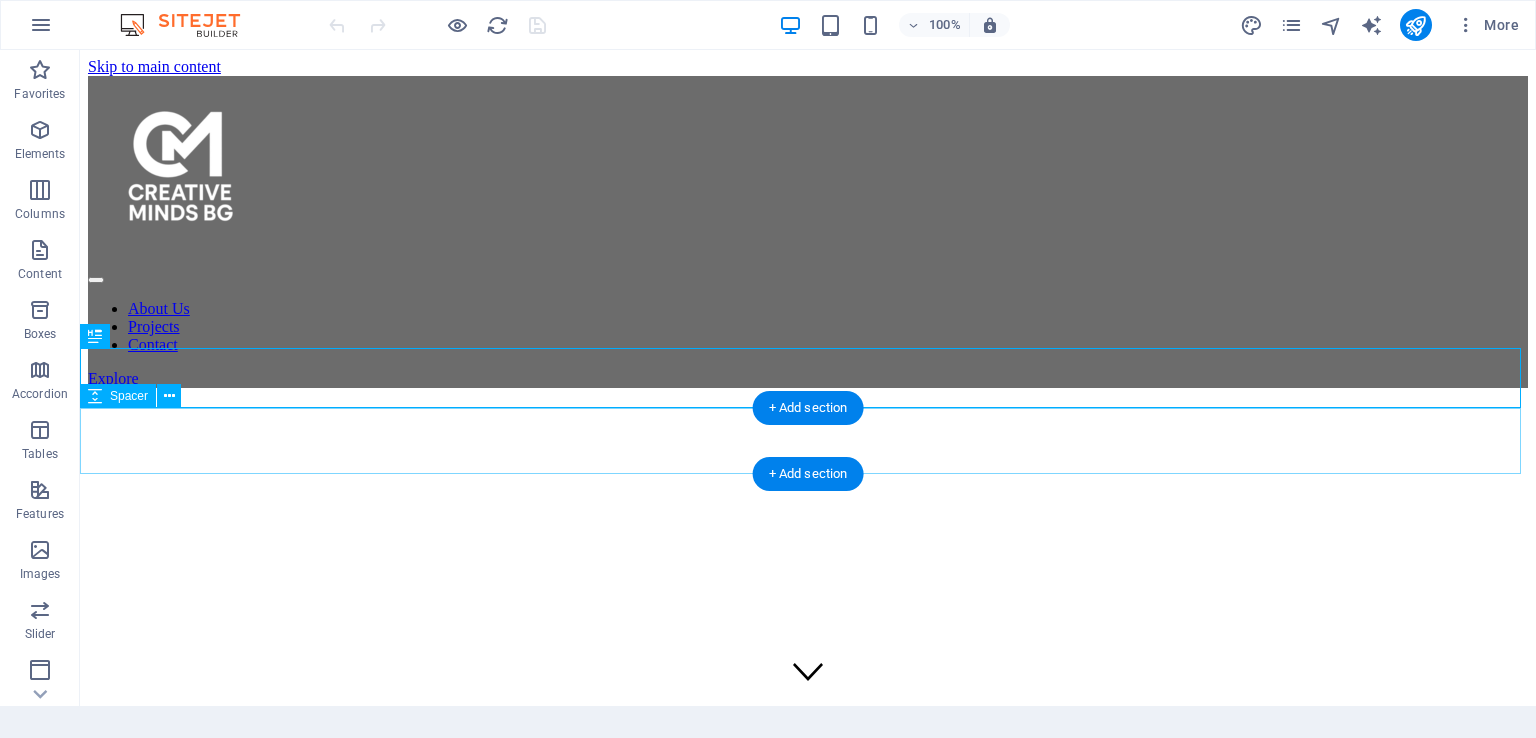 scroll, scrollTop: 1710, scrollLeft: 0, axis: vertical 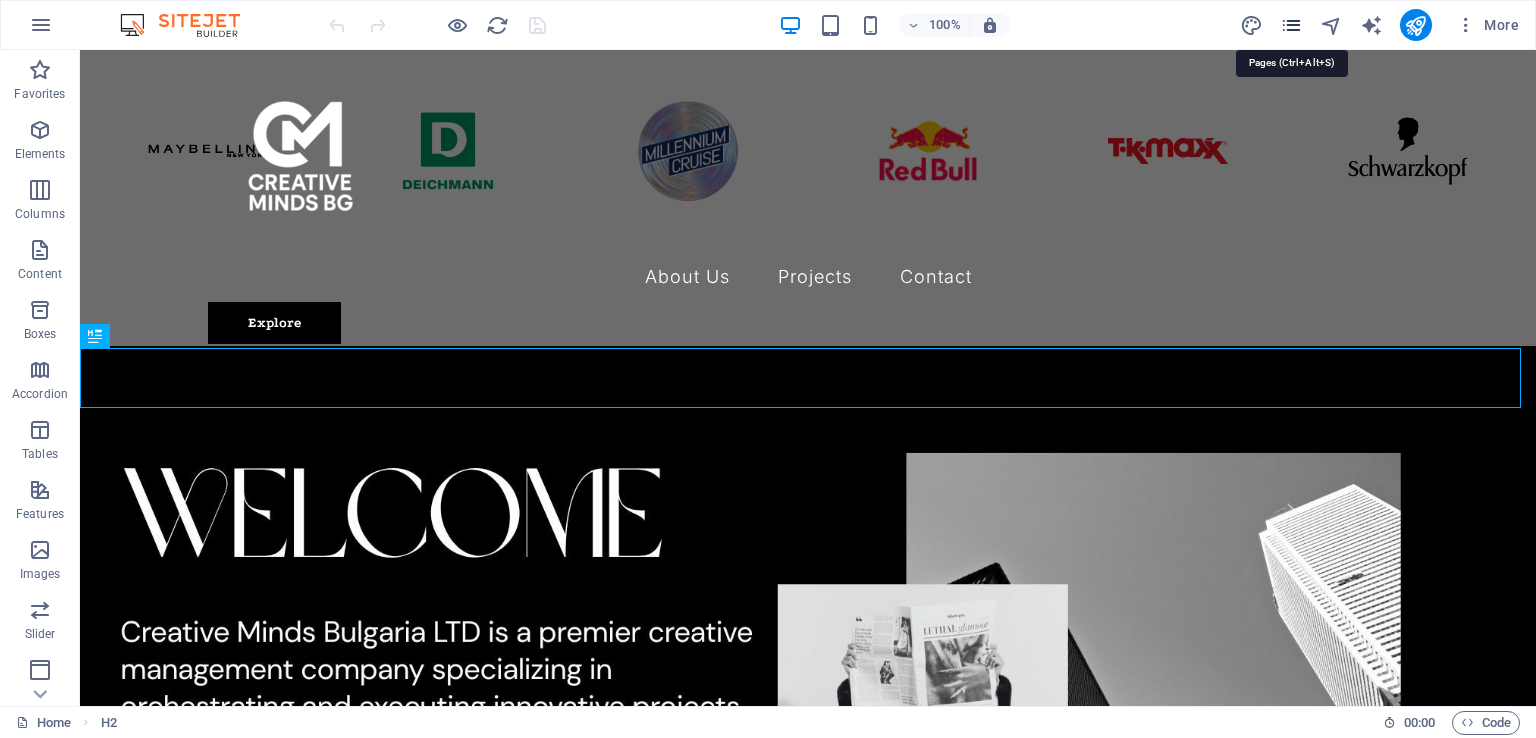 click at bounding box center [1291, 25] 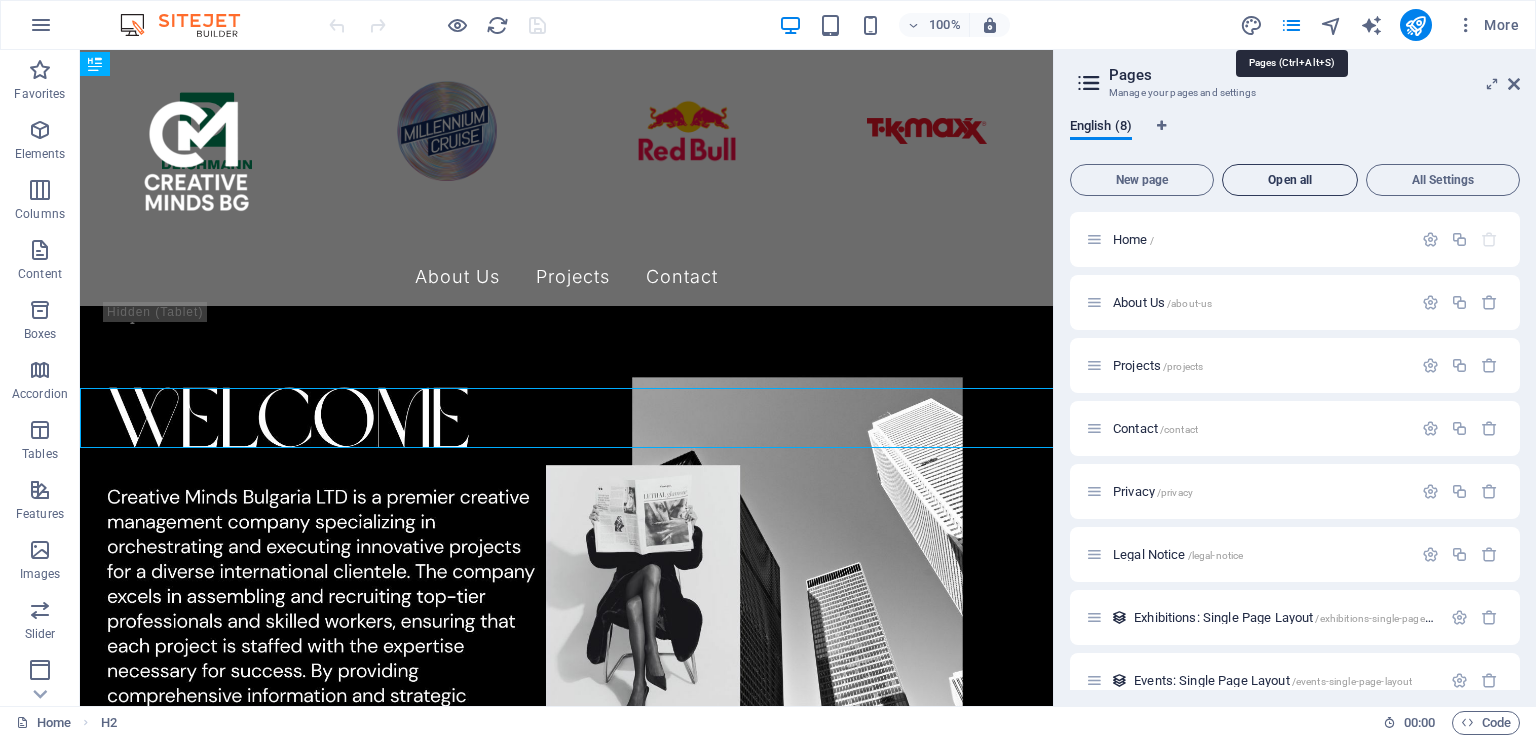 scroll, scrollTop: 1670, scrollLeft: 0, axis: vertical 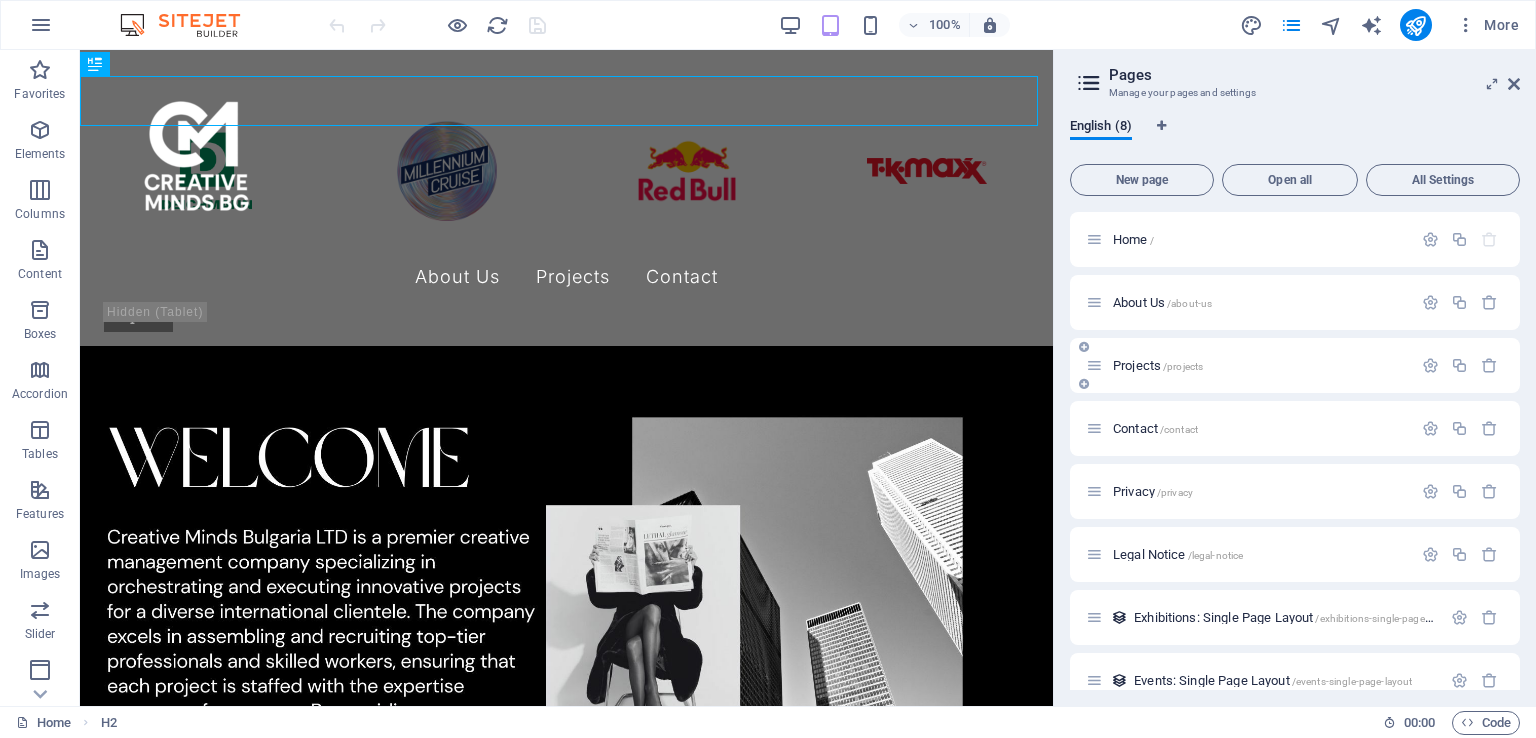 click on "Projects /projects" at bounding box center [1158, 365] 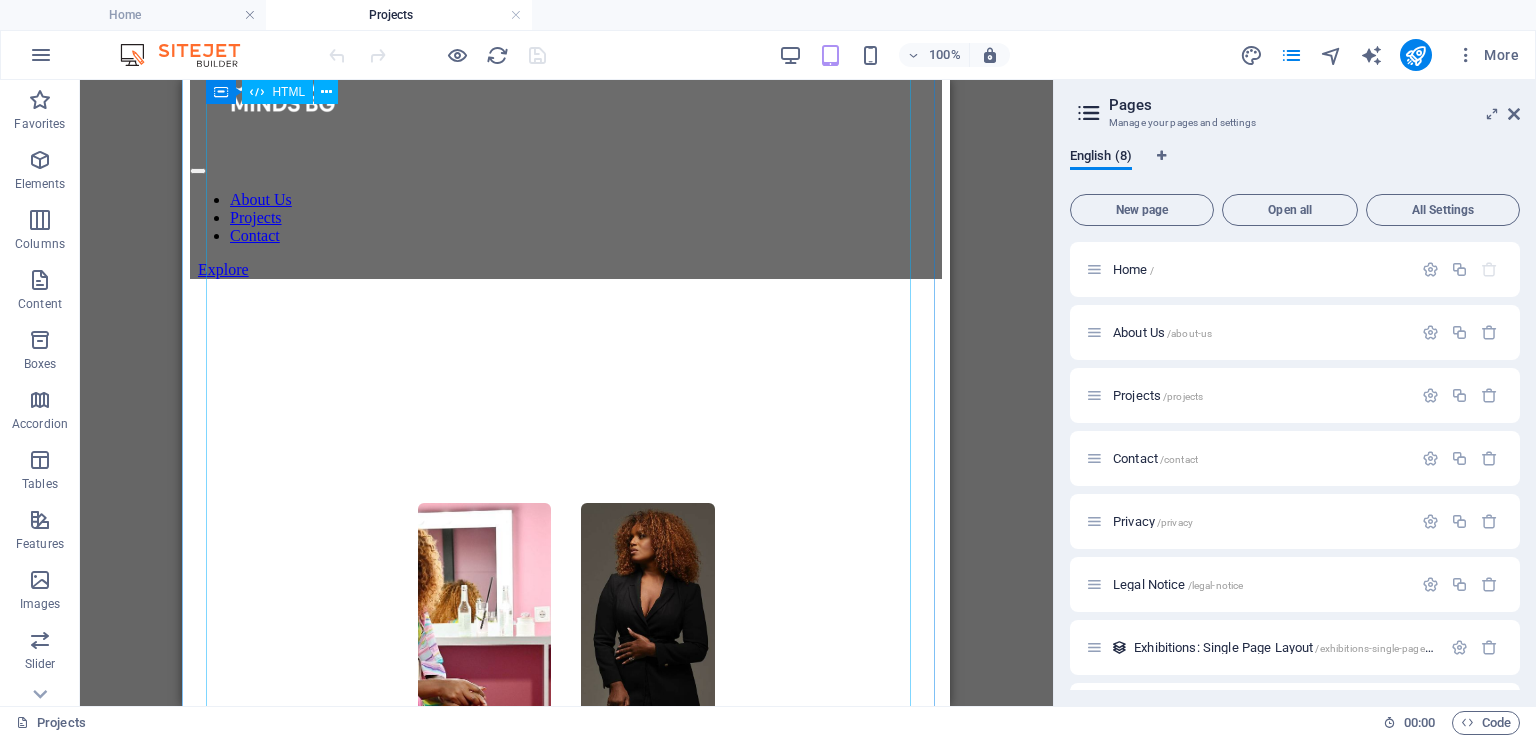 scroll, scrollTop: 600, scrollLeft: 0, axis: vertical 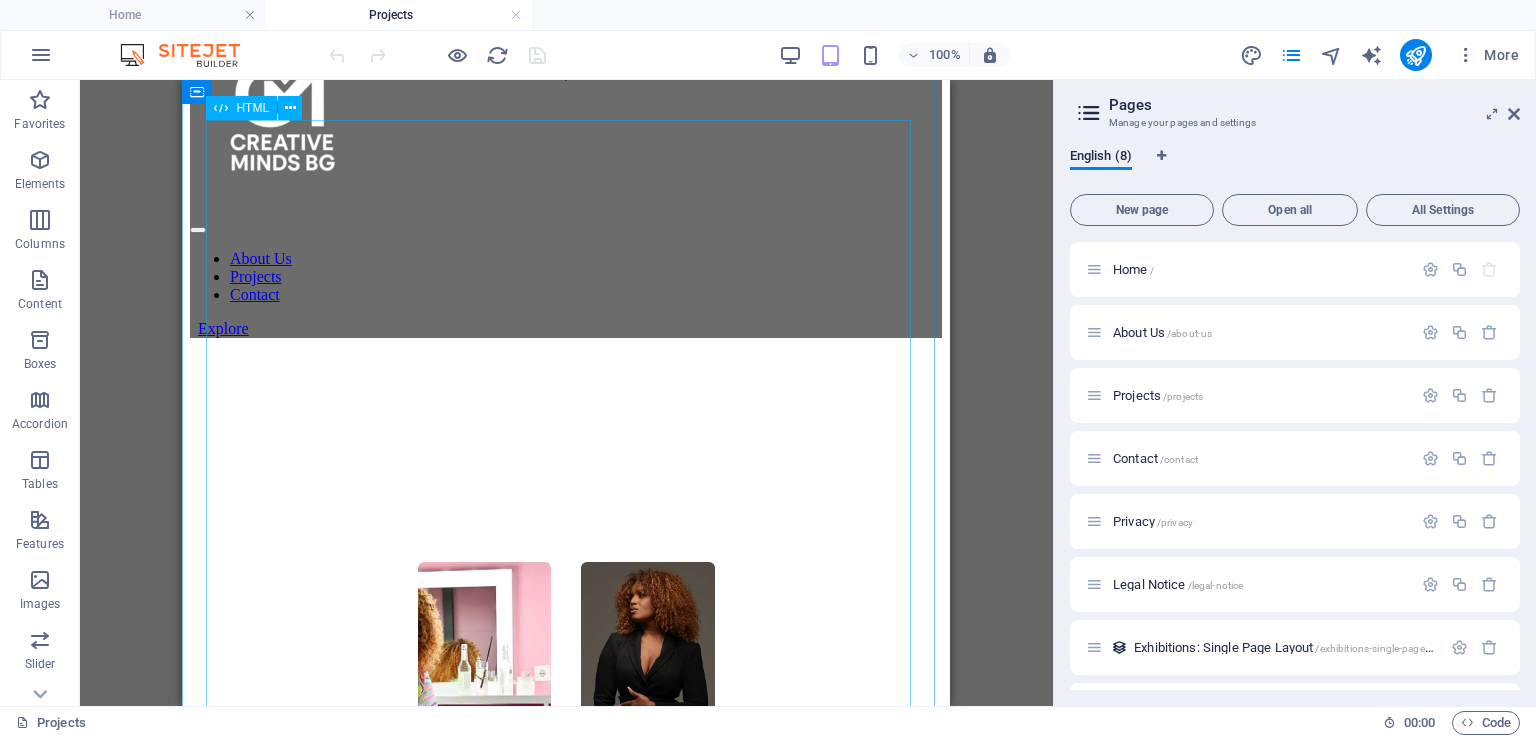 click on "TK MAXX
[PERSON_NAME]
TICCA
SCHWARZKOPF
2UNLIMITED
MILLENIUM
VALUCCI
DEICHMANN
BOSSY CURVES
REDBULL" at bounding box center (566, 1091) 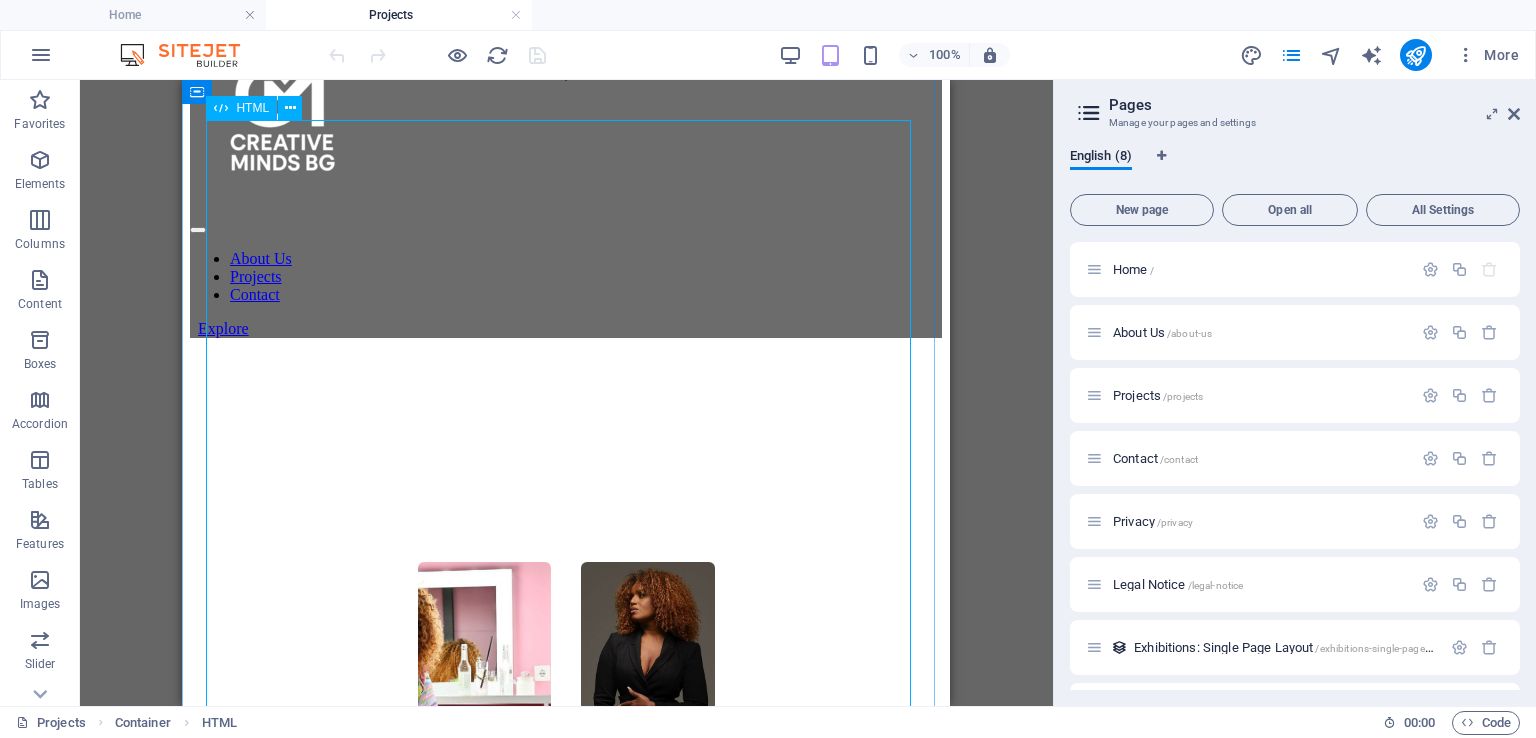 click on "TK MAXX
[PERSON_NAME]
TICCA
SCHWARZKOPF
2UNLIMITED
MILLENIUM
VALUCCI
DEICHMANN
BOSSY CURVES
REDBULL" at bounding box center (566, 1091) 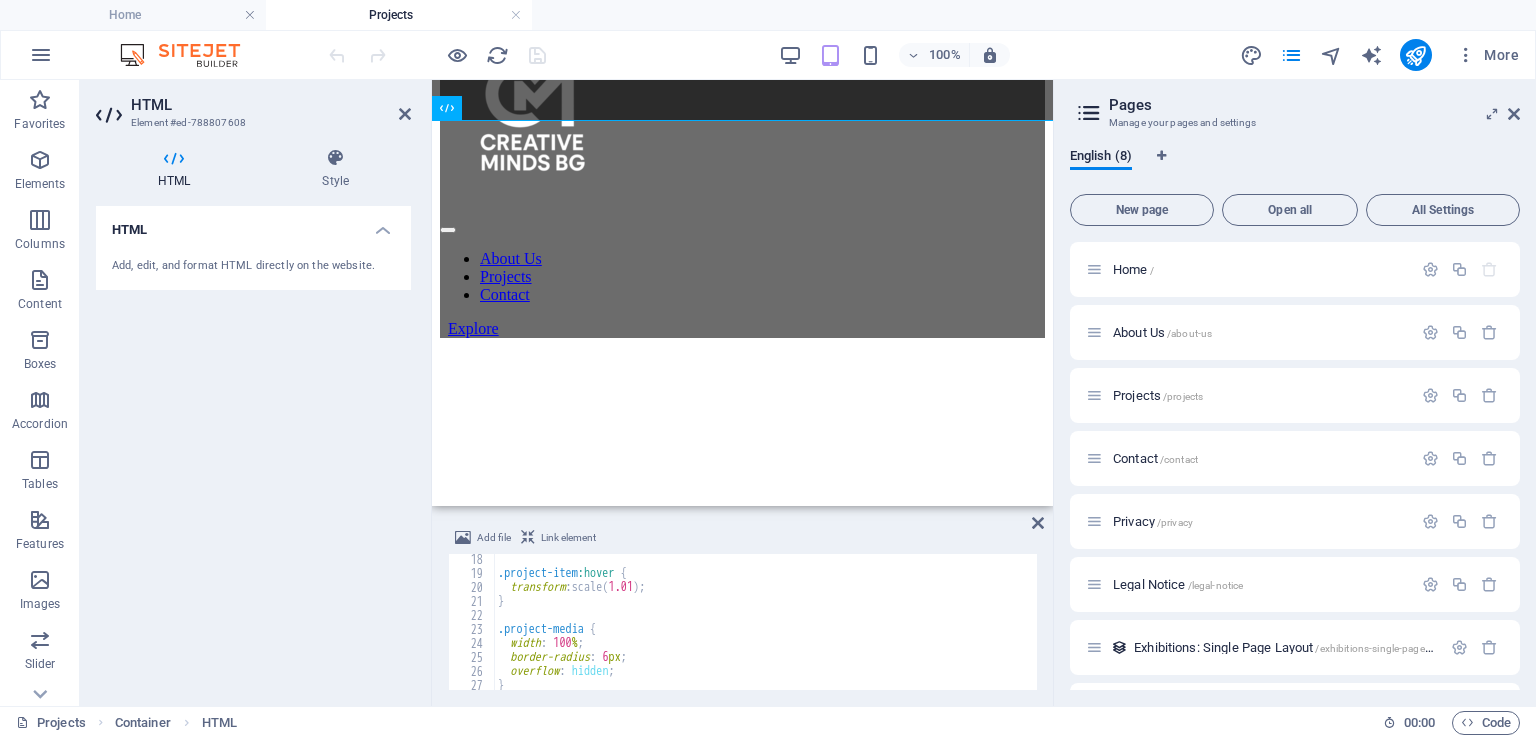 scroll, scrollTop: 240, scrollLeft: 0, axis: vertical 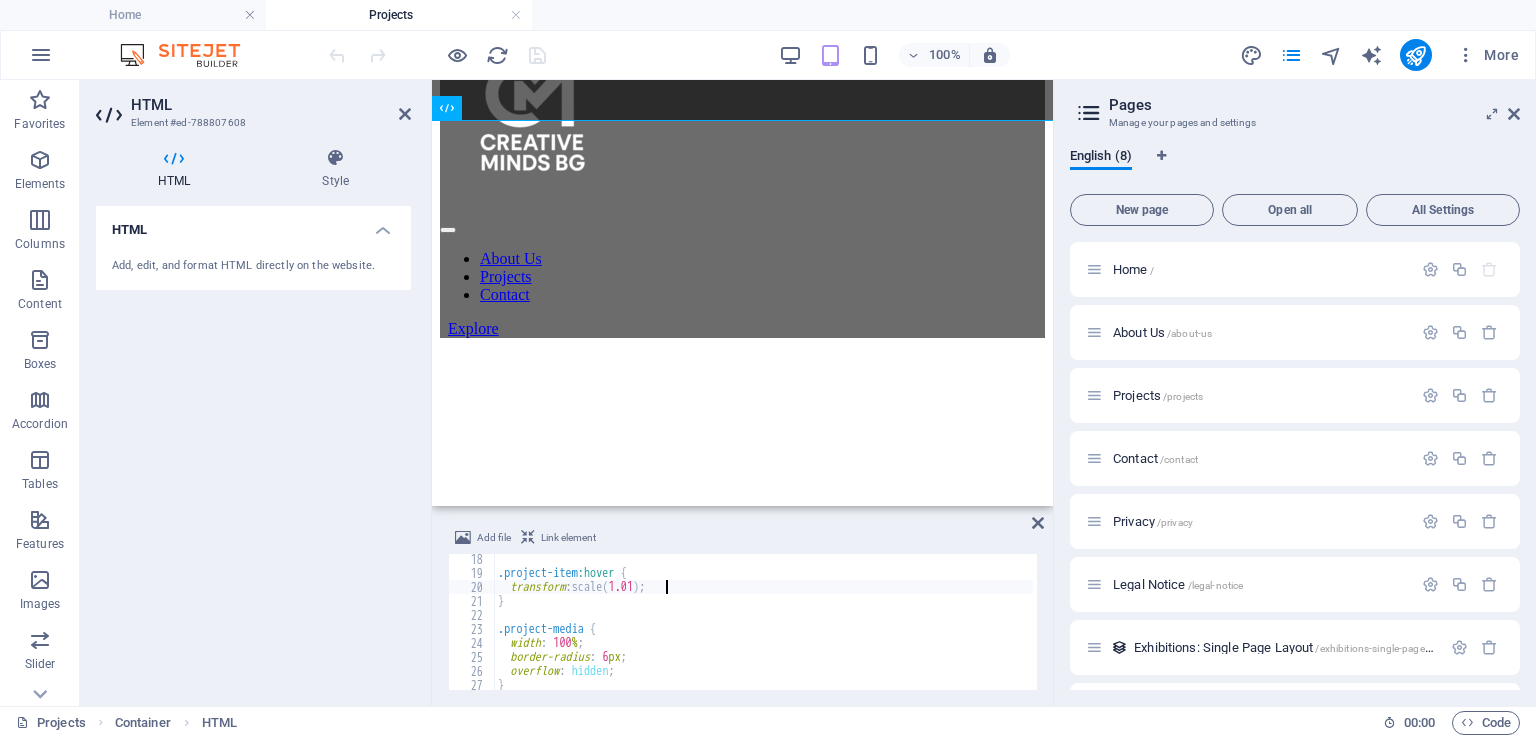 click at bounding box center [1032, 839] 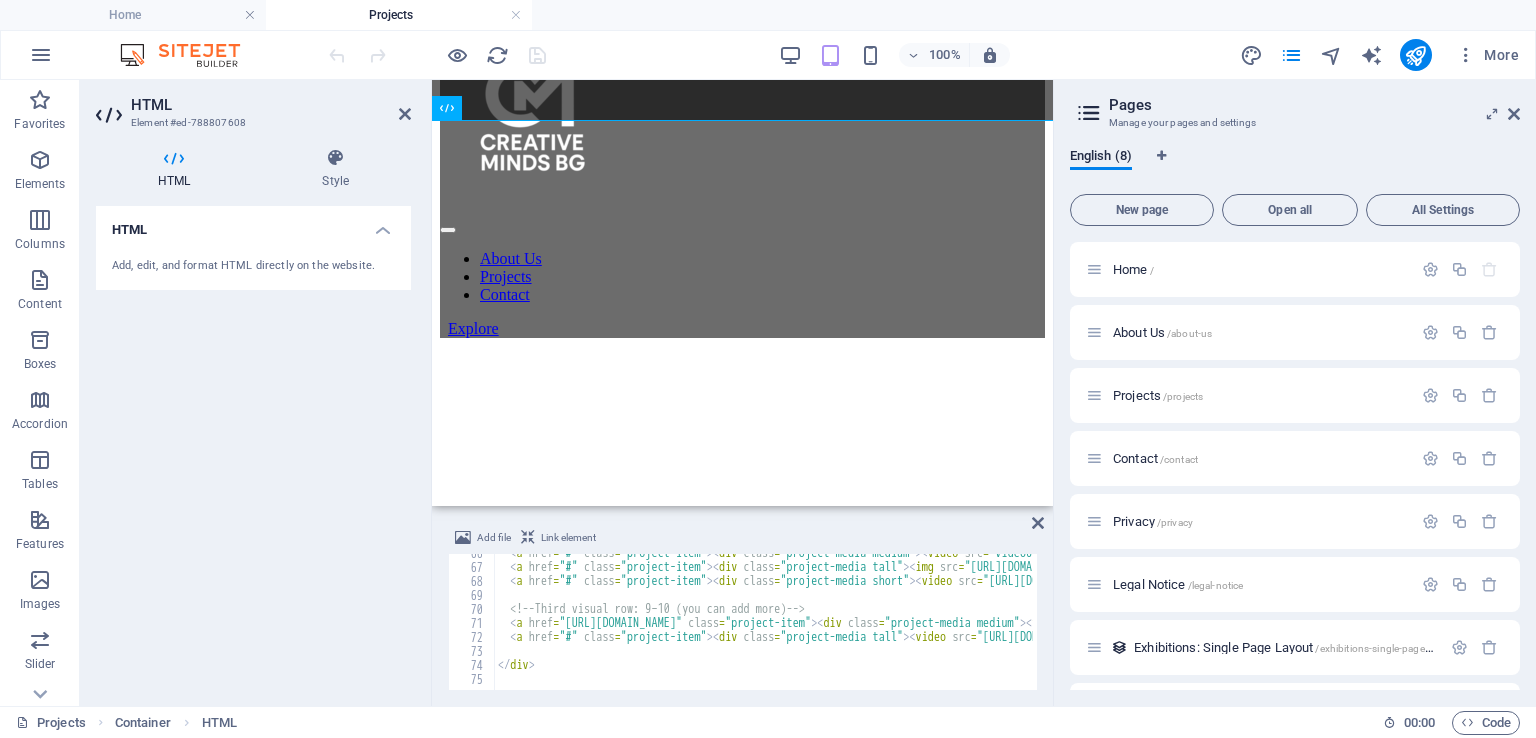 scroll, scrollTop: 842, scrollLeft: 0, axis: vertical 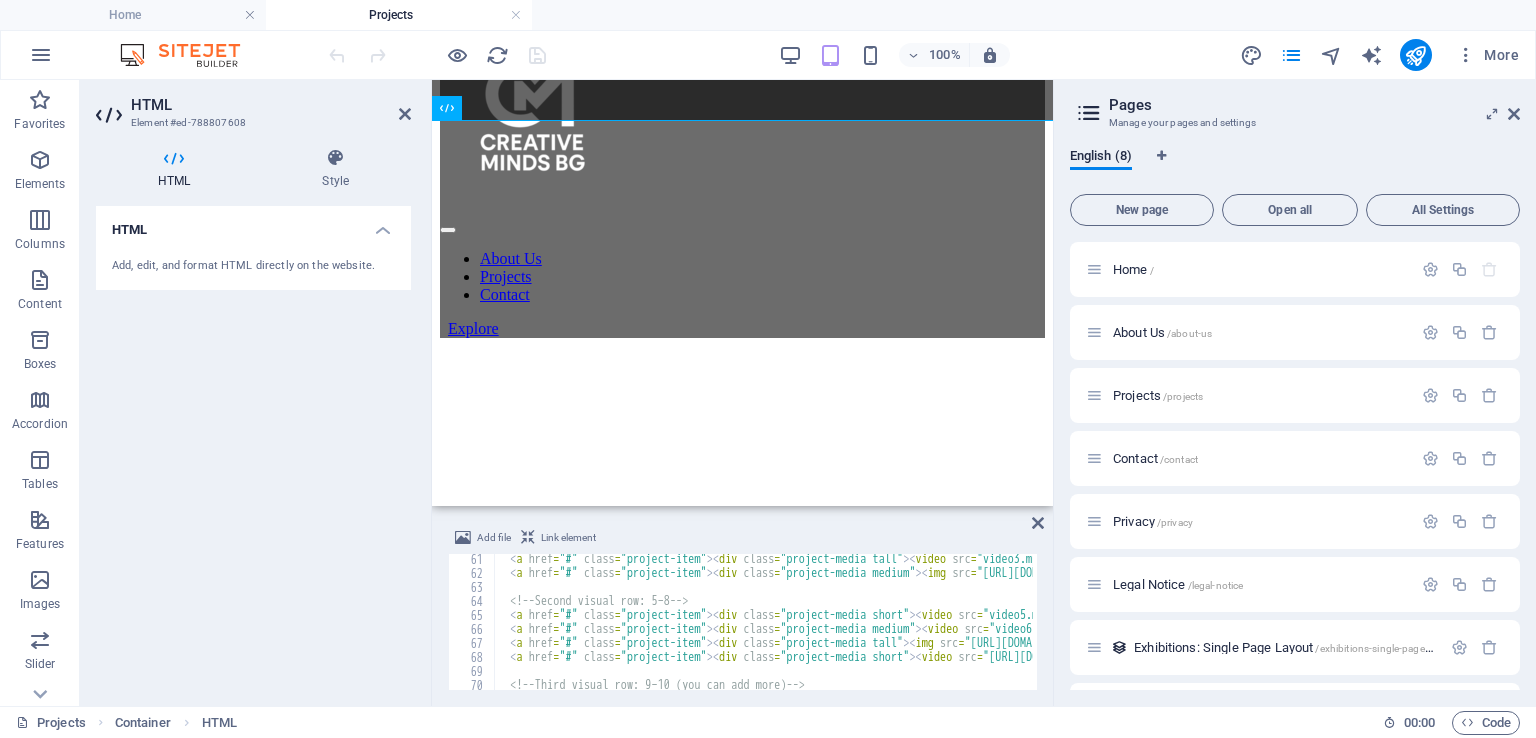 click on "< a   href = "#"   class = "project-item" > < div   class = "project-media tall" > < video   src = "video3.mp4"   muted = ""   loop = ""   autoplay = ""   playsinline = "" > </ video > </ div > < div   class = "project-title" > TICCA </ div > </ a >    < a   href = "#"   class = "project-item" > < div   class = "project-media medium" > < img   src = "[URL][DOMAIN_NAME]"   muted = ""   loop = ""   autoplay = ""   playsinline = "" > </ div > < div   class = "project-title" > SCHWARZKOPF </ div > </ a >    <!--  Second visual row: 5–8  -->    < a   href = "#"   class = "project-item" > < div   class = "project-media short" > < video   src = "video5.mp4"   muted = ""   loop = ""   autoplay = ""   playsinline = "" > </ video > </ div > < div   class = "project-title" > 2UNLIMITED </ div > </ a >    < a   href = "#"   class = "project-item" > < div   class = "project-media medium" > < video   src" at bounding box center [1613, 632] 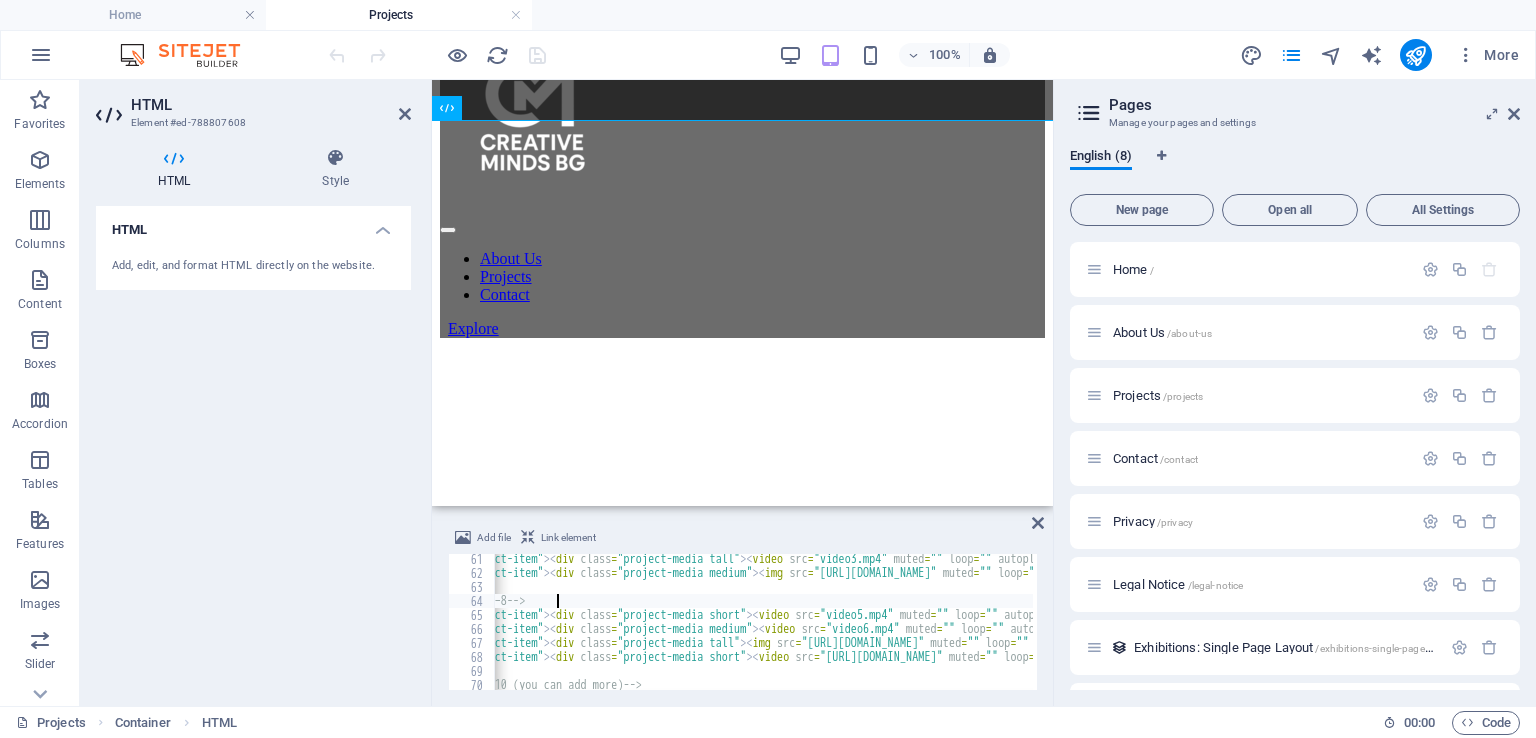 scroll, scrollTop: 0, scrollLeft: 0, axis: both 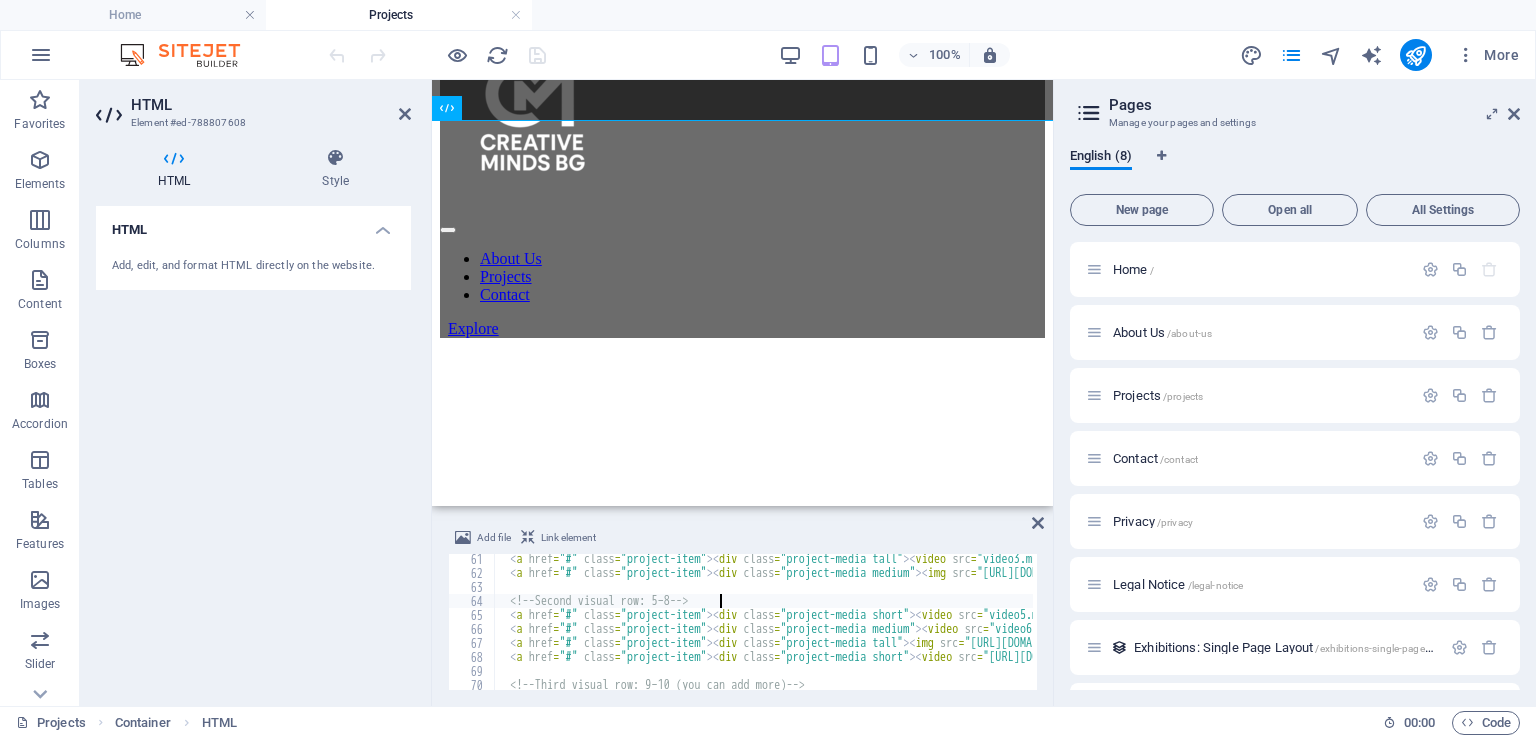 drag, startPoint x: 609, startPoint y: 685, endPoint x: 458, endPoint y: 301, distance: 412.6221 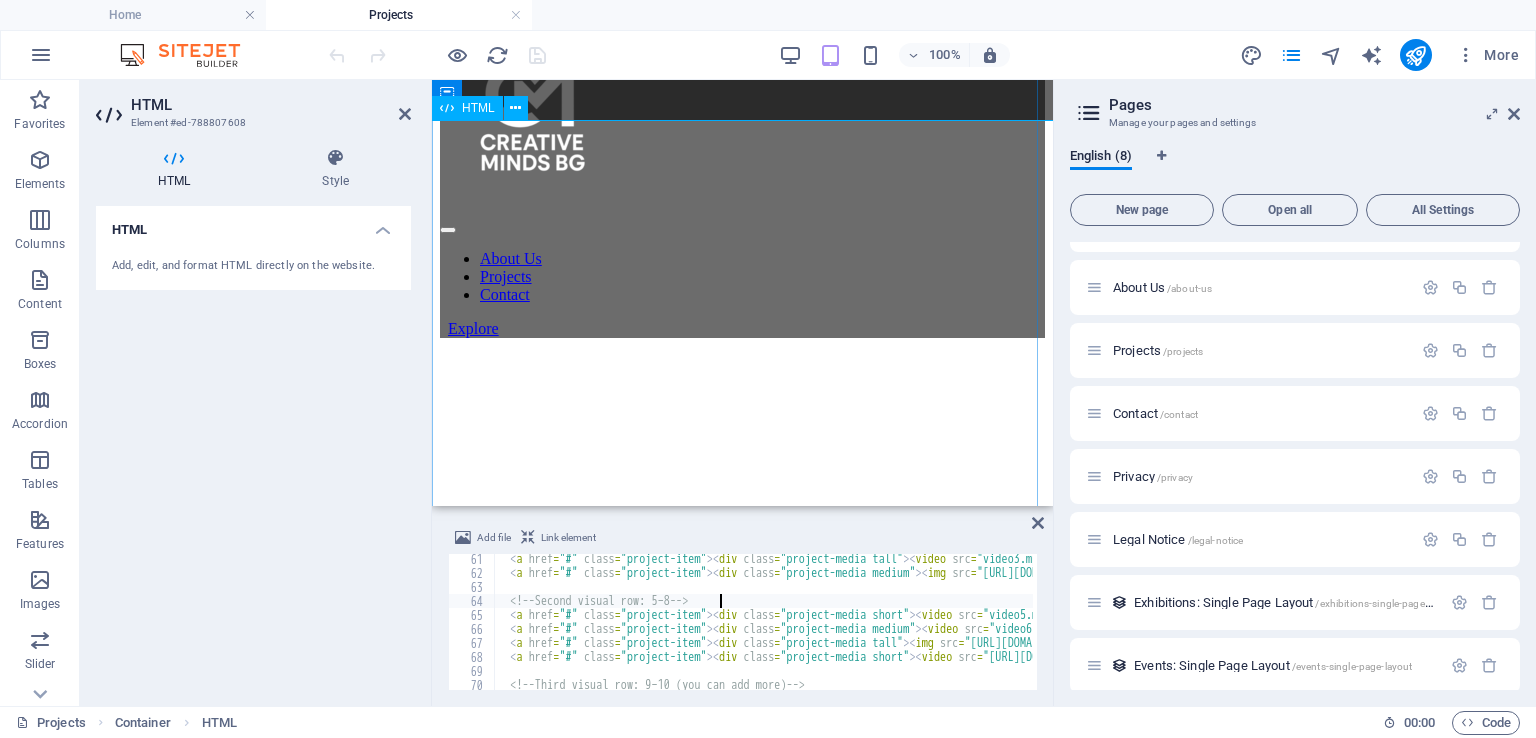 scroll, scrollTop: 56, scrollLeft: 0, axis: vertical 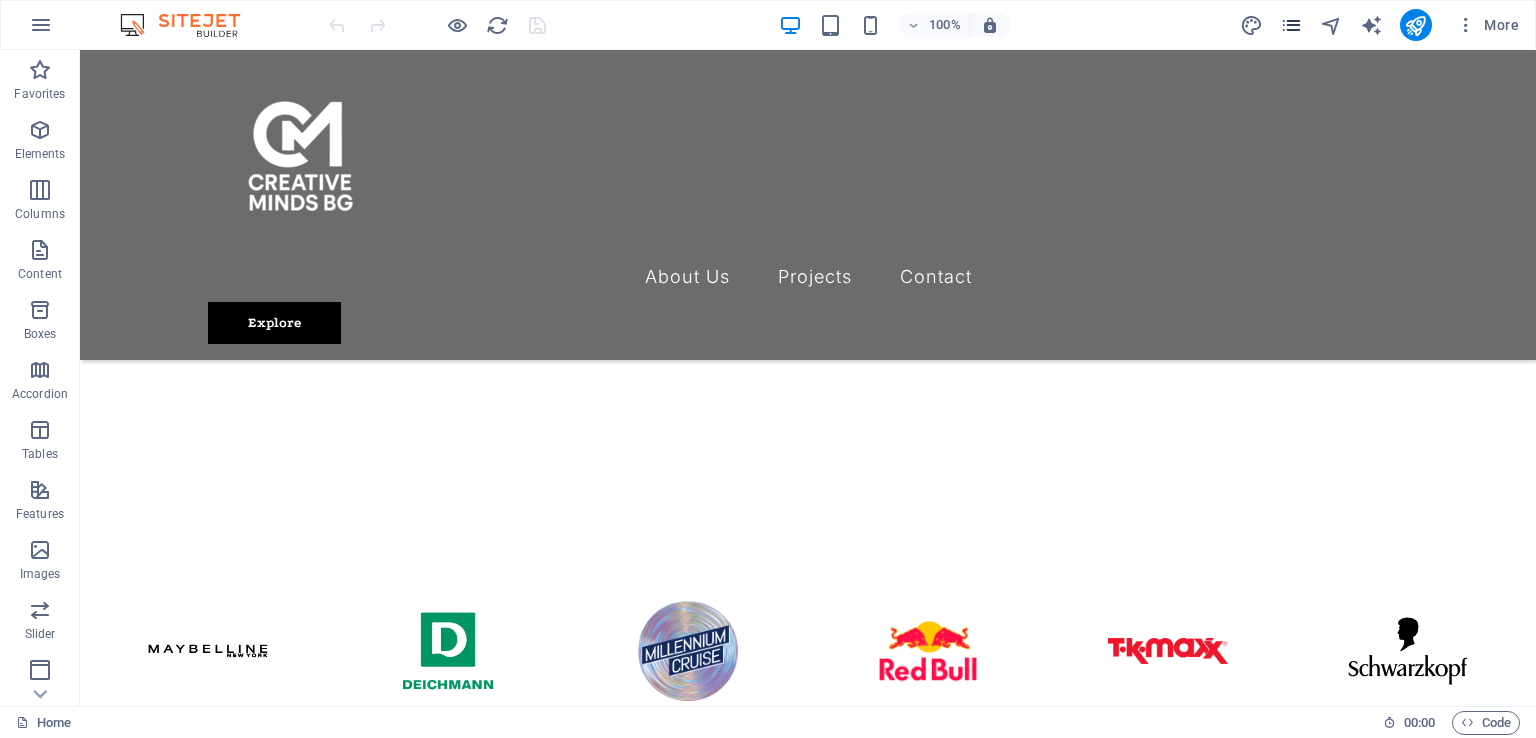 click at bounding box center (1291, 25) 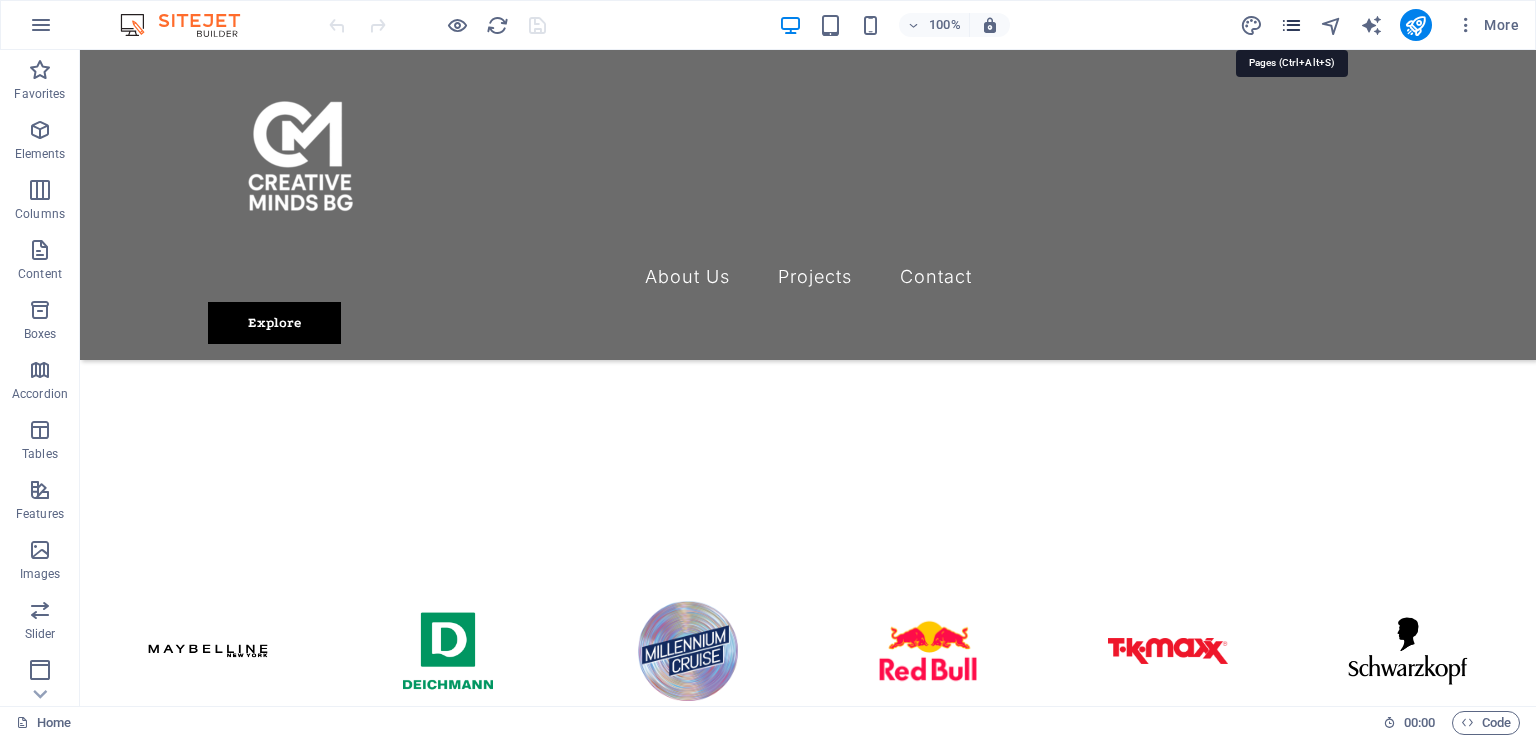 scroll, scrollTop: 1170, scrollLeft: 0, axis: vertical 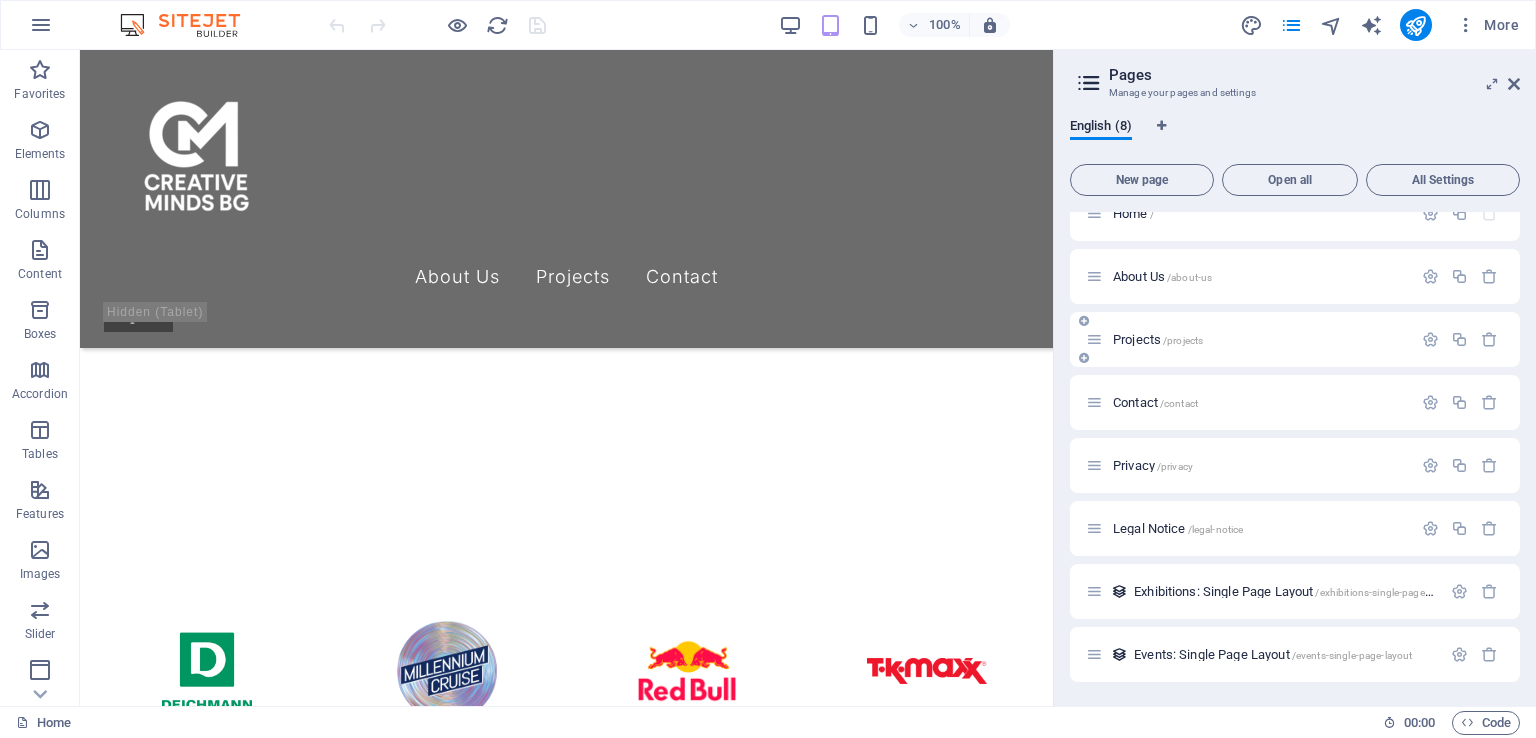 click on "Projects /projects" at bounding box center [1158, 339] 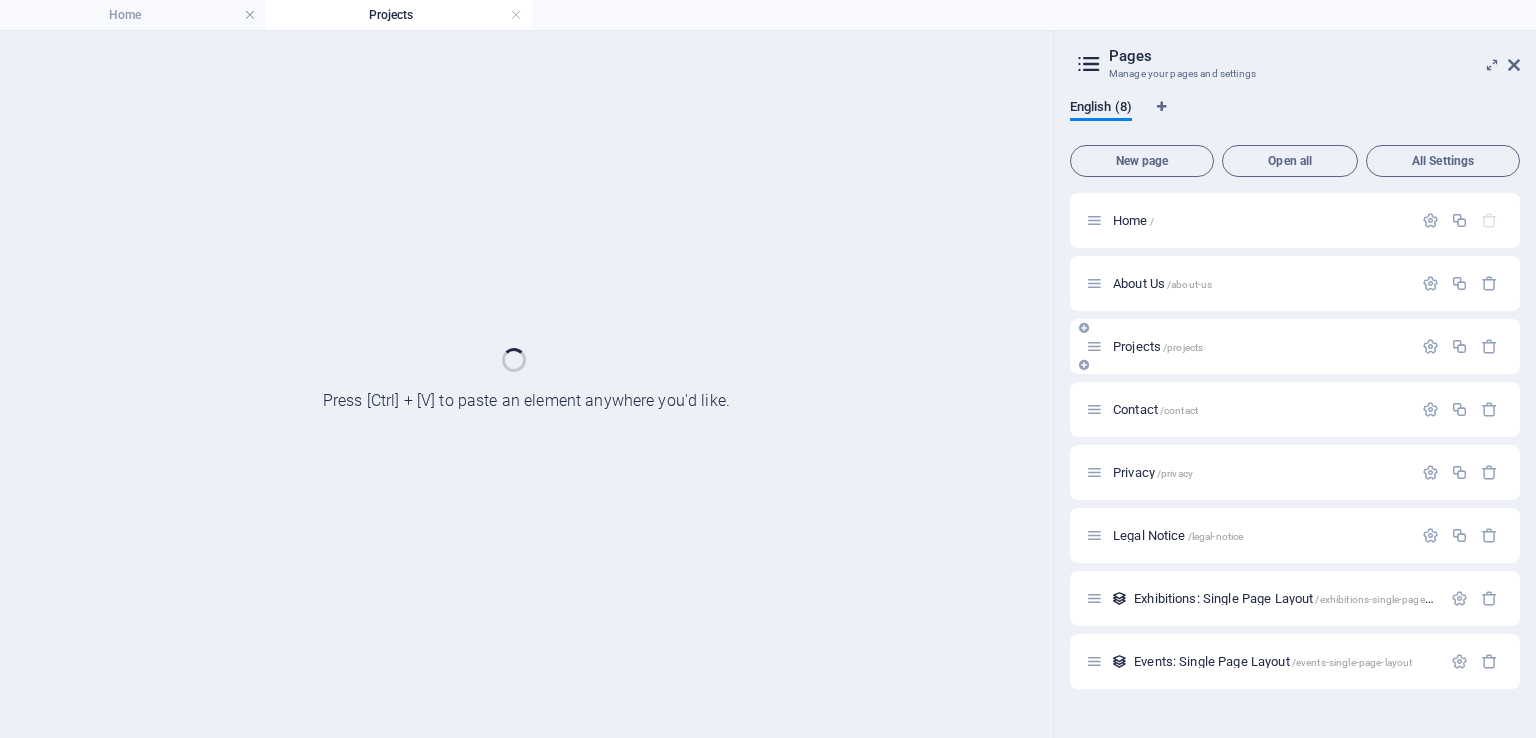 scroll, scrollTop: 0, scrollLeft: 0, axis: both 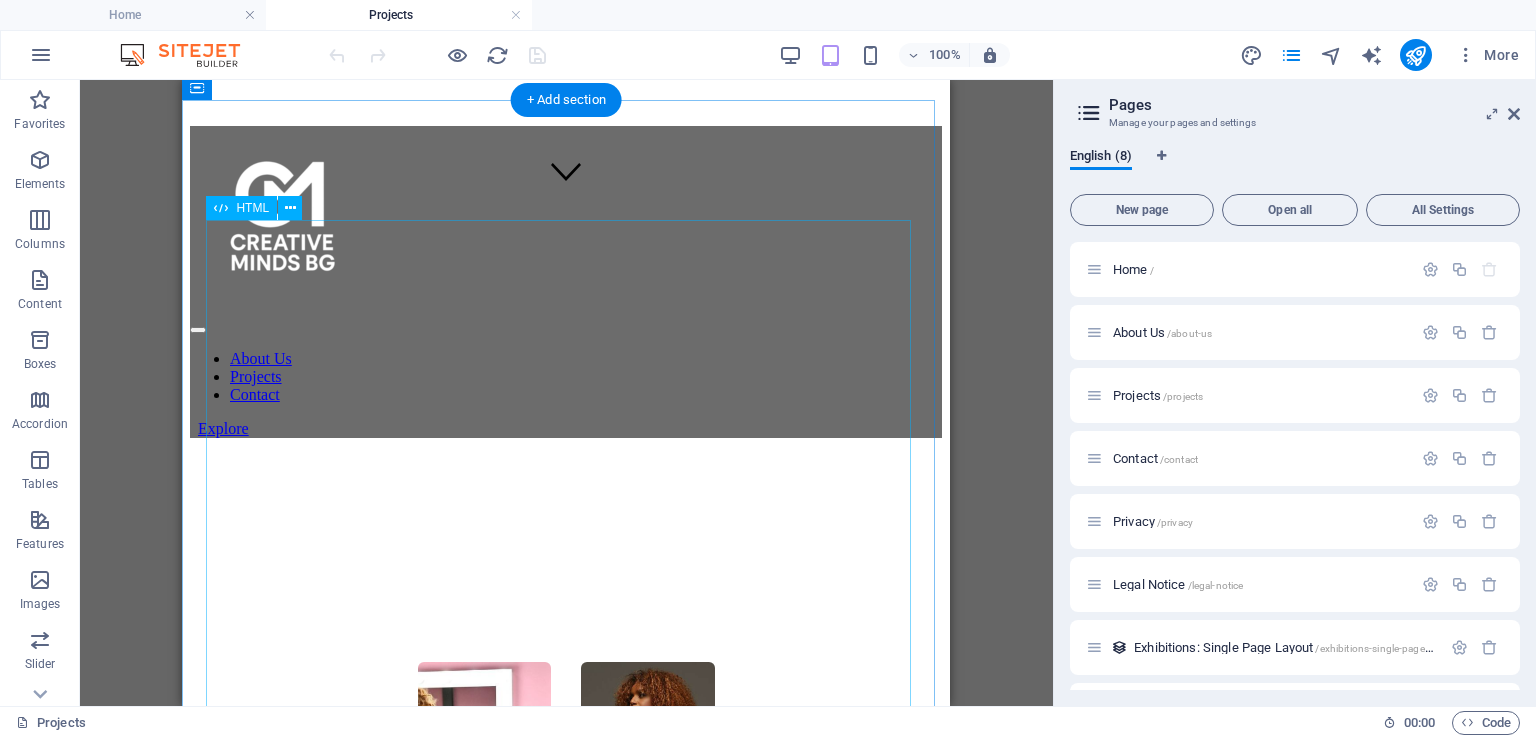 click on "TK MAXX
[PERSON_NAME]
TICCA
SCHWARZKOPF
2UNLIMITED
MILLENIUM
VALUCCI
DEICHMANN
BOSSY CURVES
REDBULL" at bounding box center (566, 1191) 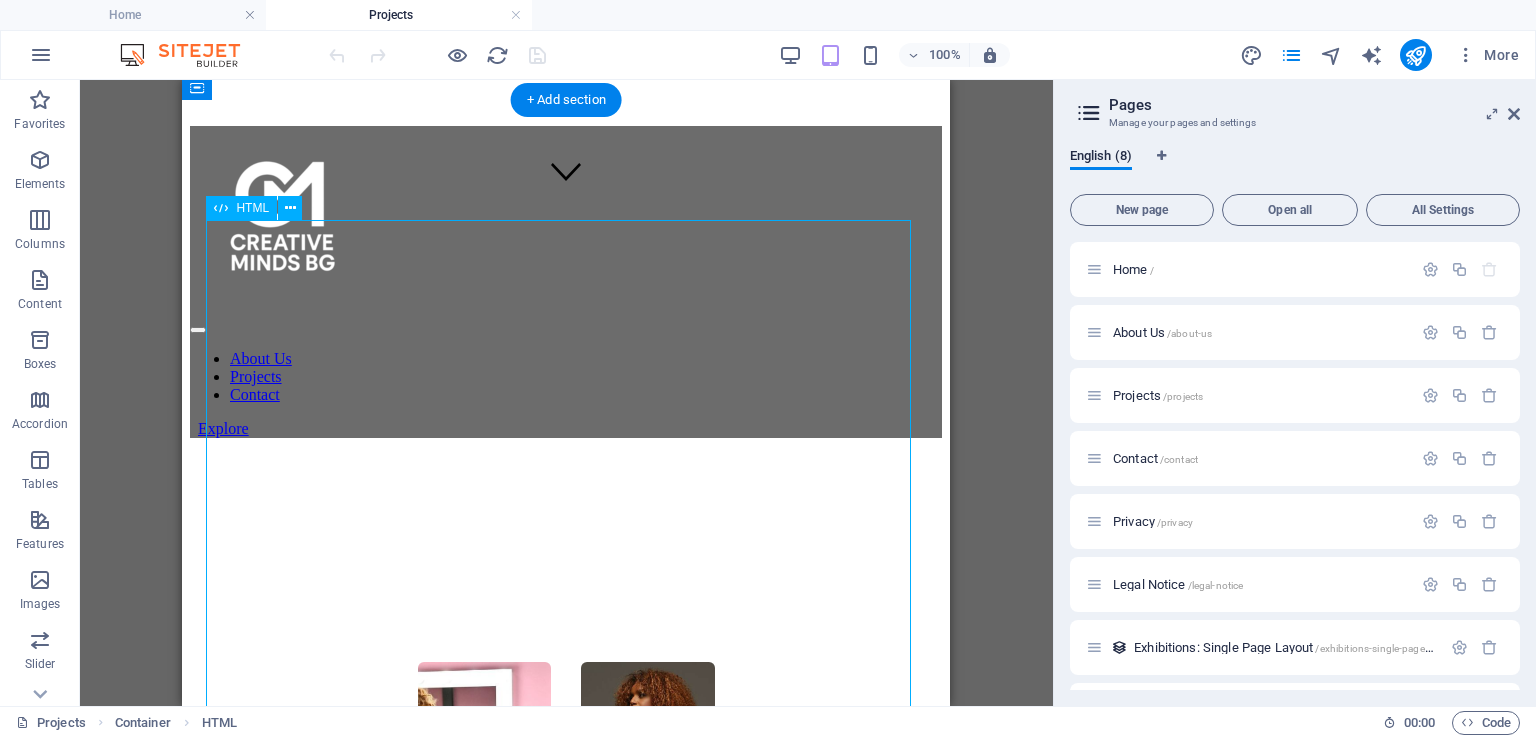 click on "TK MAXX
[PERSON_NAME]
TICCA
SCHWARZKOPF
2UNLIMITED
MILLENIUM
VALUCCI
DEICHMANN
BOSSY CURVES
REDBULL" at bounding box center [566, 1191] 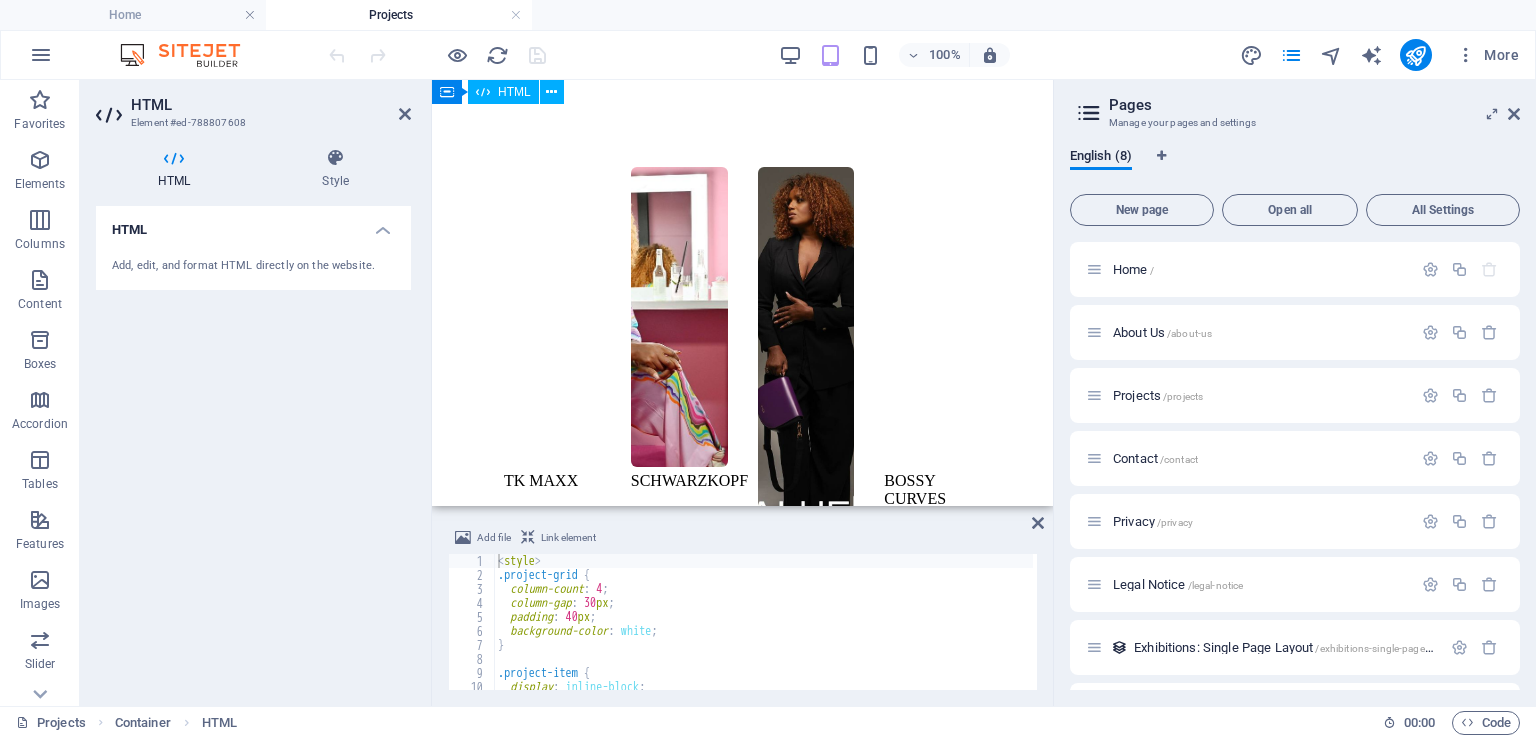 scroll, scrollTop: 1000, scrollLeft: 0, axis: vertical 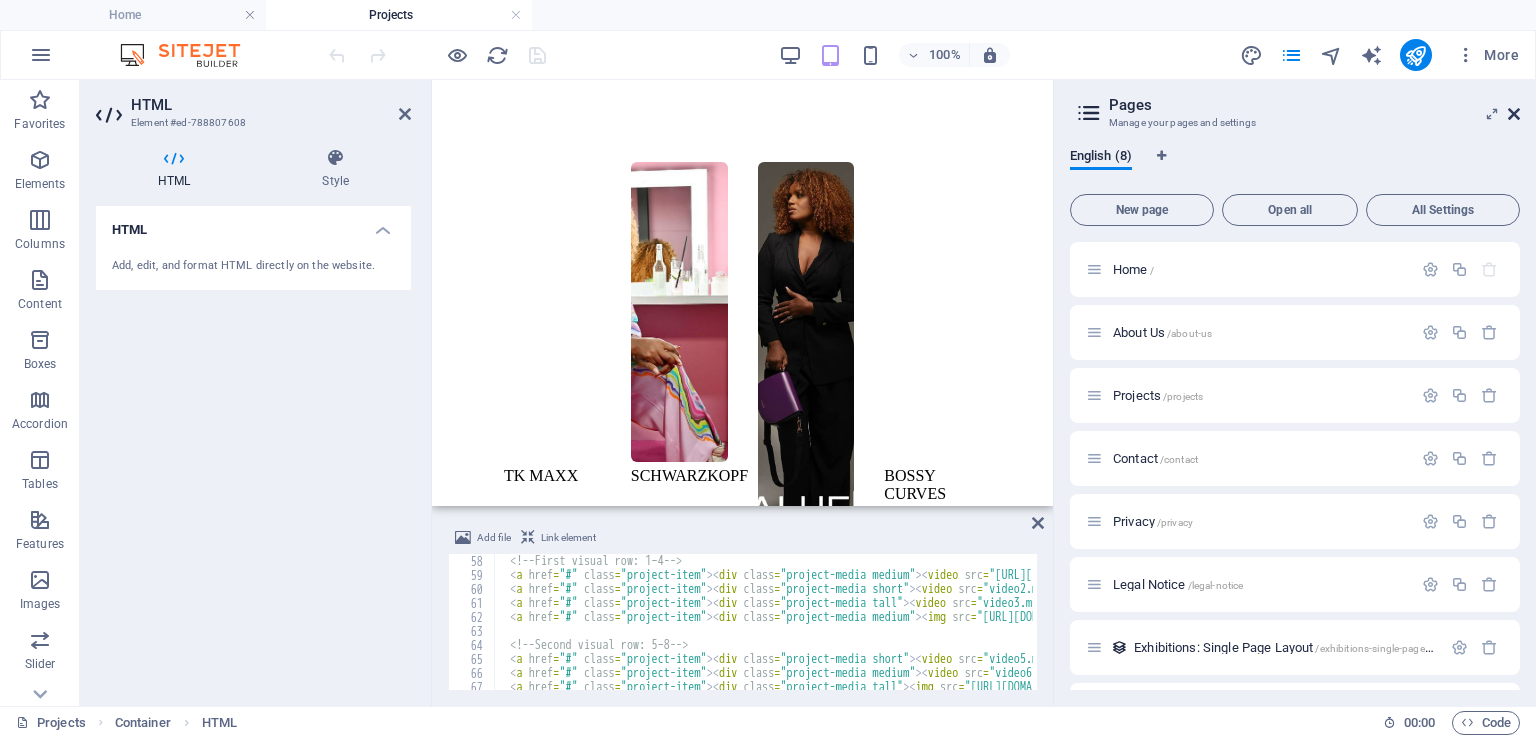 click at bounding box center (1514, 114) 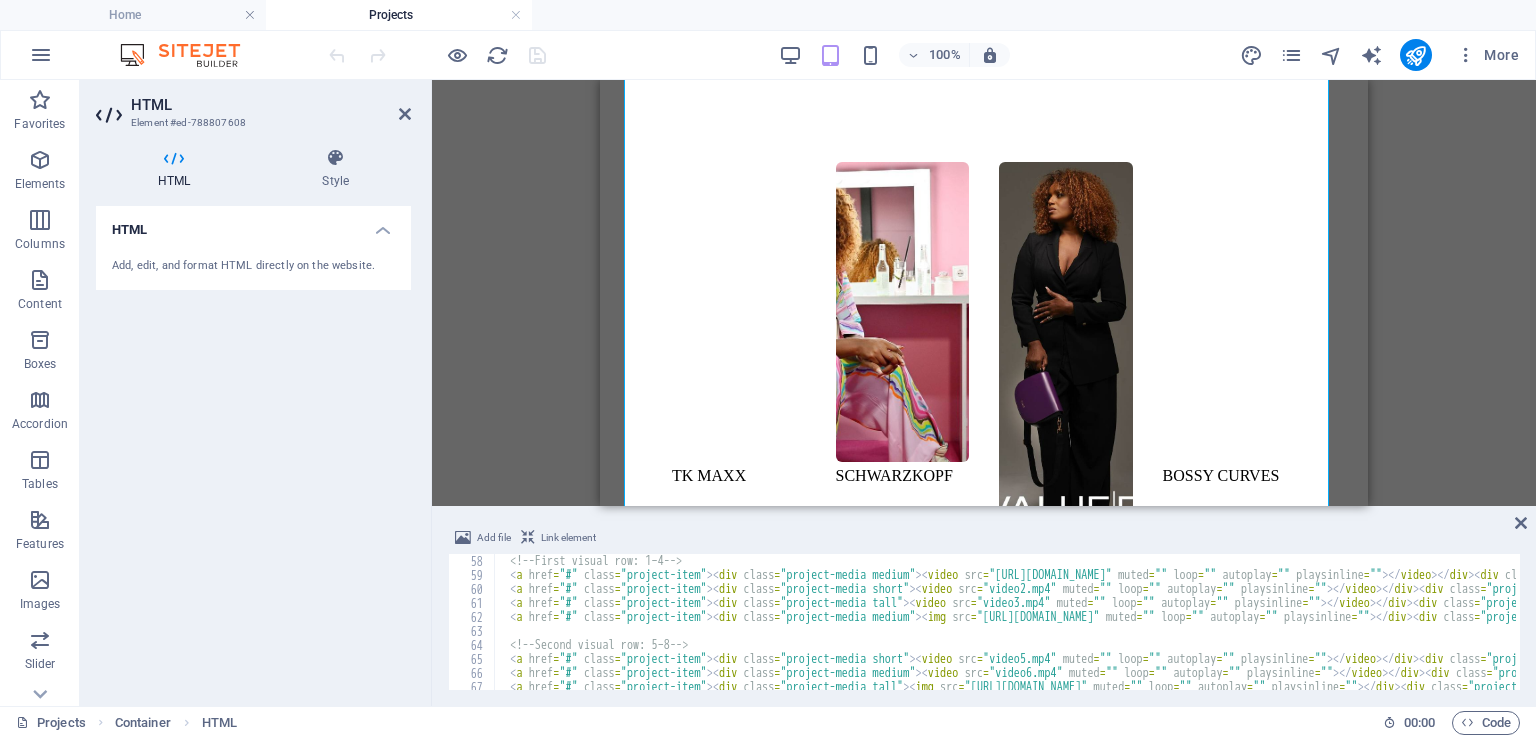 click on "<!--  First visual row: 1–4  -->    < a   href = "#"   class = "project-item" > < div   class = "project-media medium" > < video   src = "[URL][DOMAIN_NAME]"   muted = ""   loop = ""   autoplay = ""   playsinline = "" > </ video > </ div > < div   class = "project-title" > TK MAXX </ div > </ a >    < a   href = "#"   class = "project-item" > < div   class = "project-media short" > < video   src = "video2.mp4"   muted = ""   loop = ""   autoplay = ""   playsinline = "" > </ video > </ div > < div   class = "project-title" > [PERSON_NAME] </ div > </ a >    < a   href = "#"   class = "project-item" > < div   class = "project-media tall" > < video   src = "video3.mp4"   muted = ""   loop = ""   autoplay = ""   playsinline = "" > </ video > </ div > < div   class = "project-title" > TICCA </ div > </ a >    < a   href = "#"   class = "project-item" > < div   class = "project-media medium" > < img   src =   muted = ""   loop = ""   autoplay = """ at bounding box center [1613, 634] 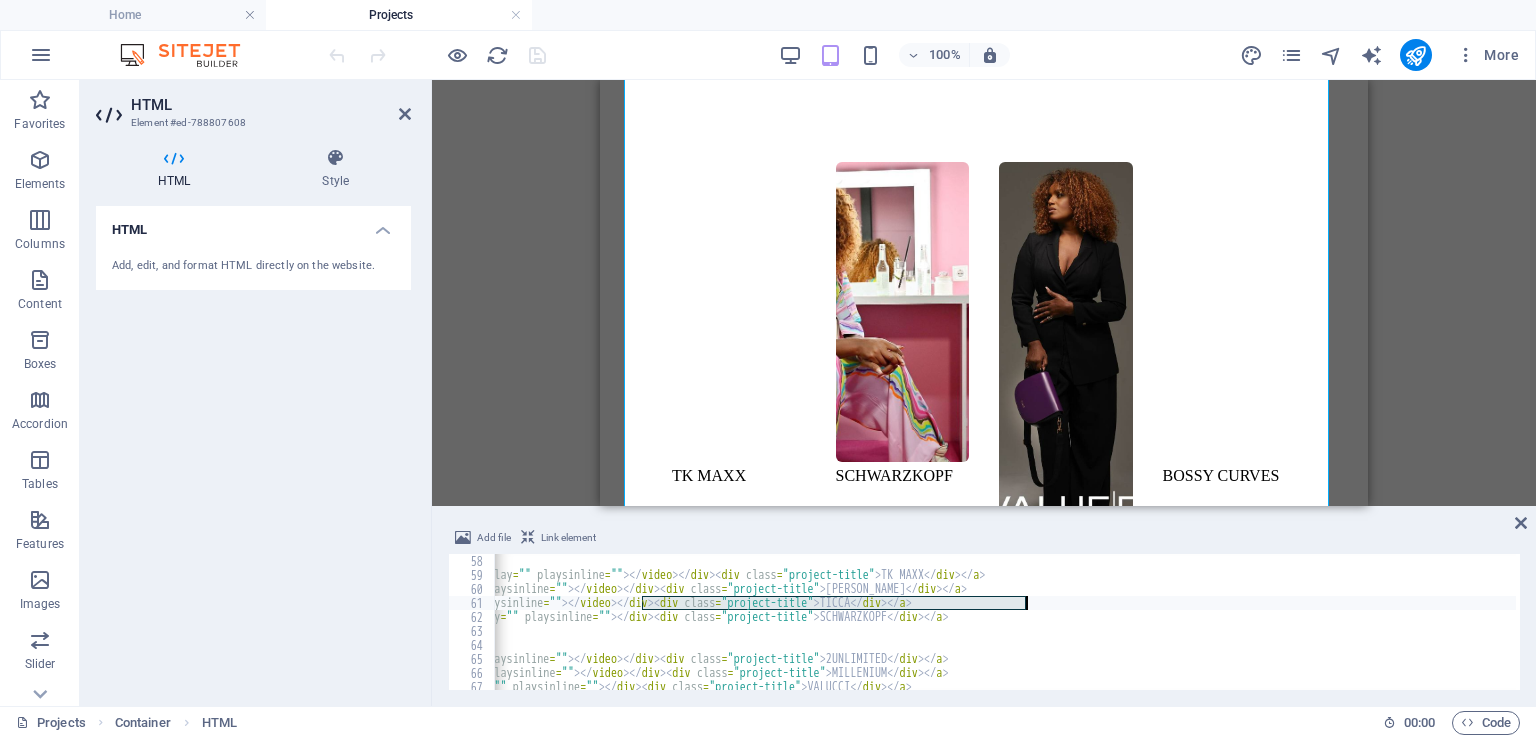 scroll, scrollTop: 0, scrollLeft: 759, axis: horizontal 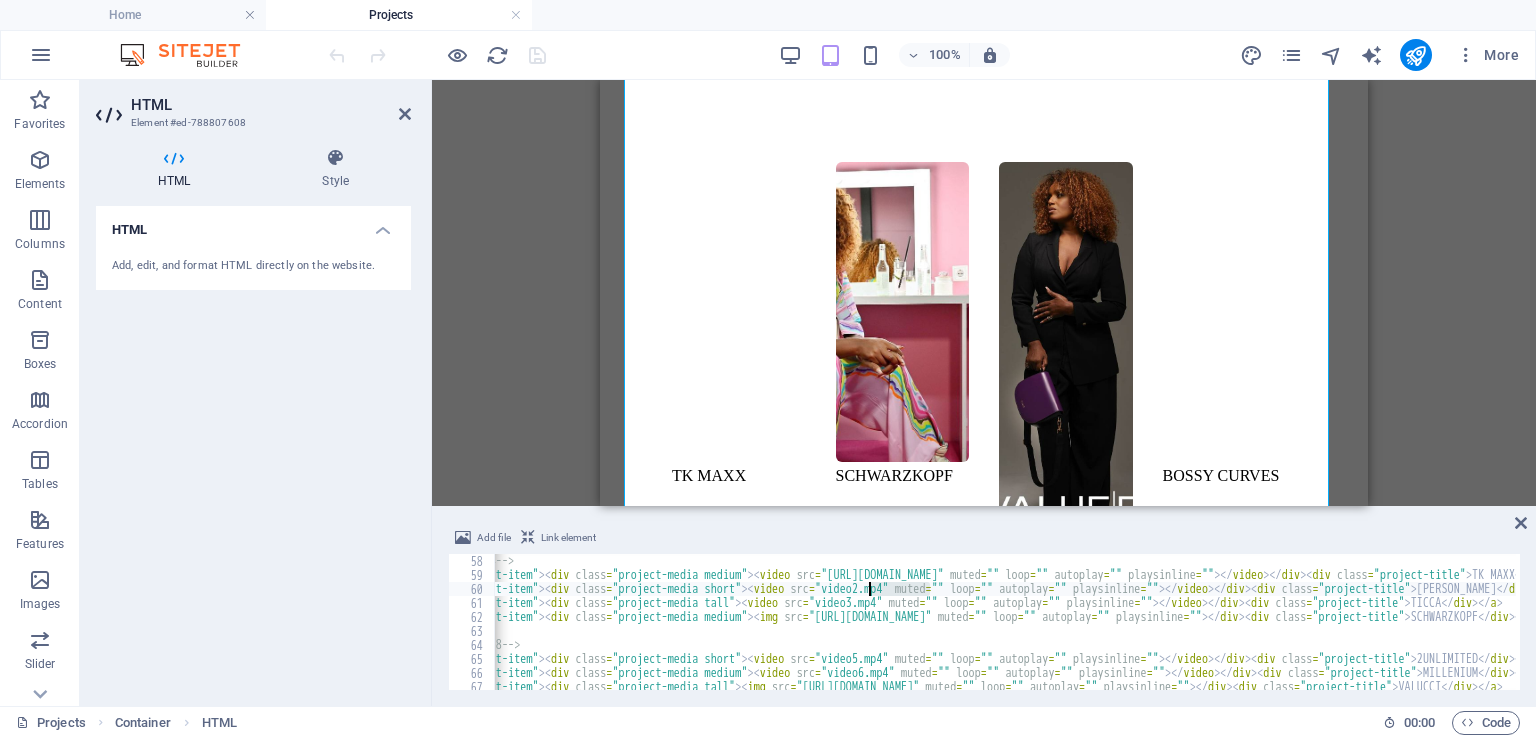 drag, startPoint x: 933, startPoint y: 589, endPoint x: 868, endPoint y: 589, distance: 65 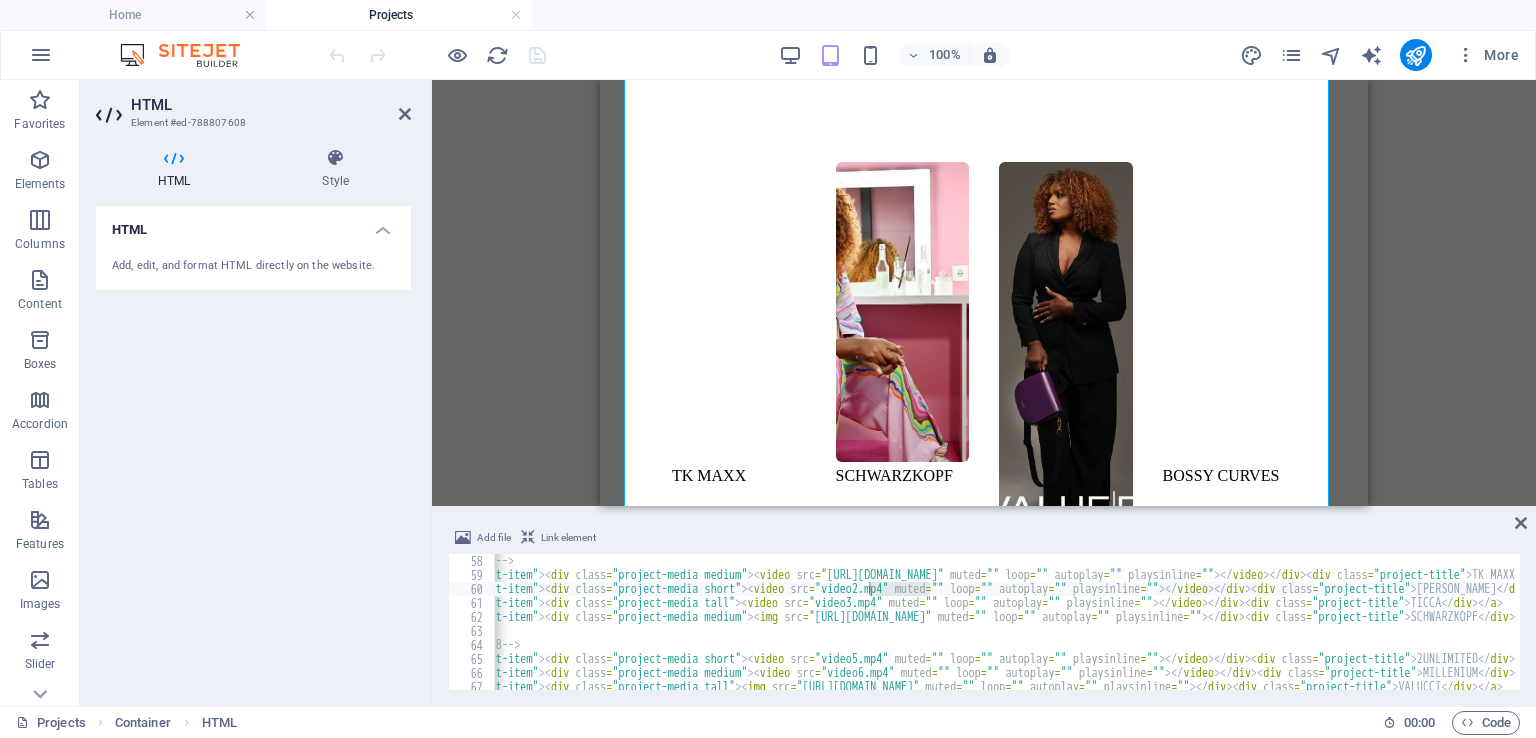 click on "Add file Link element <a href="#" class="project-item"><div class="project-media short"><video src="video2.mp4" muted="" loop="" autoplay="" playsinline=""></video></div><div class="project-title">[PERSON_NAME]</div></a> 58 59 60 61 62 63 64 65 66 67 68 69    <!--  First visual row: 1–4  -->    < a   href = "#"   class = "project-item" > < div   class = "project-media medium" > < video   src = "[URL][DOMAIN_NAME]"   muted = ""   loop = ""   autoplay = ""   playsinline = "" > </ video > </ div > < div   class = "project-title" > TK MAXX </ div > </ a >    < a   href = "#"   class = "project-item" > < div   class = "project-media short" > < video   src = "video2.mp4"   muted = ""   loop = ""   autoplay = ""   playsinline = "" > </ video > </ div > < div   class = "project-title" > [PERSON_NAME] </ div > </ a >    < a   href = "#"   class = "project-item" > < div   class = "project-media tall" > < video   src = "video3.mp4"   muted = ""   loop = ""   =" at bounding box center (984, 608) 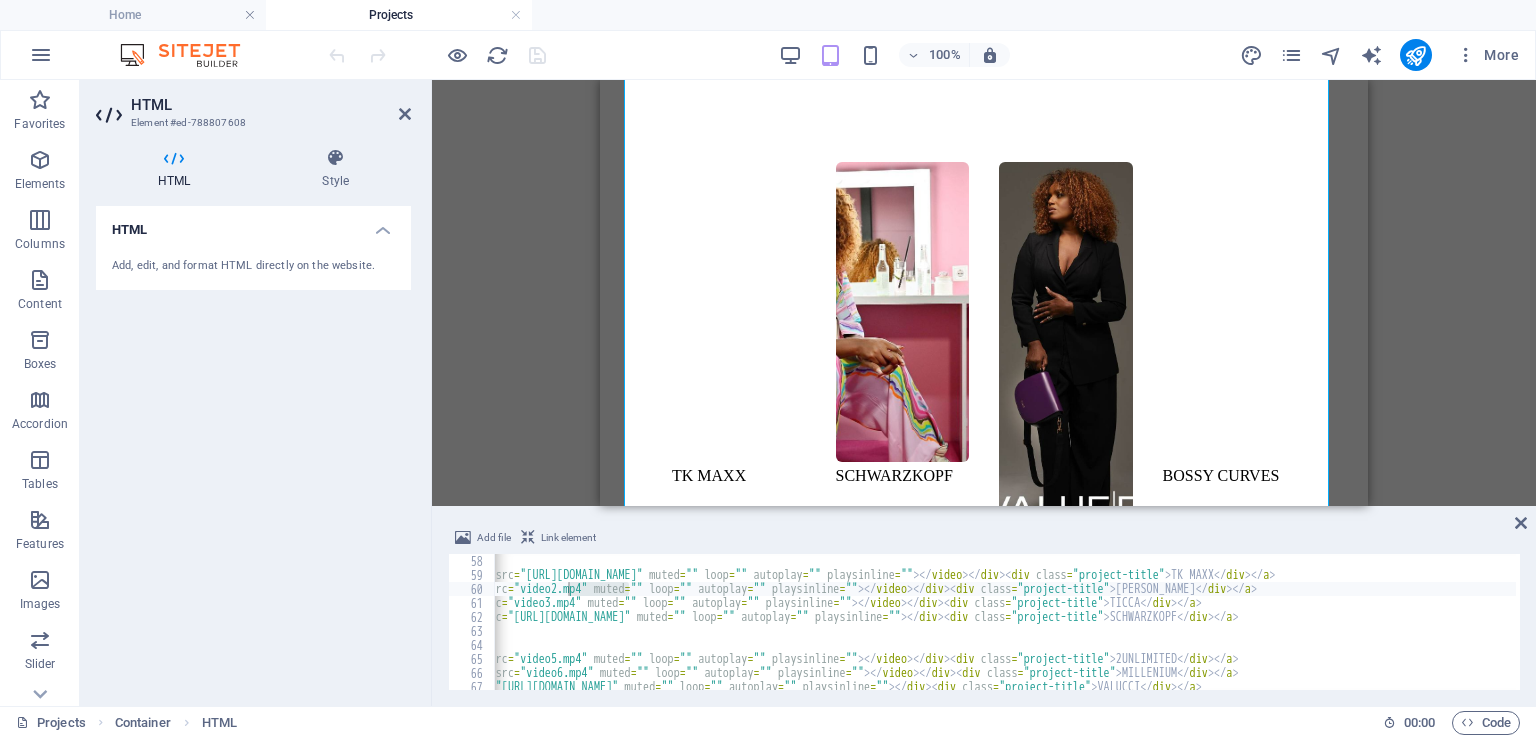 scroll, scrollTop: 0, scrollLeft: 468, axis: horizontal 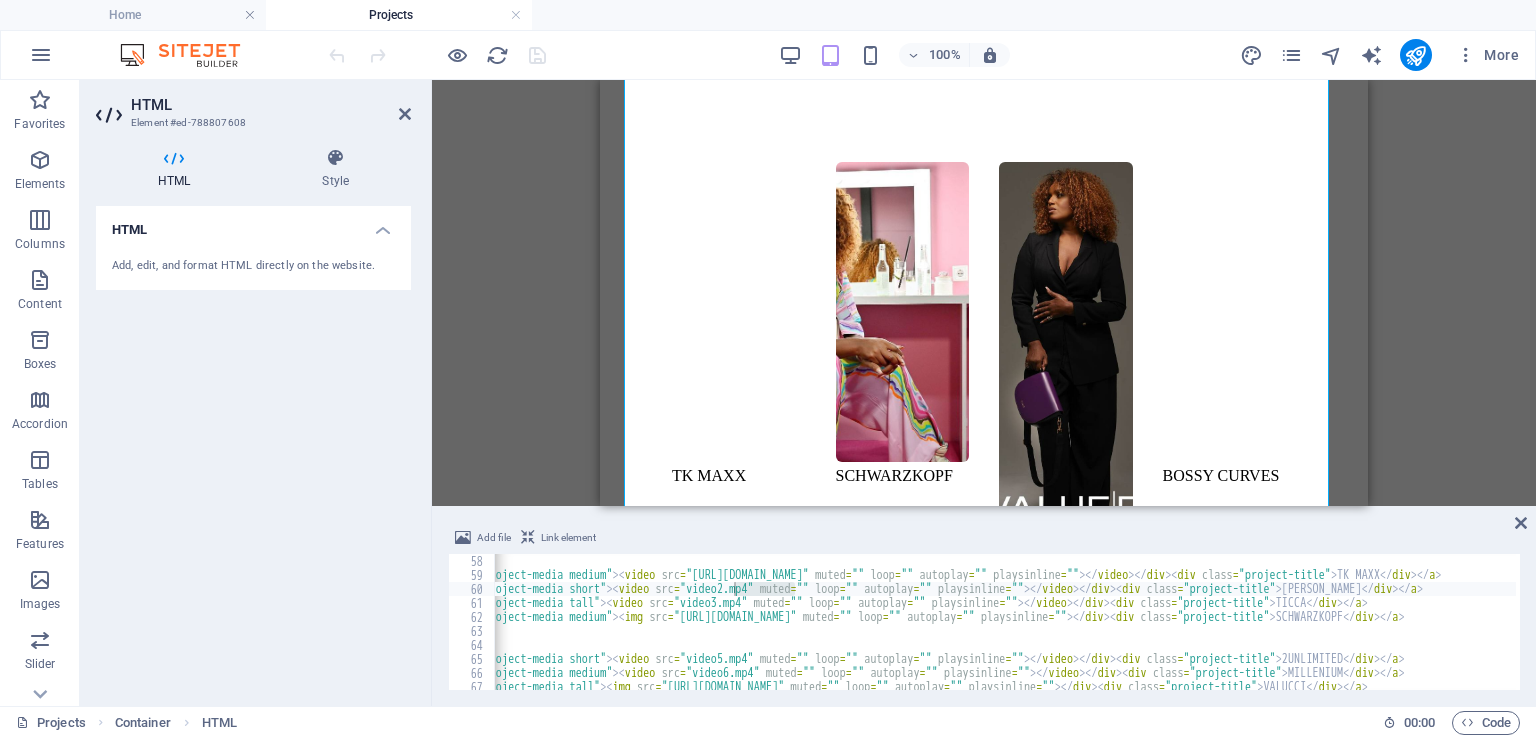 click on "<!--  First visual row: 1–4  -->    < a   href = "#"   class = "project-item" > < div   class = "project-media medium" > < video   src = "[URL][DOMAIN_NAME]"   muted = ""   loop = ""   autoplay = ""   playsinline = "" > </ video > </ div > < div   class = "project-title" > TK MAXX </ div > </ a >    < a   href = "#"   class = "project-item" > < div   class = "project-media short" > < video   src = "video2.mp4"   muted = ""   loop = ""   autoplay = ""   playsinline = "" > </ video > </ div > < div   class = "project-title" > [PERSON_NAME] </ div > </ a >    < a   href = "#"   class = "project-item" > < div   class = "project-media tall" > < video   src = "video3.mp4"   muted = ""   loop = ""   autoplay = ""   playsinline = "" > </ video > </ div > < div   class = "project-title" > TICCA </ div > </ a >    < a   href = "#"   class = "project-item" > < div   class = "project-media medium" > < img   src =   muted = ""   loop = ""   autoplay = """ at bounding box center (1005, 622) 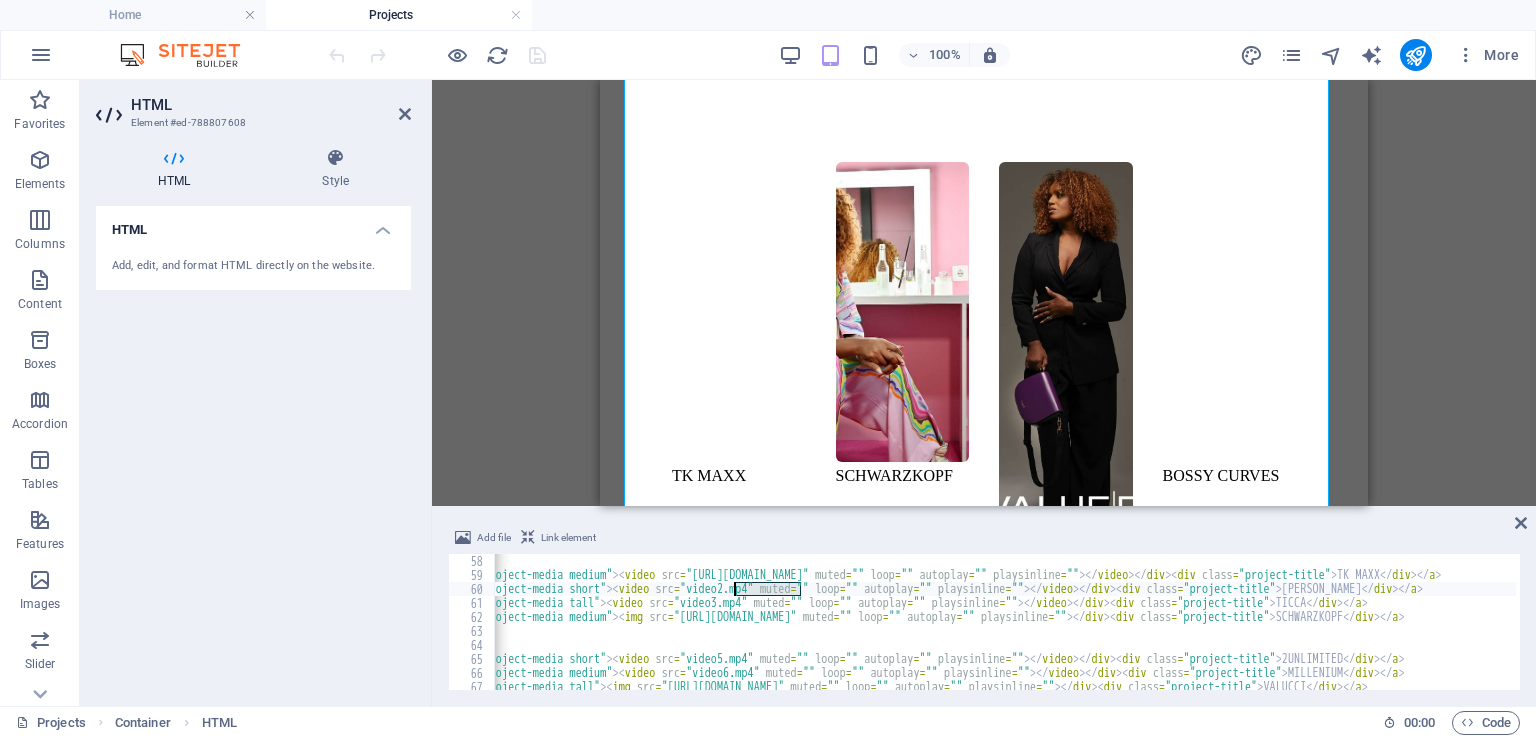 drag, startPoint x: 801, startPoint y: 587, endPoint x: 733, endPoint y: 584, distance: 68.06615 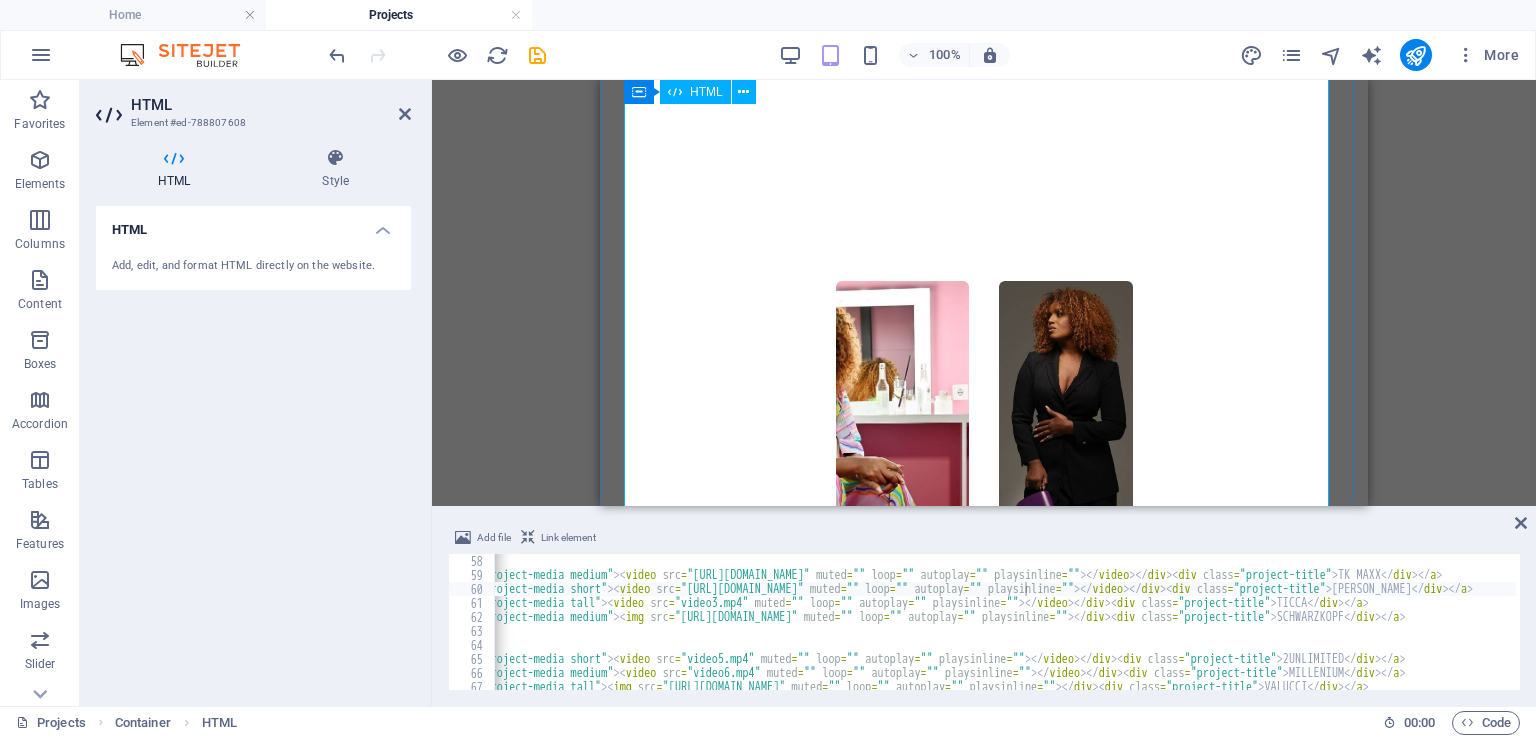 scroll, scrollTop: 900, scrollLeft: 0, axis: vertical 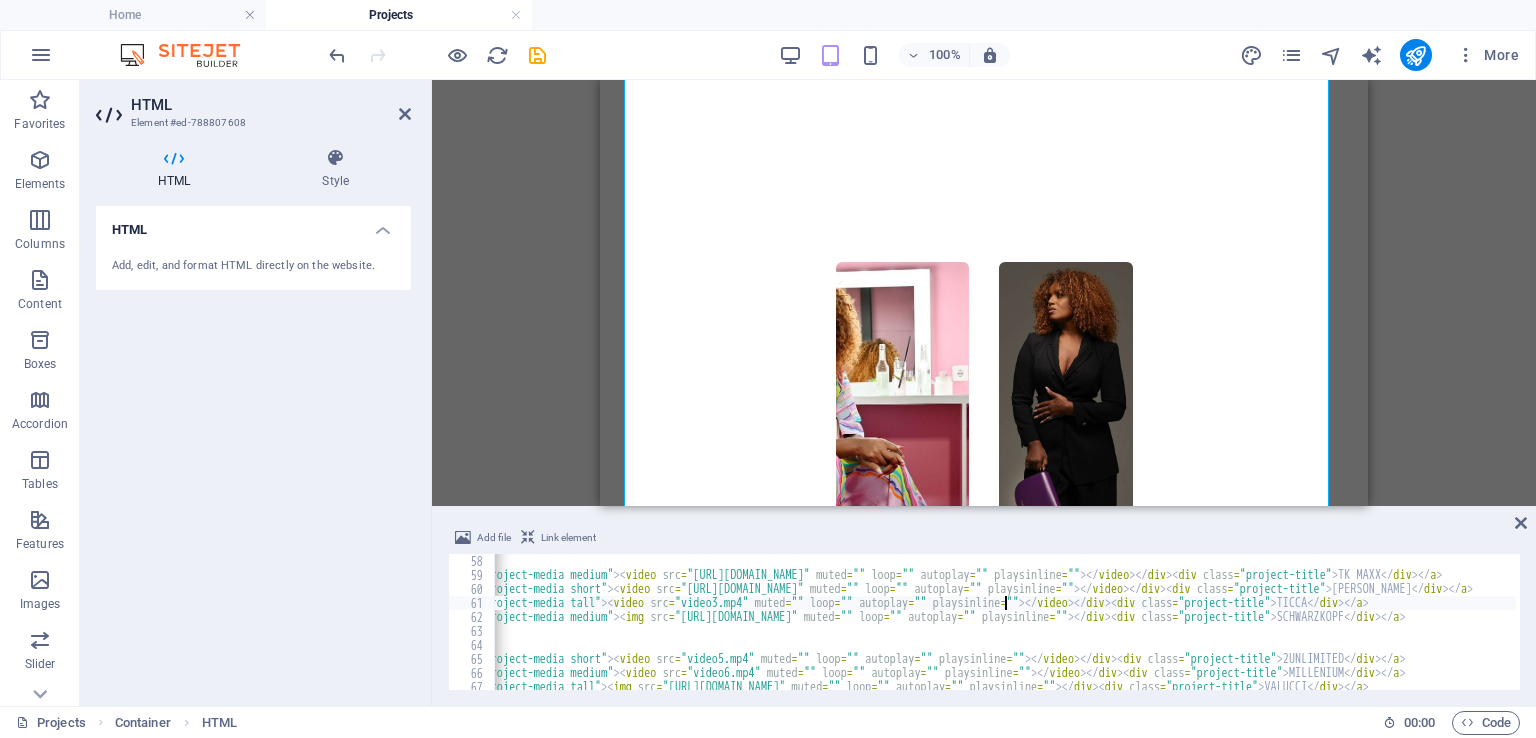 click on "<!--  First visual row: 1–4  -->    < a   href = "#"   class = "project-item" > < div   class = "project-media medium" > < video   src = "[URL][DOMAIN_NAME]"   muted = ""   loop = ""   autoplay = ""   playsinline = "" > </ video > </ div > < div   class = "project-title" > TK MAXX </ div > </ a >    < a   href = "#"   class = "project-item" > < div   class = "project-media short" > < video   src = "[URL][DOMAIN_NAME]"   muted = ""   loop = ""   autoplay = ""   playsinline = "" > </ video > </ div > < div   class = "project-title" > [PERSON_NAME] </ div > </ a >    < a   href = "#"   class = "project-item" > < div   class = "project-media tall" > < video   src = "video3.mp4"   muted = ""   loop = ""   autoplay = ""   playsinline = "" > </ video > </ div > < div   class = "project-title" > TICCA </ div > </ a >    < a   href = "#"   class = "project-item" > < div   class = "project-media medium" > < img   src =   muted =" at bounding box center (1311, 634) 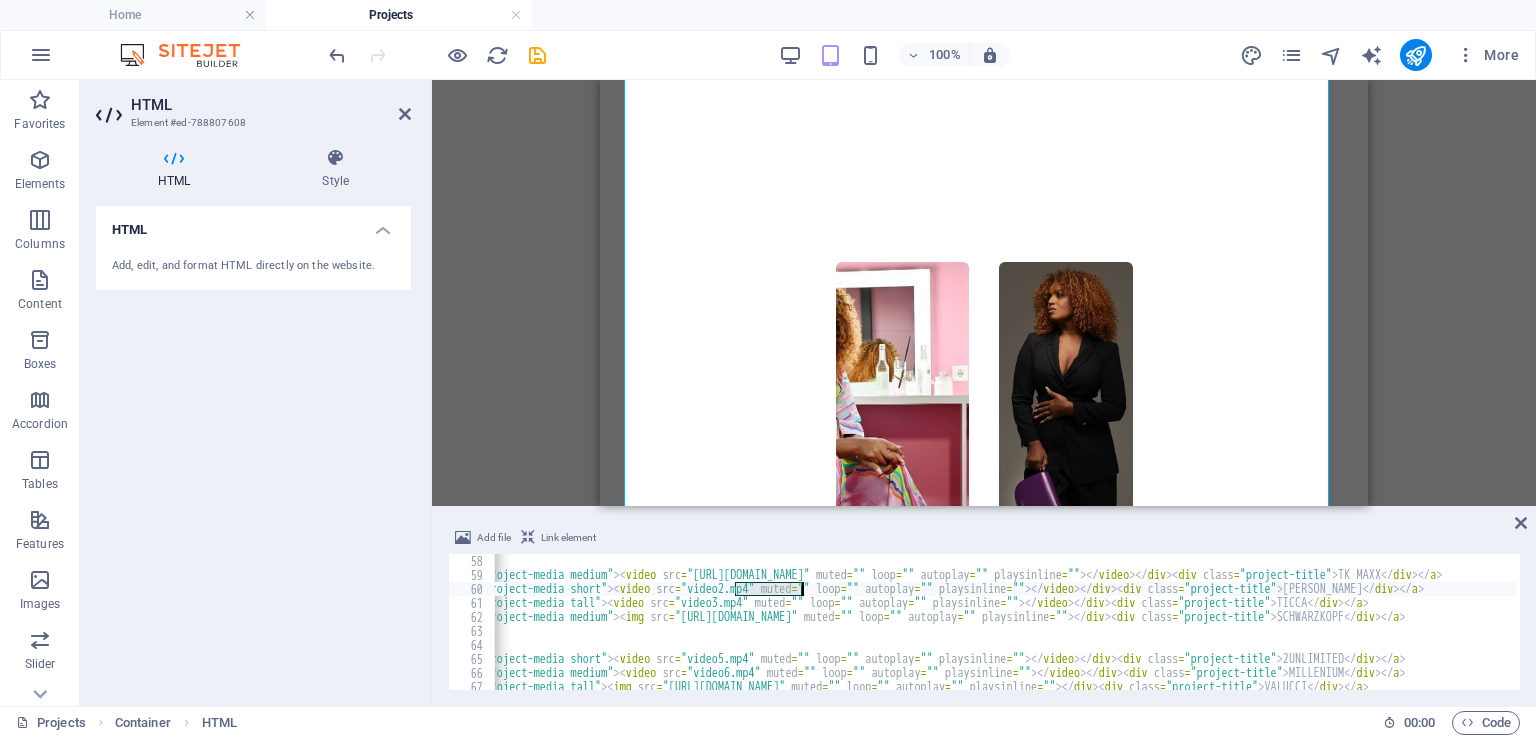 paste on "[URL][DOMAIN_NAME]" 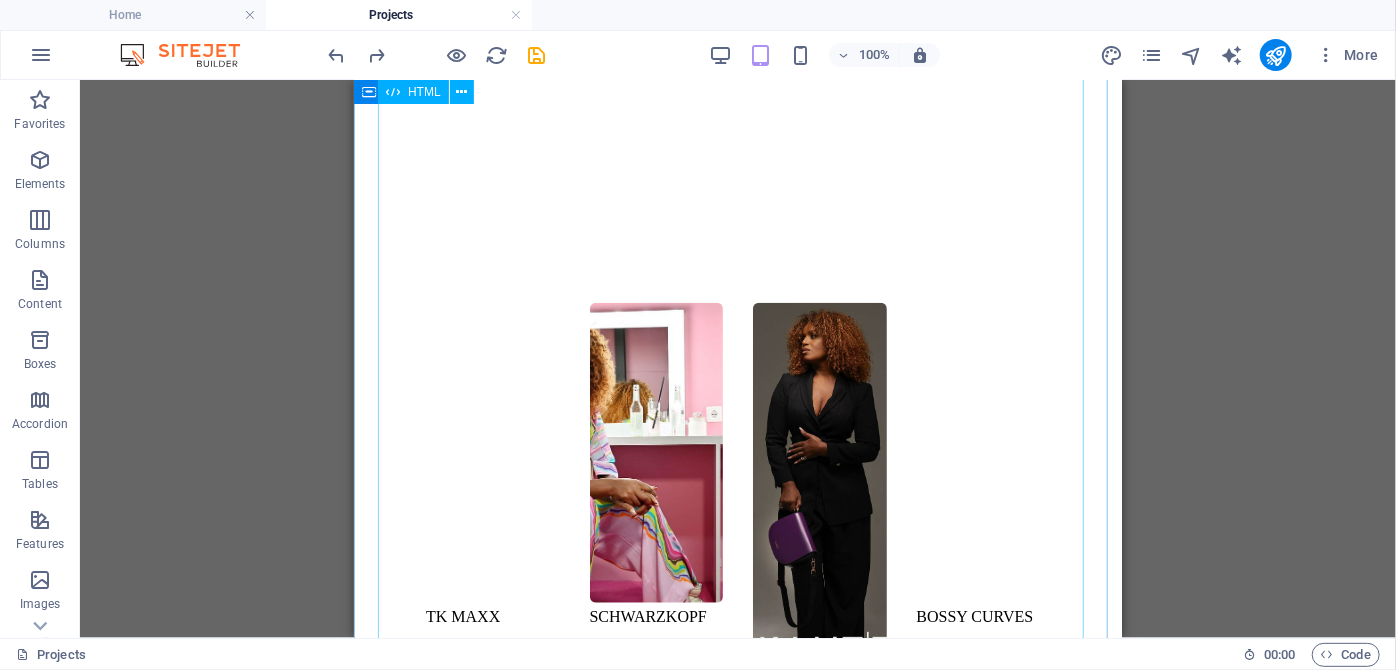 scroll, scrollTop: 909, scrollLeft: 0, axis: vertical 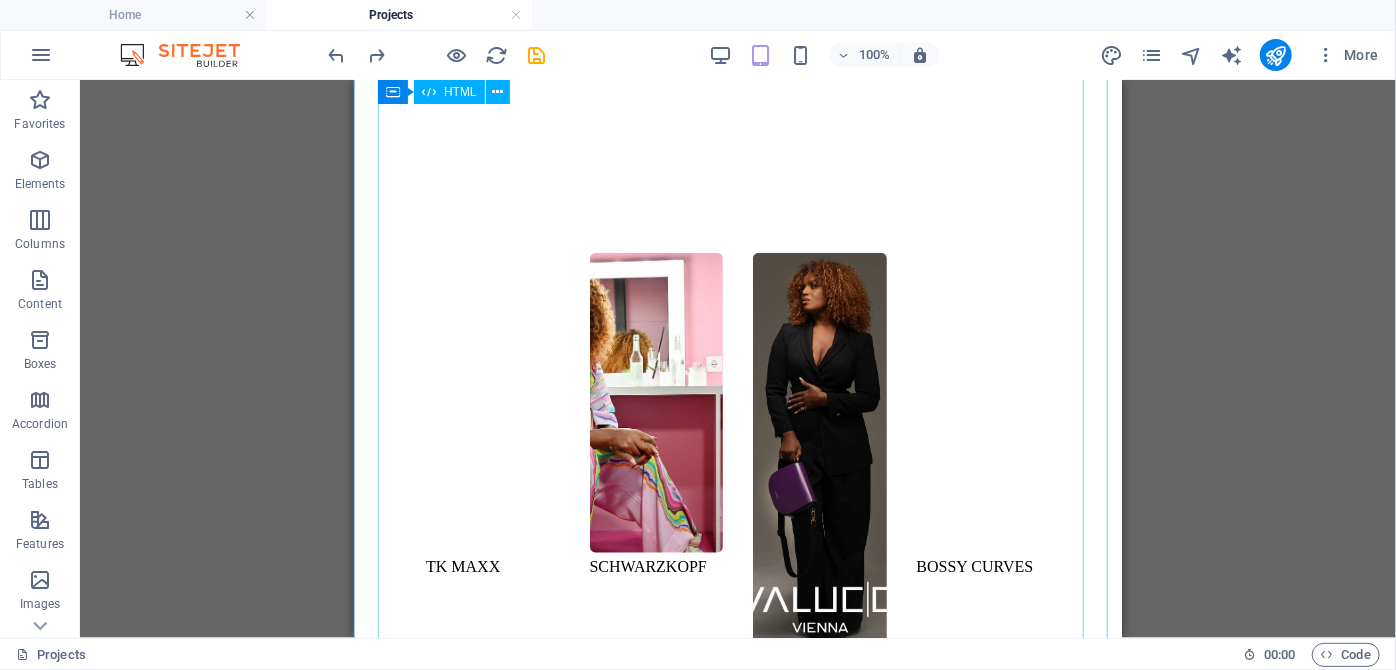 click on "TK MAXX
[PERSON_NAME]
TICCA
SCHWARZKOPF
2UNLIMITED
MILLENIUM
VALUCCI
DEICHMANN
BOSSY CURVES
REDBULL" at bounding box center (737, 781) 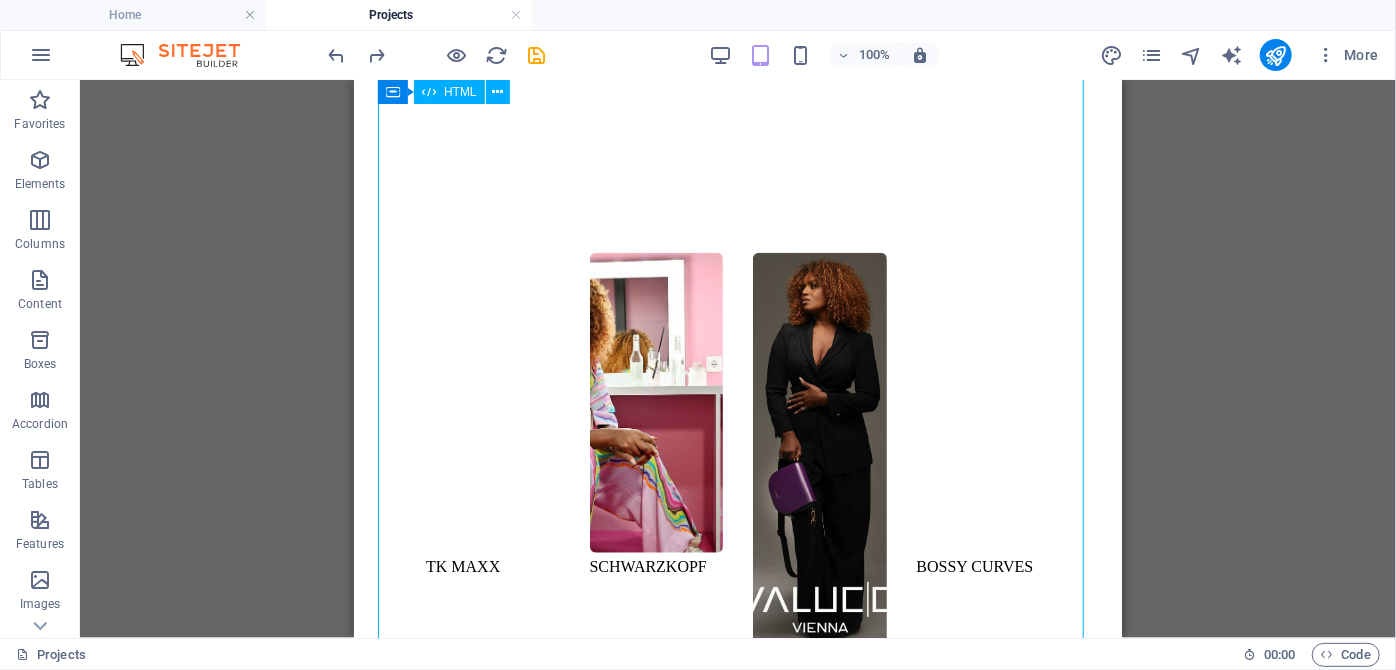 click on "TK MAXX
[PERSON_NAME]
TICCA
SCHWARZKOPF
2UNLIMITED
MILLENIUM
VALUCCI
DEICHMANN
BOSSY CURVES
REDBULL" at bounding box center [737, 781] 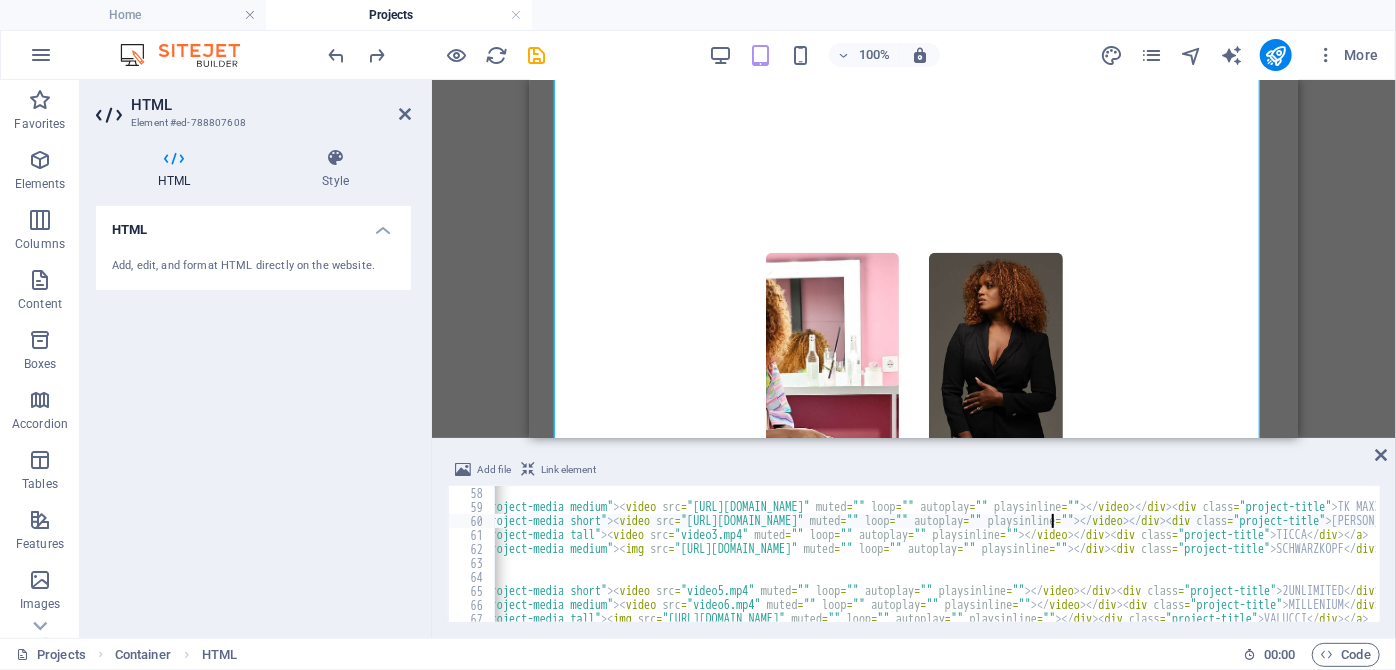 scroll, scrollTop: 743, scrollLeft: 0, axis: vertical 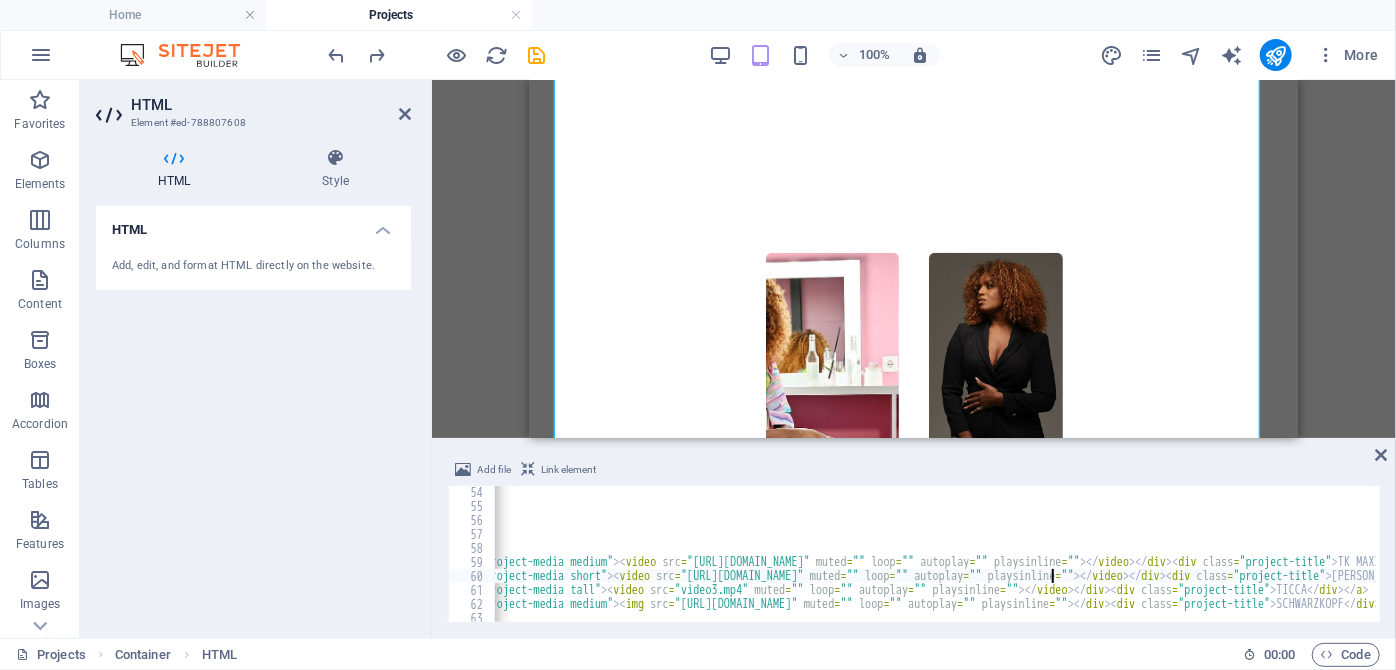 click on "</ style > < div   class = "project-grid" >    <!--  First visual row: 1–4  -->    < a   href = "#"   class = "project-item" > < div   class = "project-media medium" > < video   src = "[URL][DOMAIN_NAME]"   muted = ""   loop = ""   autoplay = ""   playsinline = "" > </ video > </ div > < div   class = "project-title" > TK MAXX </ div > </ a >    < a   href = "#"   class = "project-item" > < div   class = "project-media short" > < video   src = "[URL][DOMAIN_NAME]"   muted = ""   loop = ""   autoplay = ""   playsinline = "" > </ video > </ div > < div   class = "project-title" > [PERSON_NAME] </ div > </ a >    < a   href = "#"   class = "project-item" > < div   class = "project-media tall" > < video   src = "video3.mp4"   muted = ""   loop = ""   autoplay = ""   playsinline = "" > </ video > </ div > < div   class = "project-title" > TICCA </ div > </ a >    < a   href = "#"   class = "project-item" > < div   class = >" at bounding box center (1311, 565) 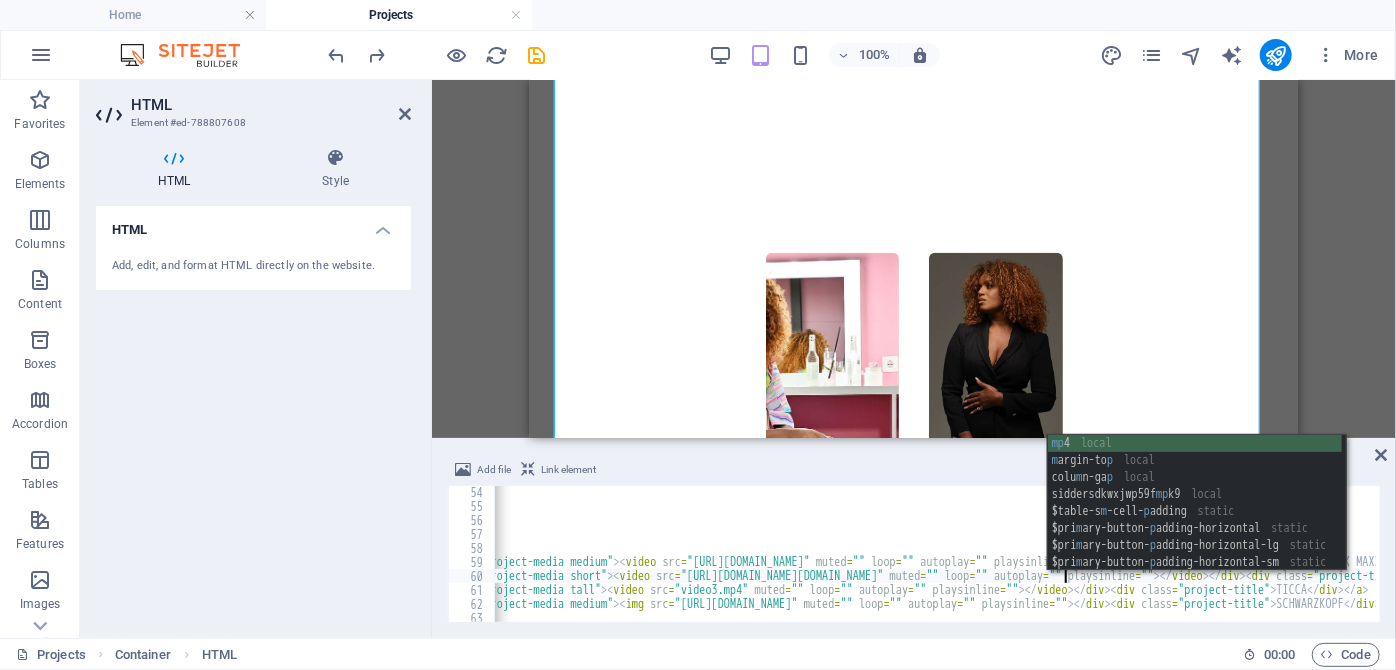scroll, scrollTop: 0, scrollLeft: 70, axis: horizontal 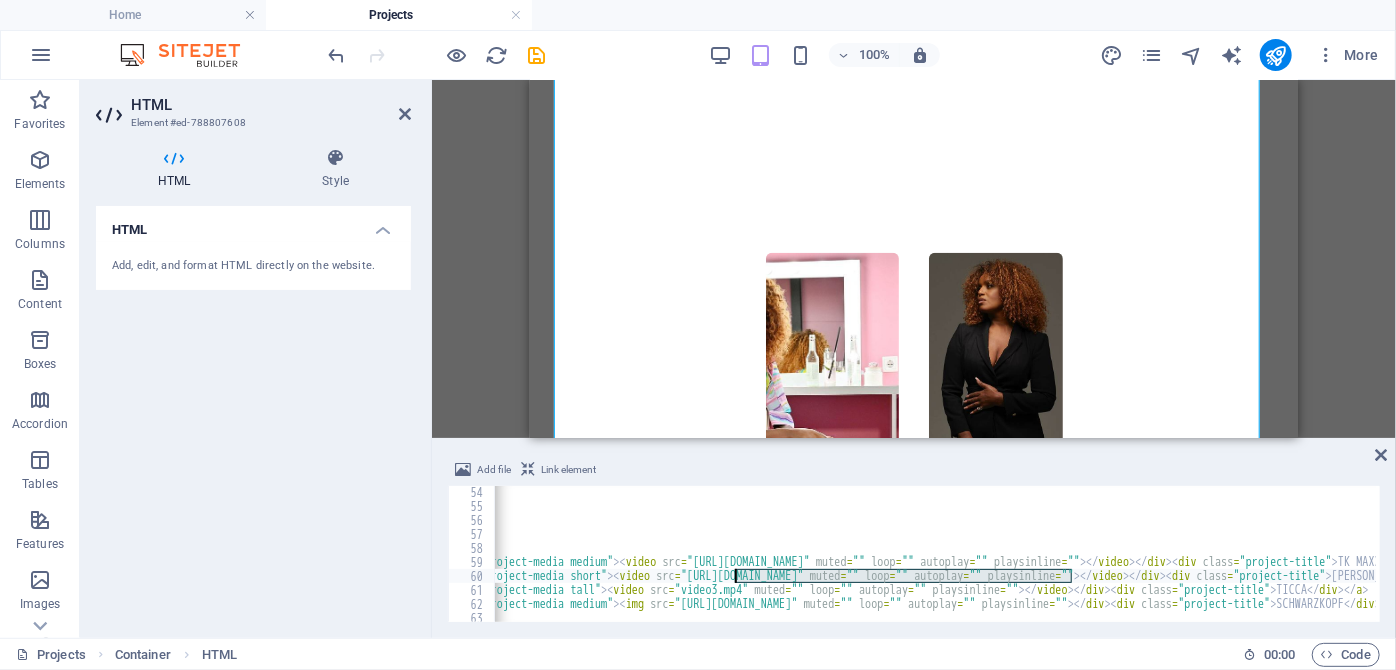 drag, startPoint x: 1073, startPoint y: 578, endPoint x: 736, endPoint y: 578, distance: 337 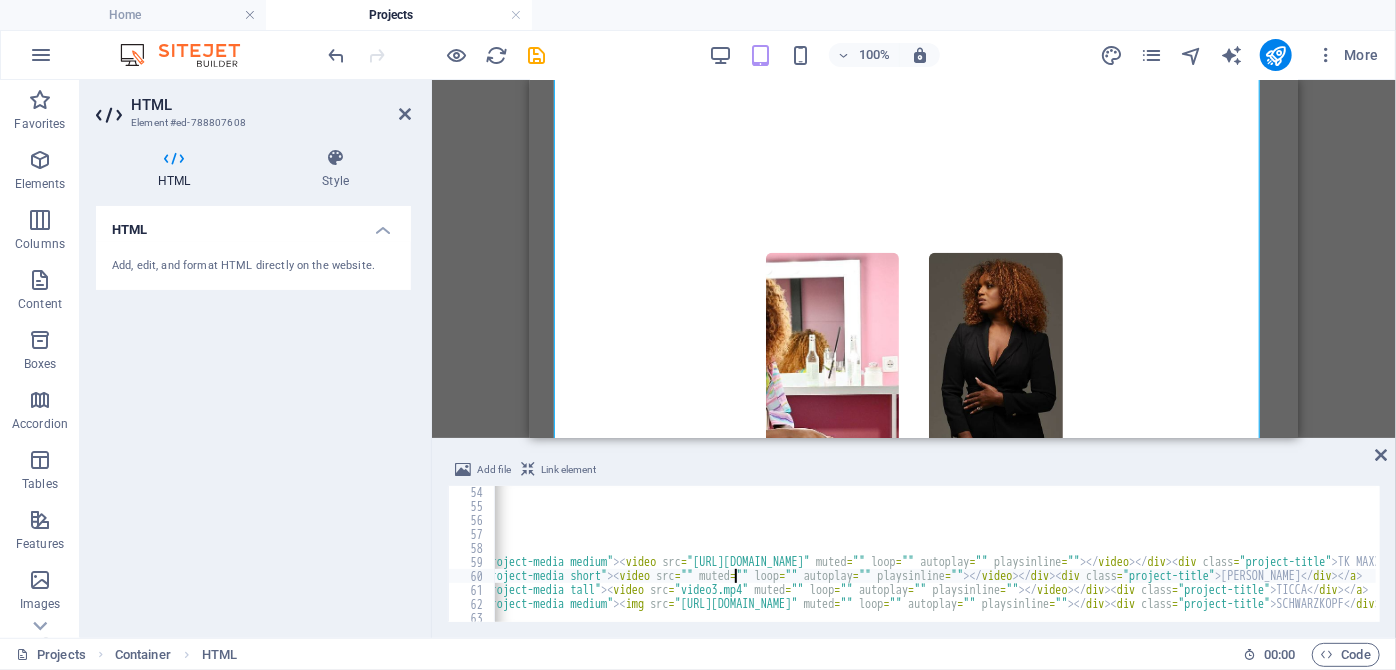 scroll, scrollTop: 797, scrollLeft: 0, axis: vertical 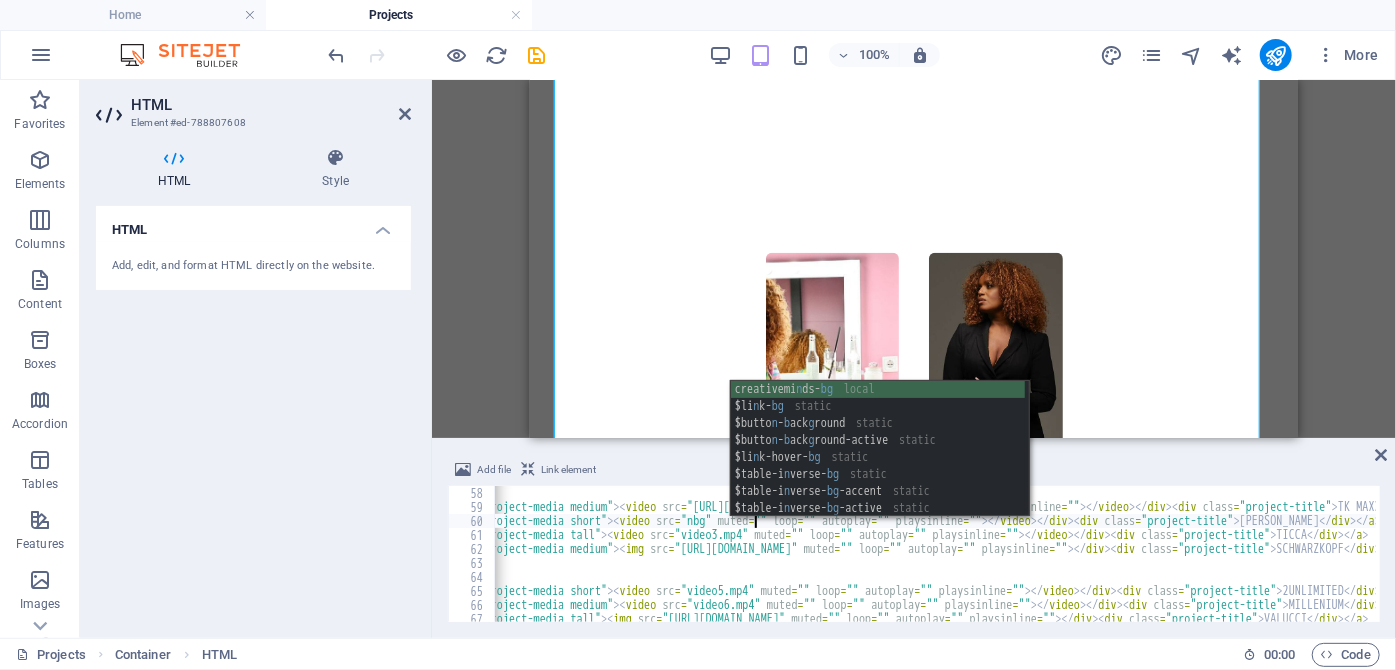 click on "<!--  First visual row: 1–4  -->    < a   href = "#"   class = "project-item" > < div   class = "project-media medium" > < video   src = "[URL][DOMAIN_NAME]"   muted = ""   loop = ""   autoplay = ""   playsinline = "" > </ video > </ div > < div   class = "project-title" > TK MAXX </ div > </ a >    < a   href = "#"   class = "project-item" > < div   class = "project-media short" > < video   src = "nbg"   muted = ""   loop = ""   autoplay = ""   playsinline = "" > </ video > </ div > < div   class = "project-title" > [PERSON_NAME] </ div > </ a >    < a   href = "#"   class = "project-item" > < div   class = "project-media tall" > < video   src = "video3.mp4"   muted = ""   loop = ""   autoplay = ""   playsinline = "" > </ video > </ div > < div   class = "project-title" > TICCA </ div > </ a >    < a   href = "#"   class = "project-item" > < div   class = "project-media medium" > < img   src =   muted = ""   loop = ""   autoplay = ""   = "" >" at bounding box center [1311, 566] 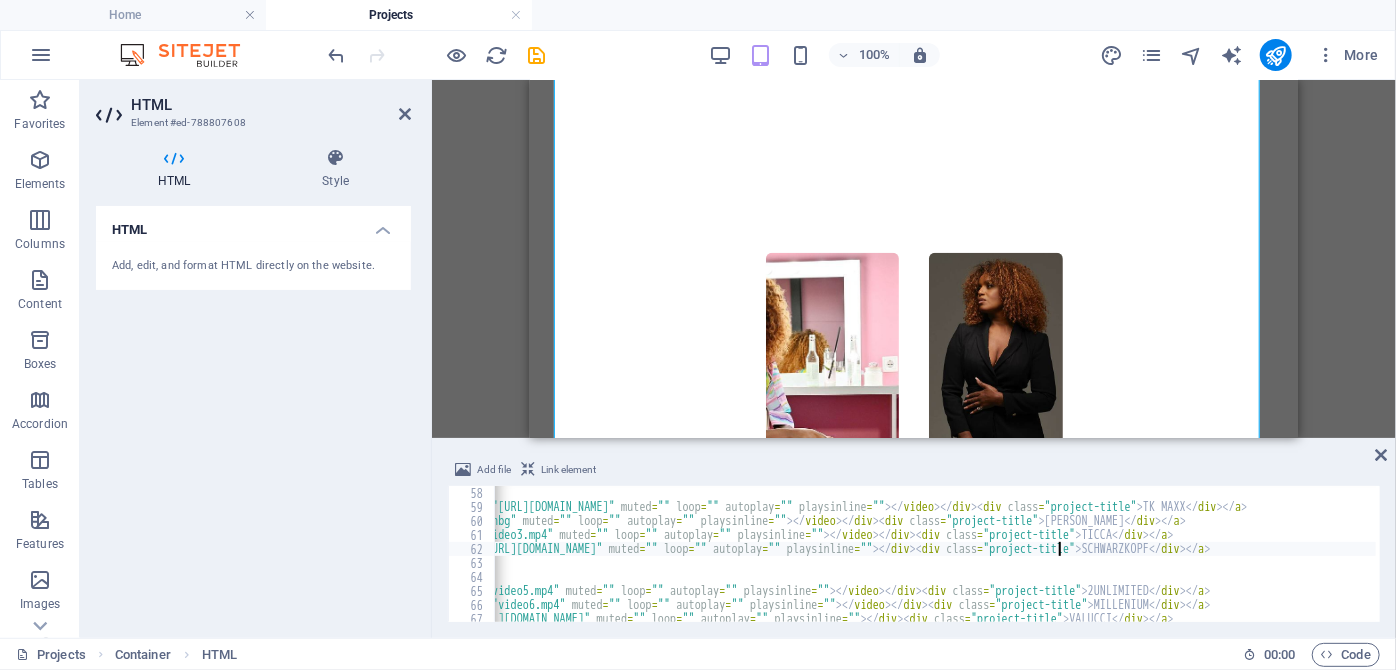 scroll, scrollTop: 0, scrollLeft: 498, axis: horizontal 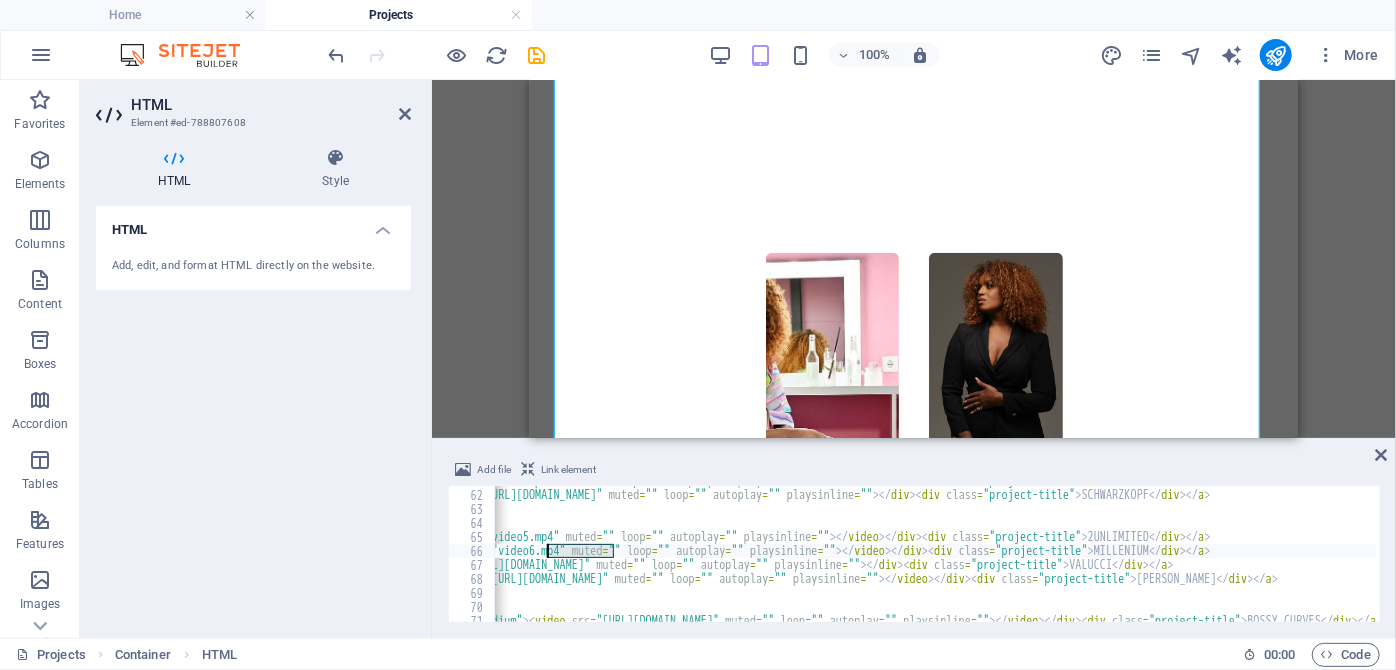 drag, startPoint x: 616, startPoint y: 552, endPoint x: 544, endPoint y: 552, distance: 72 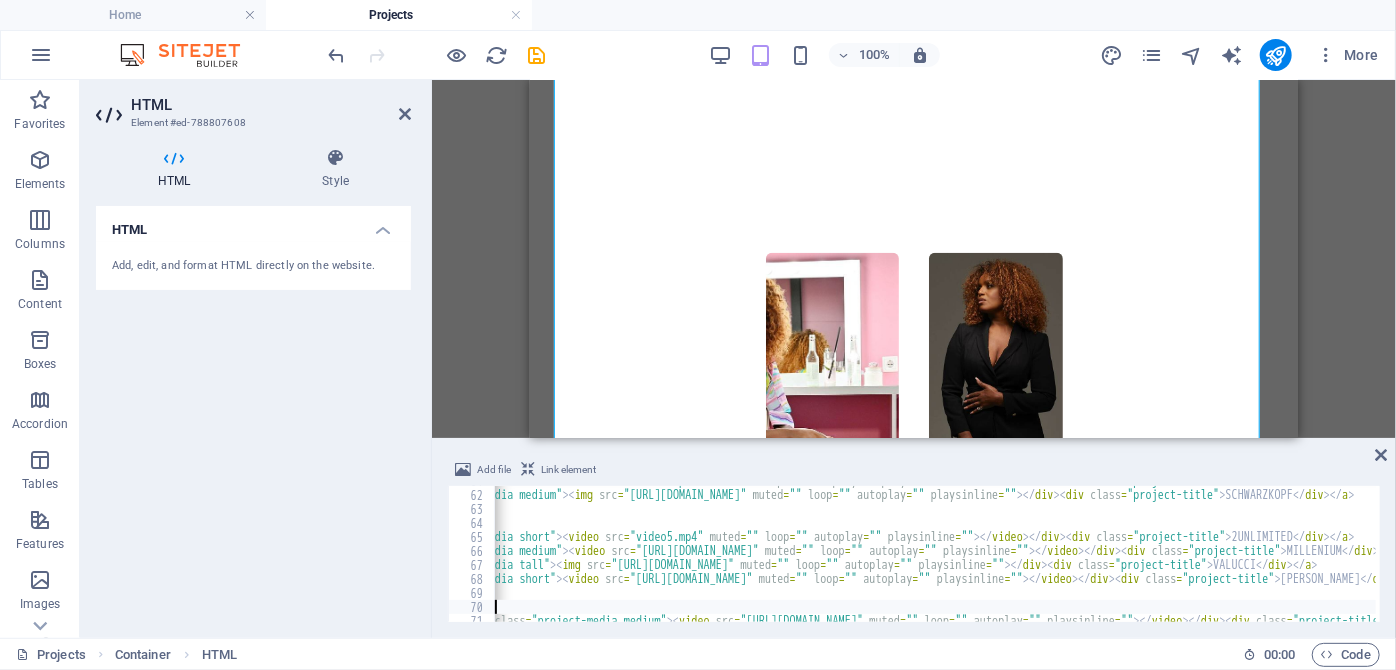 scroll, scrollTop: 0, scrollLeft: 354, axis: horizontal 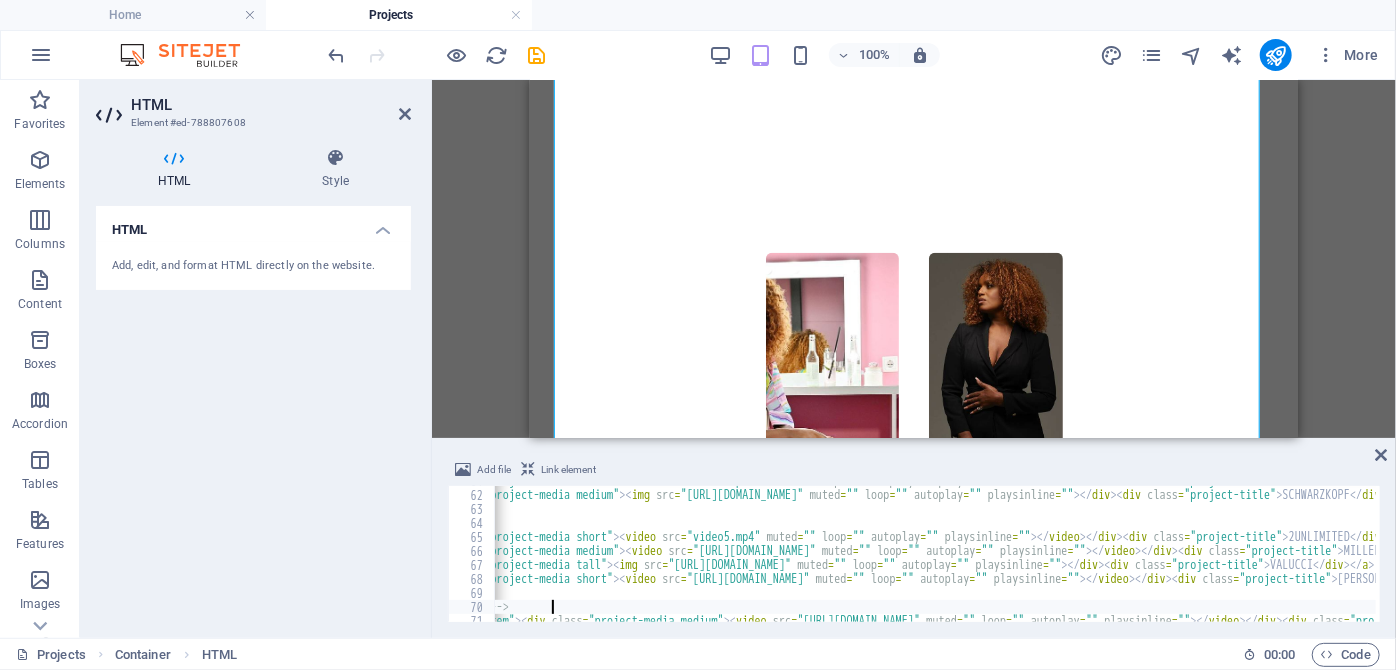 click on "< a   href = "#"   class = "project-item" > < div   class = "project-media tall" > < video   src = "video3.mp4"   muted = ""   loop = ""   autoplay = ""   playsinline = "" > </ video > </ div > < div   class = "project-title" > TICCA </ div > </ a >    < a   href = "#"   class = "project-item" > < div   class = "project-media medium" > < img   src = "[URL][DOMAIN_NAME]"   muted = ""   loop = ""   autoplay = ""   playsinline = "" > </ div > < div   class = "project-title" > SCHWARZKOPF </ div > </ a >    <!--  Second visual row: 5–8  -->    < a   href = "#"   class = "project-item" > < div   class = "project-media short" > < video   src = "video5.mp4"   muted = ""   loop = ""   autoplay = ""   playsinline = "" > </ video > </ div > < div   class = "project-title" > 2UNLIMITED </ div > </ a >    < a   href = "#"   class = "project-item" > < div   class = "project-media medium" > < video   src" at bounding box center (1317, 554) 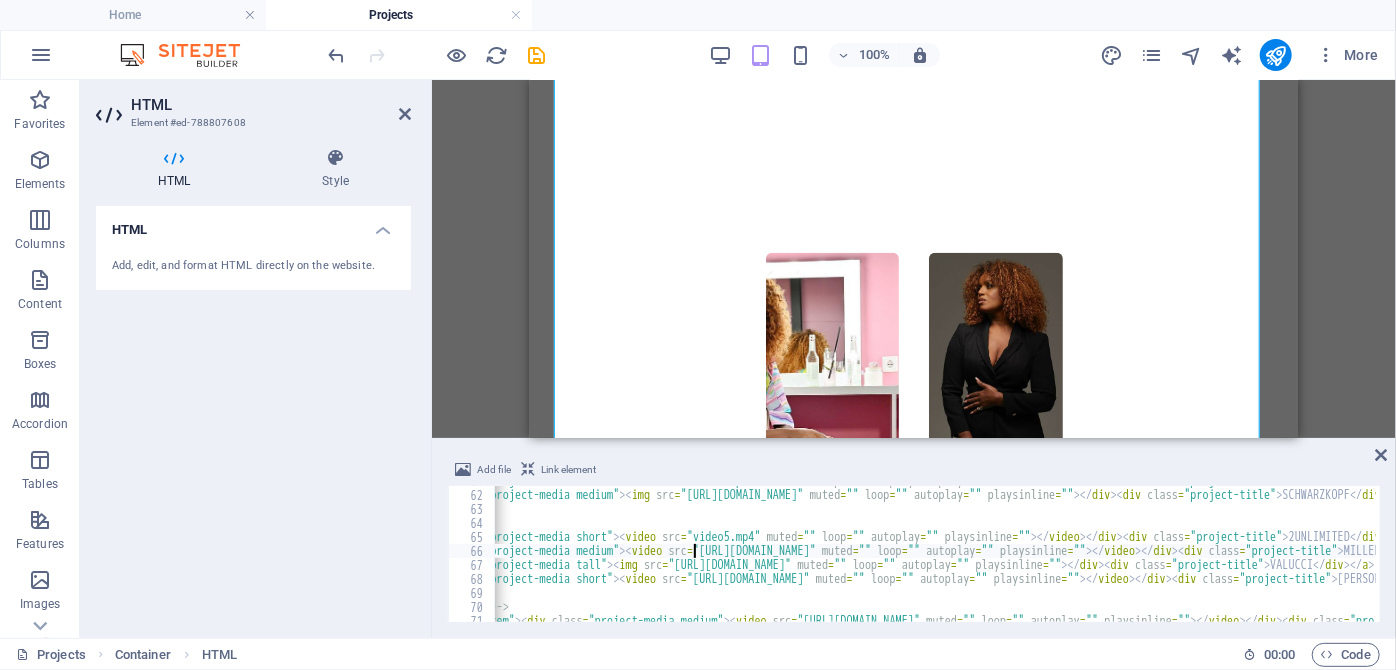 click on "< a   href = "#"   class = "project-item" > < div   class = "project-media tall" > < video   src = "video3.mp4"   muted = ""   loop = ""   autoplay = ""   playsinline = "" > </ video > </ div > < div   class = "project-title" > TICCA </ div > </ a >    < a   href = "#"   class = "project-item" > < div   class = "project-media medium" > < img   src = "[URL][DOMAIN_NAME]"   muted = ""   loop = ""   autoplay = ""   playsinline = "" > </ div > < div   class = "project-title" > SCHWARZKOPF </ div > </ a >    <!--  Second visual row: 5–8  -->    < a   href = "#"   class = "project-item" > < div   class = "project-media short" > < video   src = "video5.mp4"   muted = ""   loop = ""   autoplay = ""   playsinline = "" > </ video > </ div > < div   class = "project-title" > 2UNLIMITED </ div > </ a >    < a   href = "#"   class = "project-item" > < div   class = "project-media medium" > < video   src" at bounding box center [1317, 554] 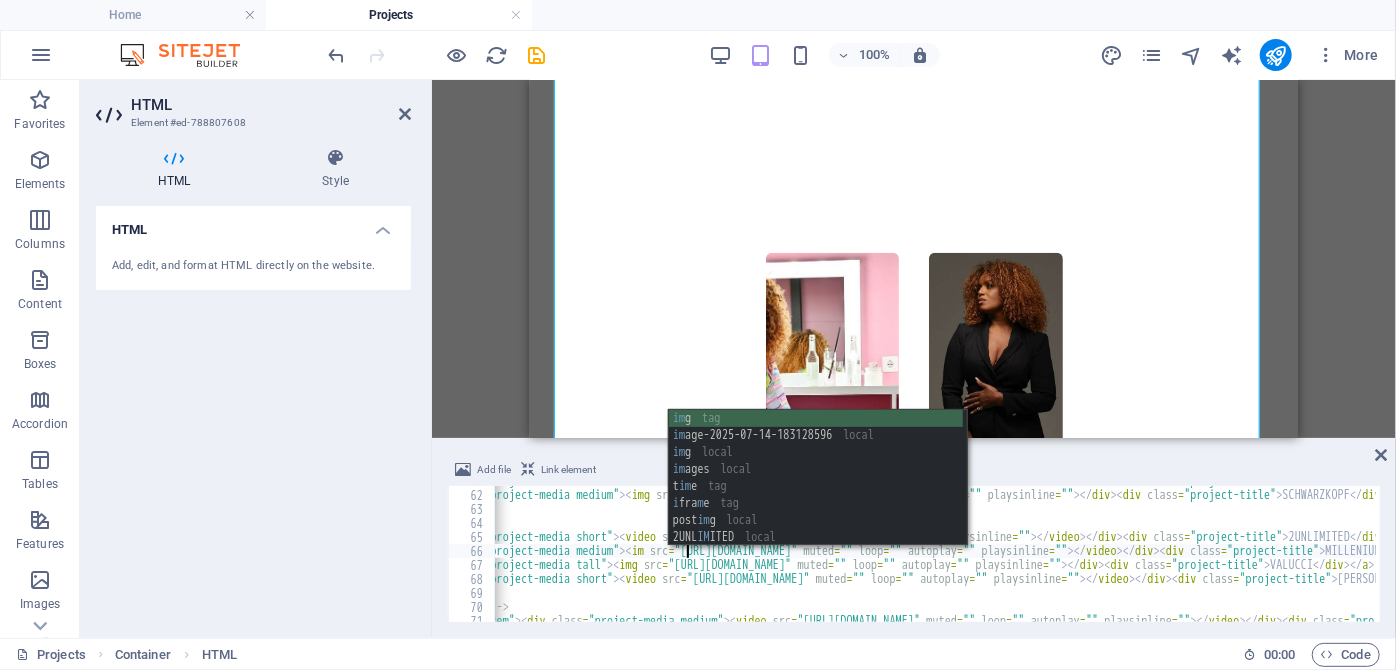 scroll, scrollTop: 0, scrollLeft: 40, axis: horizontal 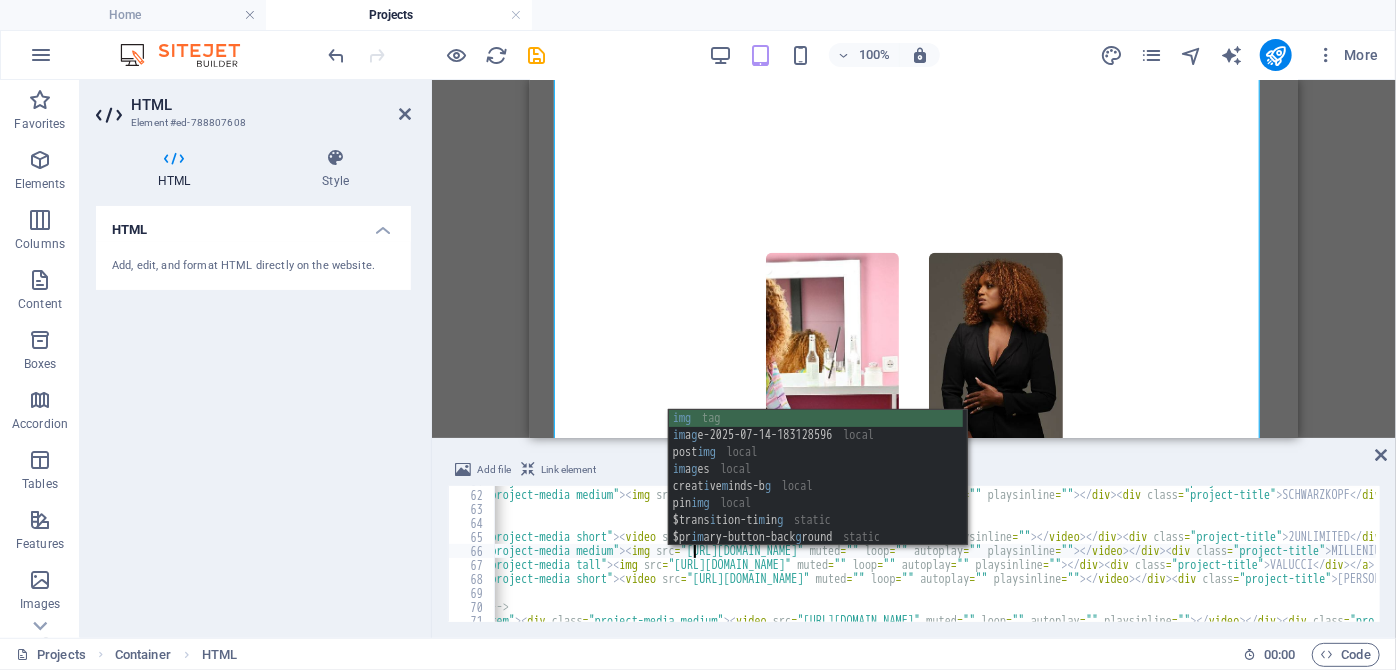 click on "Add file Link element <a href="#" class="project-item"><div class="project-media medium"><img src="[URL][DOMAIN_NAME]" muted="" loop="" autoplay="" playsinline=""></video></div><div class="project-title">MILLENIUM</div></a> 61 62 63 64 65 66 67 68 69 70 71 72 73    < a   href = "#"   class = "project-item" > < div   class = "project-media tall" > < video   src = "video3.mp4"   muted = ""   loop = ""   autoplay = ""   playsinline = "" > </ video > </ div > < div   class = "project-title" > TICCA </ div > </ a >    < a   href = "#"   class = "project-item" > < div   class = "project-media medium" > < img   src = "[URL][DOMAIN_NAME]"   muted = ""   loop = ""   autoplay = ""   playsinline = "" > </ div > < div   class = "project-title" > SCHWARZKOPF </ div > </ a >    <!--  Second visual row: 5–8  -->    < a   href = "#"   class = "project-item" > < div" at bounding box center [914, 540] 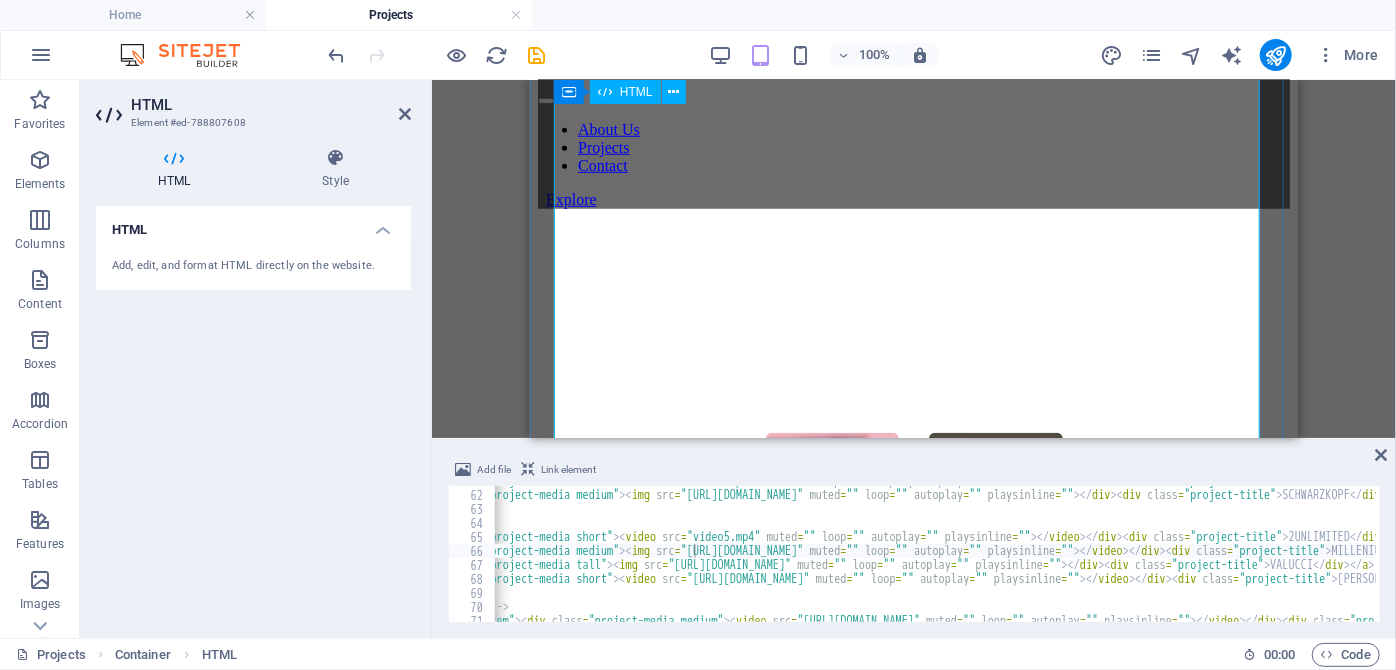 scroll, scrollTop: 727, scrollLeft: 0, axis: vertical 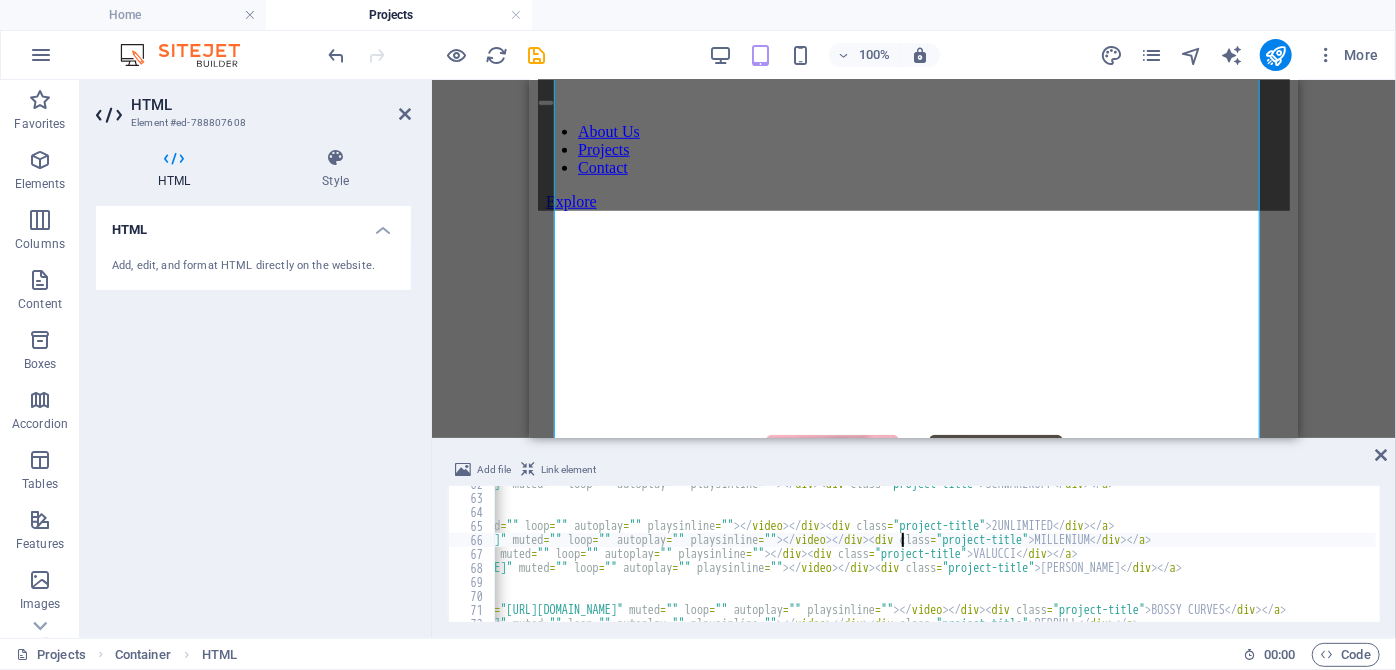 click on "< a   href = "#"   class = "project-item" > < div   class = "project-media medium" > < img   src = "[URL][DOMAIN_NAME]"   muted = ""   loop = ""   autoplay = ""   playsinline = "" > </ div > < div   class = "project-title" > SCHWARZKOPF </ div > </ a >    <!--  Second visual row: 5–8  -->    < a   href = "#"   class = "project-item" > < div   class = "project-media short" > < video   src = "video5.mp4"   muted = ""   loop = ""   autoplay = ""   playsinline = "" > </ video > </ div > < div   class = "project-title" > 2UNLIMITED </ div > </ a >    < a   href = "#"   class = "project-item" > < div   class = "project-media medium" > < img   src = "[URL][DOMAIN_NAME]"   muted = ""   loop = ""   autoplay = ""   playsinline = "" > </ video > </ div > < div   class = "project-title" > MILLENIUM </ div > </ a >    < a   href = "#"   class = "project-item" >" at bounding box center [1020, 557] 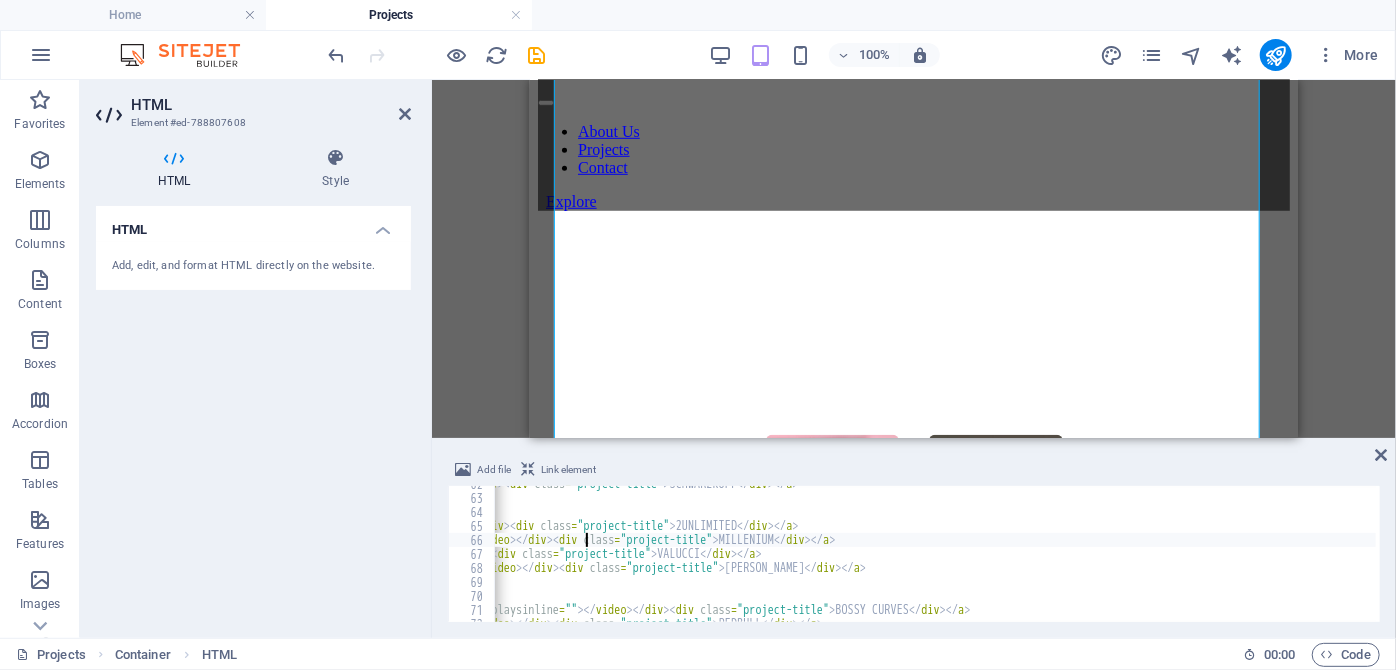 scroll, scrollTop: 0, scrollLeft: 1000, axis: horizontal 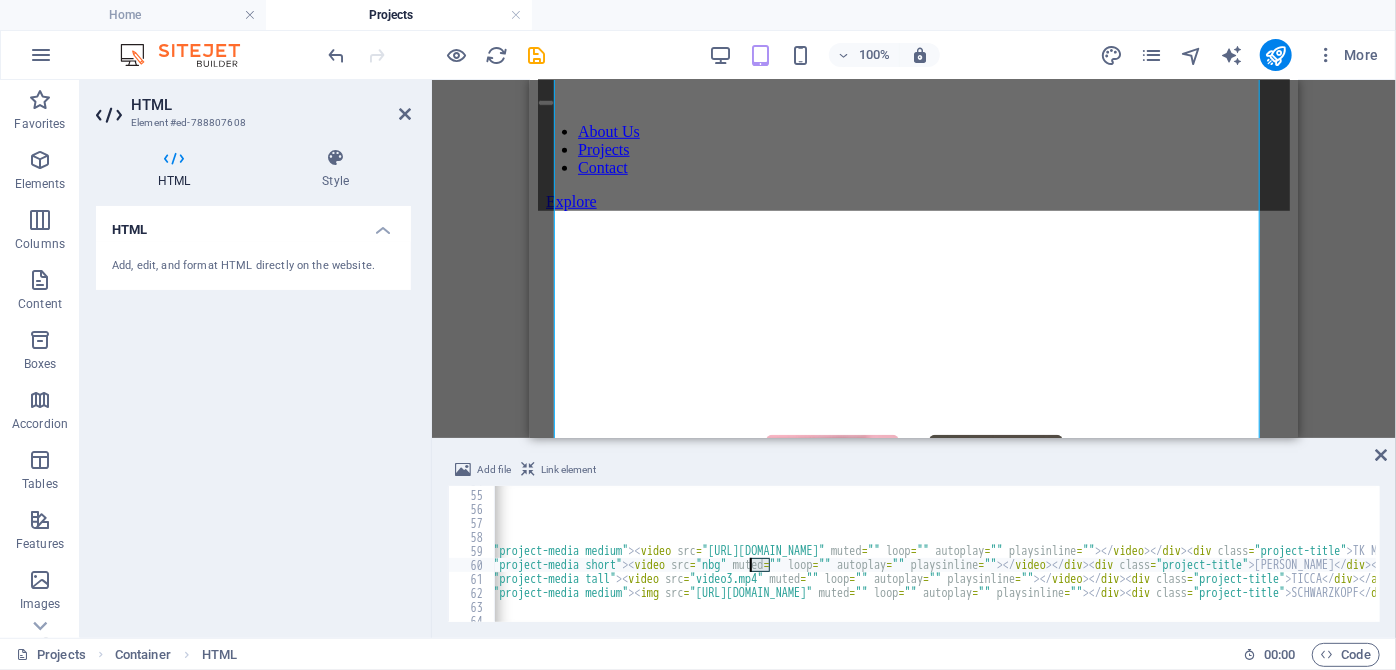 drag, startPoint x: 770, startPoint y: 562, endPoint x: 752, endPoint y: 563, distance: 18.027756 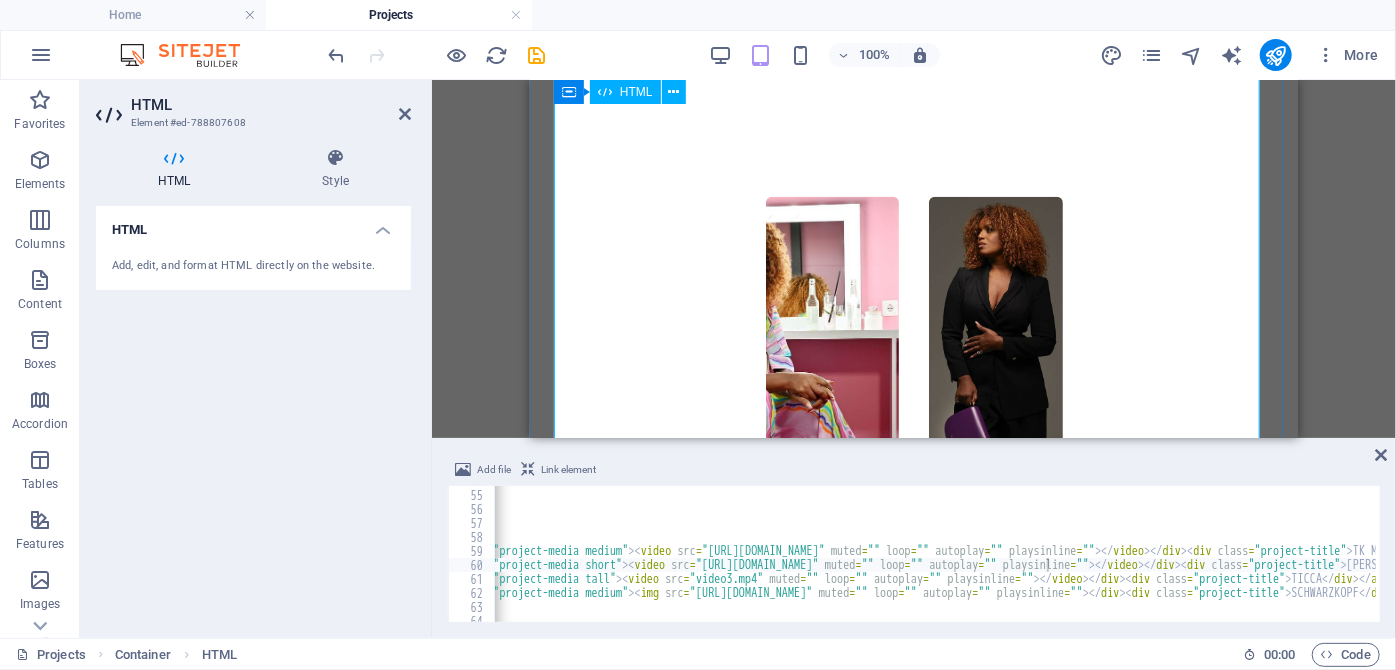 scroll, scrollTop: 909, scrollLeft: 0, axis: vertical 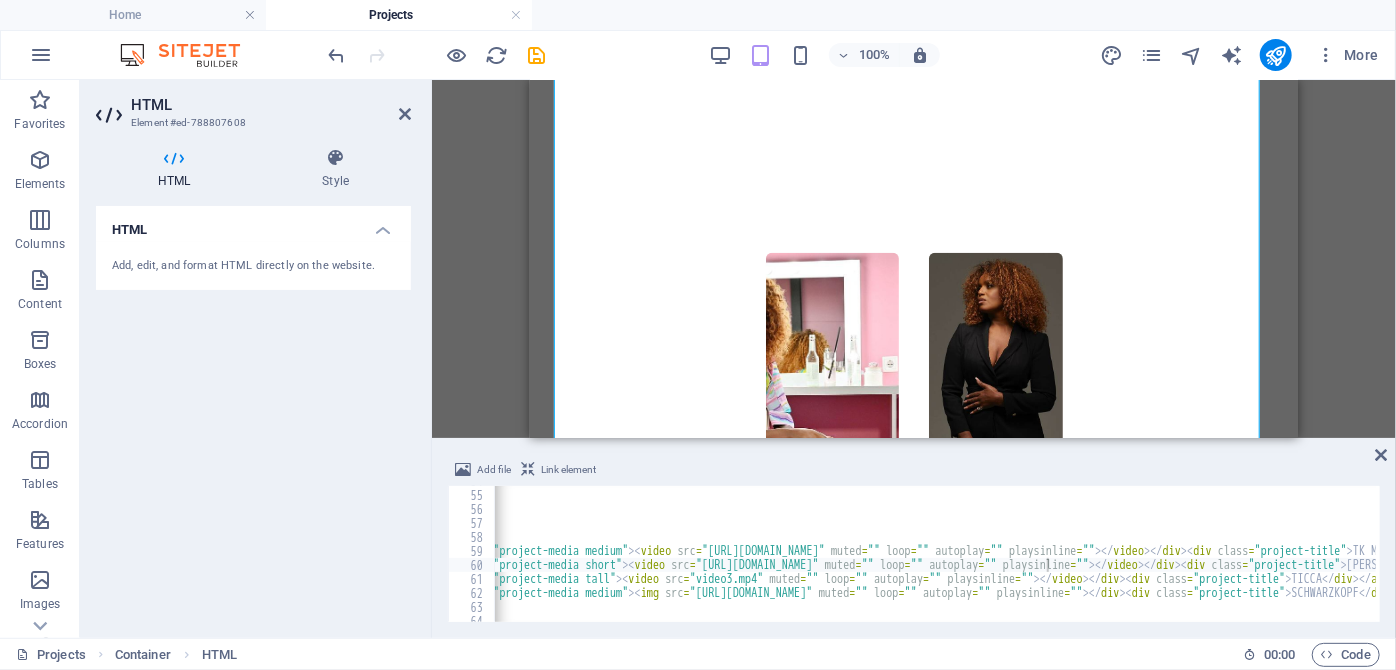 type on "<a href="#" class="project-item"><div class="project-media tall"><video src="video3.mp4" muted="" loop="" autoplay="" playsinline=""></video></div><div class="project-title">TICCA</div></a>" 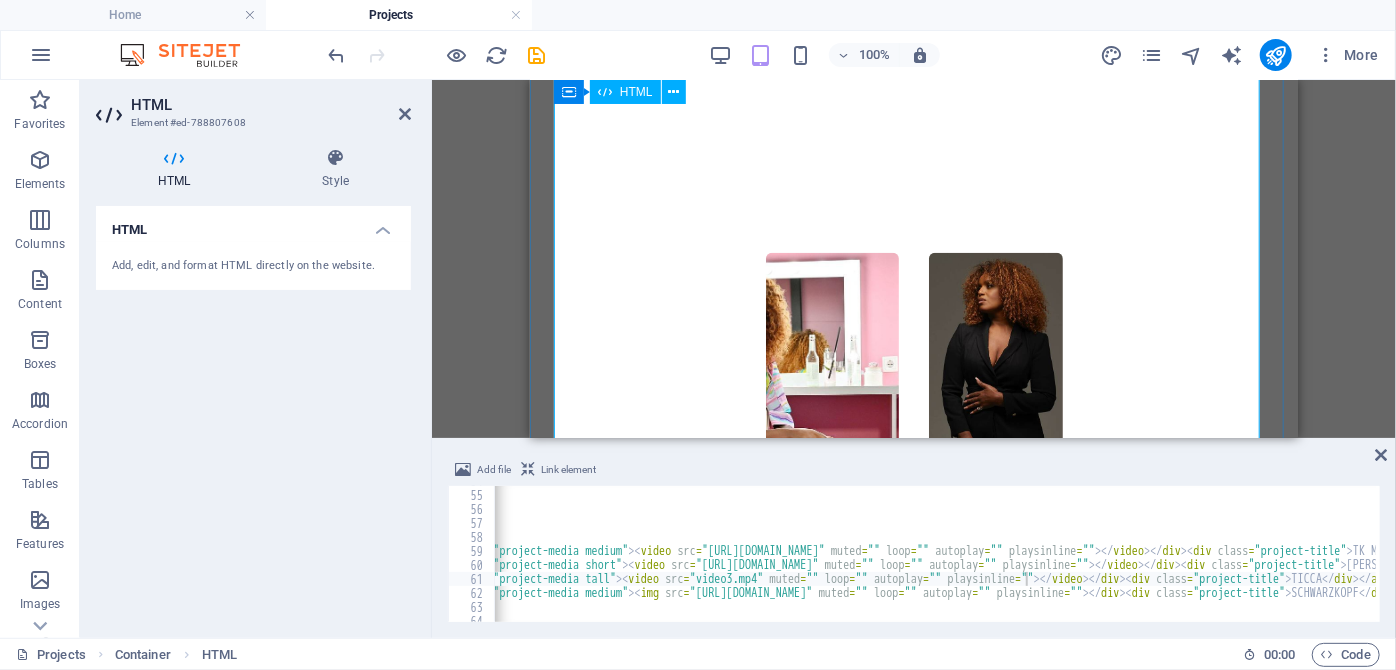click on "TK MAXX
[PERSON_NAME]
TICCA
SCHWARZKOPF
2UNLIMITED
MILLENIUM
VALUCCI
DEICHMANN
BOSSY CURVES
REDBULL" at bounding box center (913, 781) 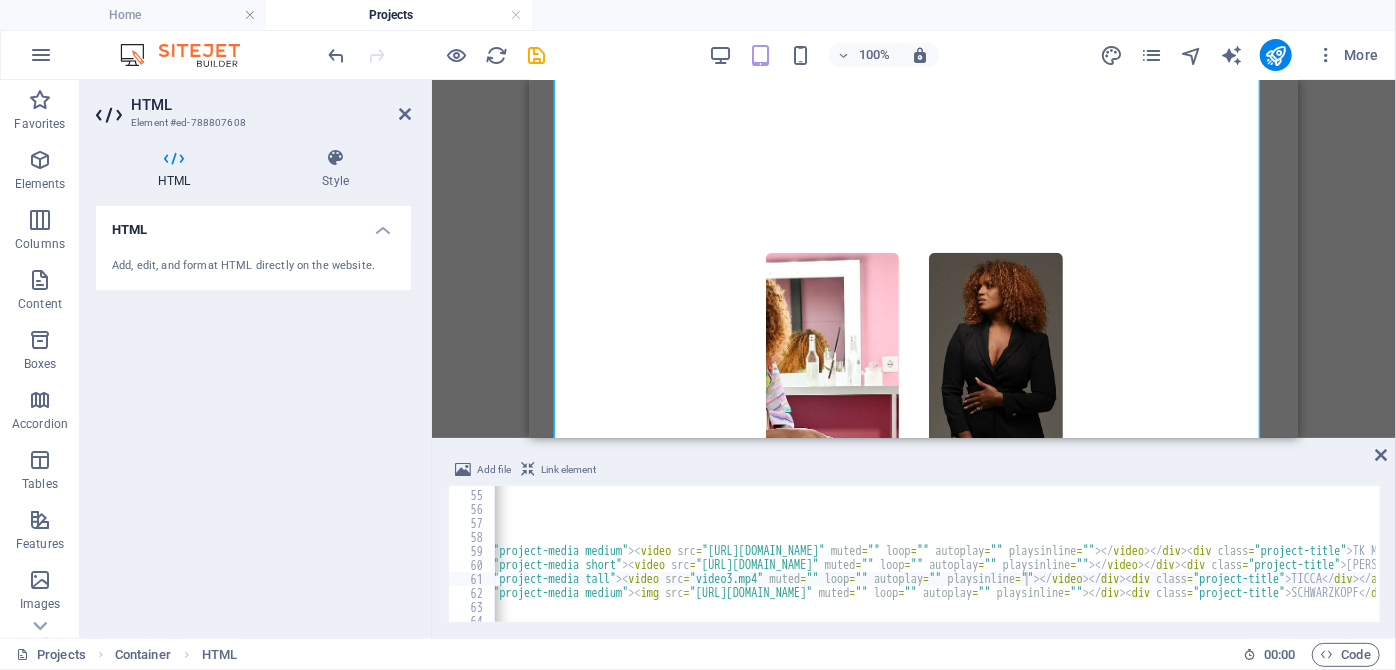 click on "HTML" at bounding box center [271, 105] 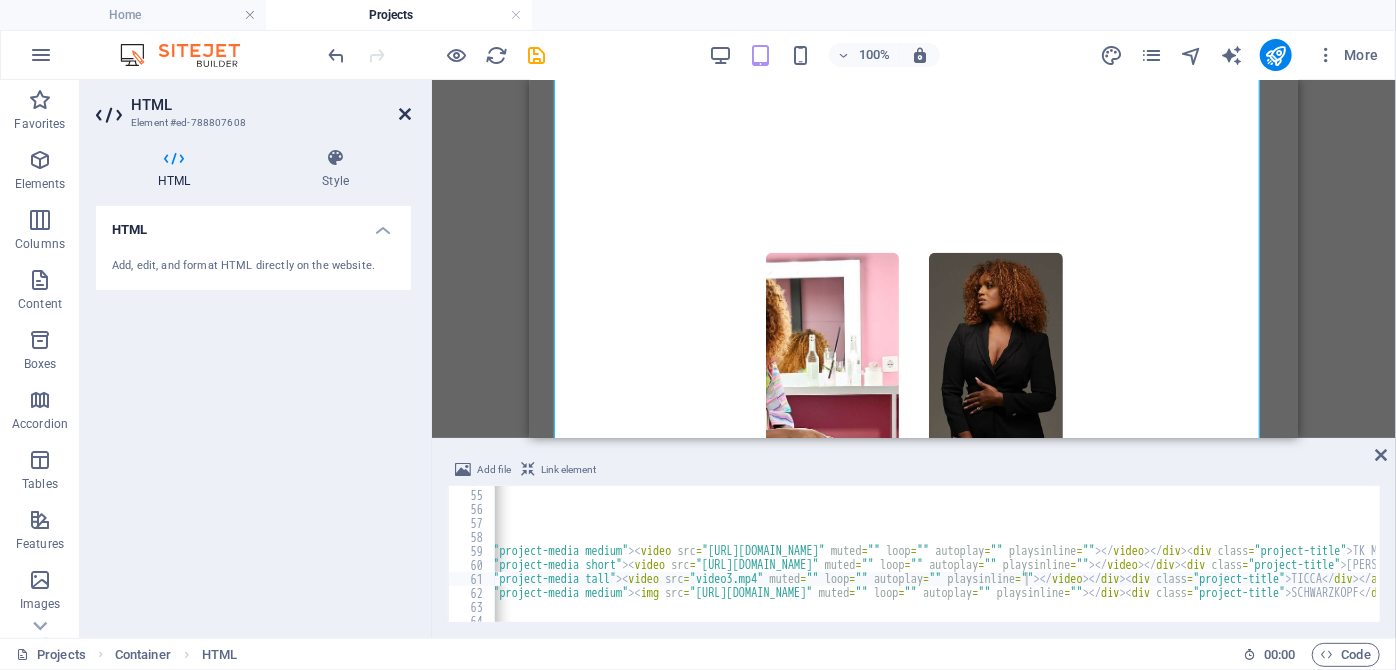 click at bounding box center [405, 114] 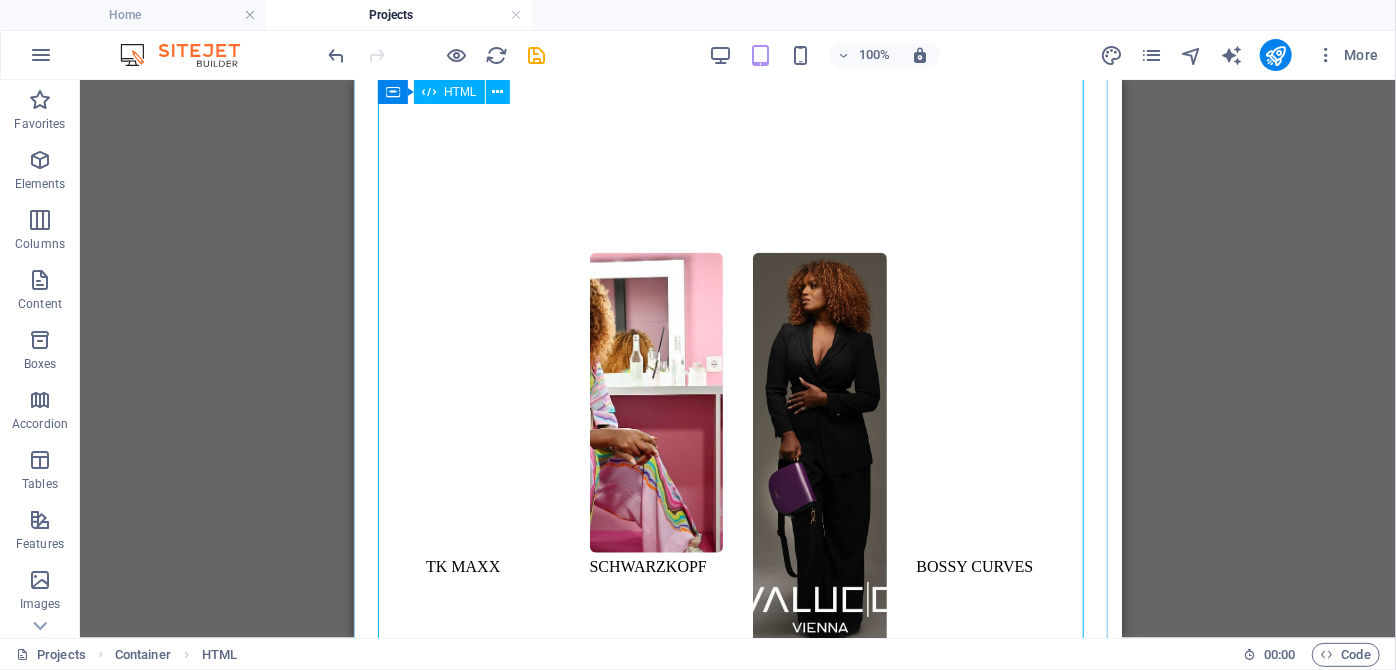 scroll, scrollTop: 818, scrollLeft: 0, axis: vertical 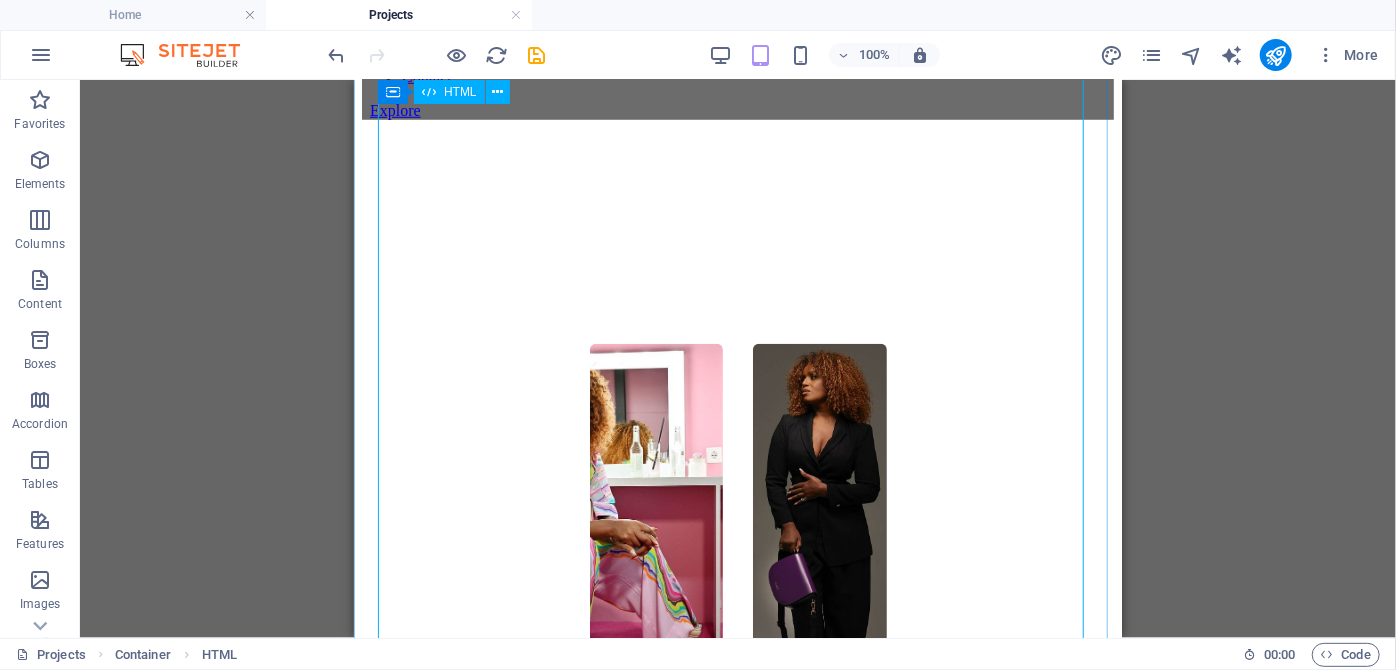 click on "TK MAXX
[PERSON_NAME]
TICCA
SCHWARZKOPF
2UNLIMITED
MILLENIUM
VALUCCI
DEICHMANN
BOSSY CURVES
REDBULL" at bounding box center (737, 872) 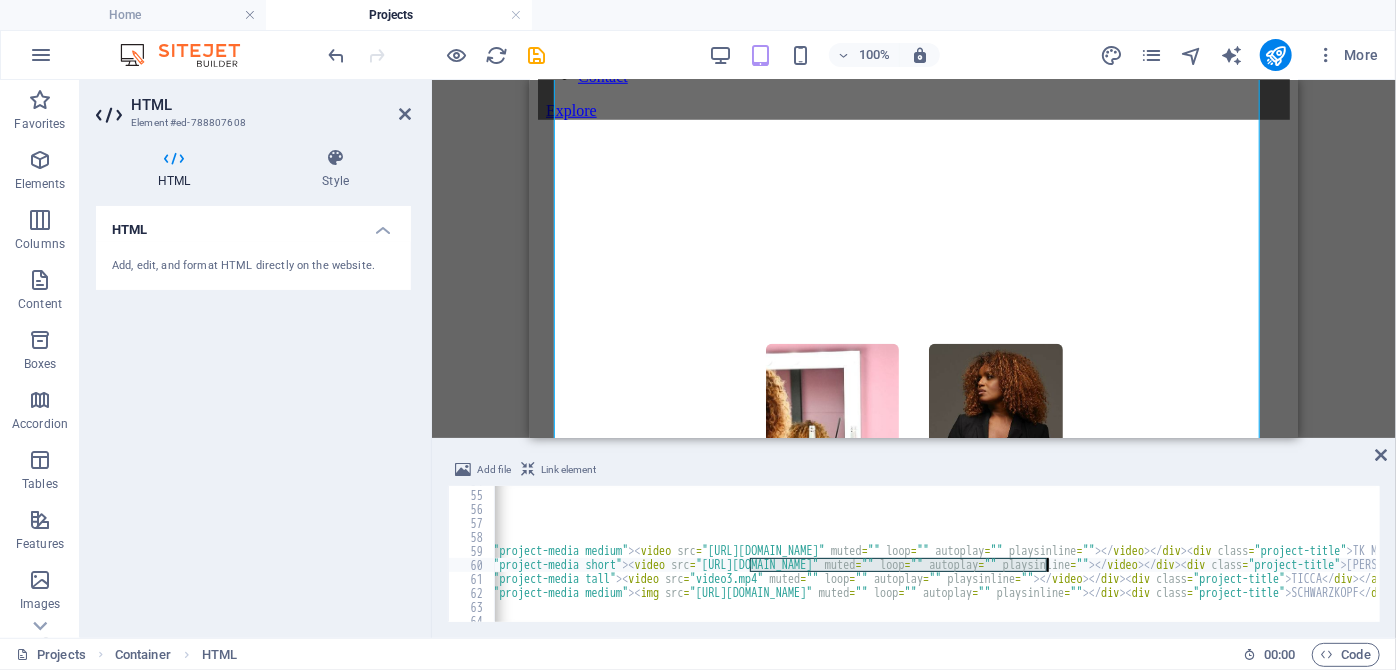 drag, startPoint x: 752, startPoint y: 563, endPoint x: 1049, endPoint y: 571, distance: 297.10773 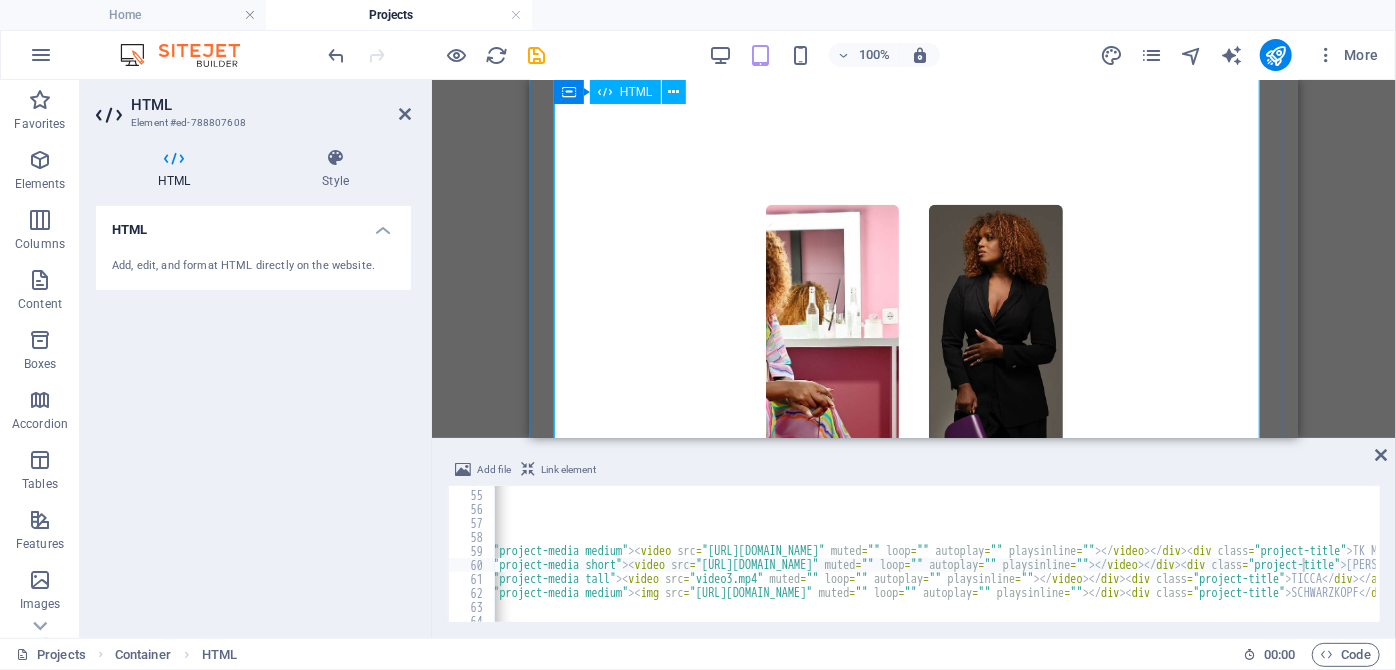 scroll, scrollTop: 1000, scrollLeft: 0, axis: vertical 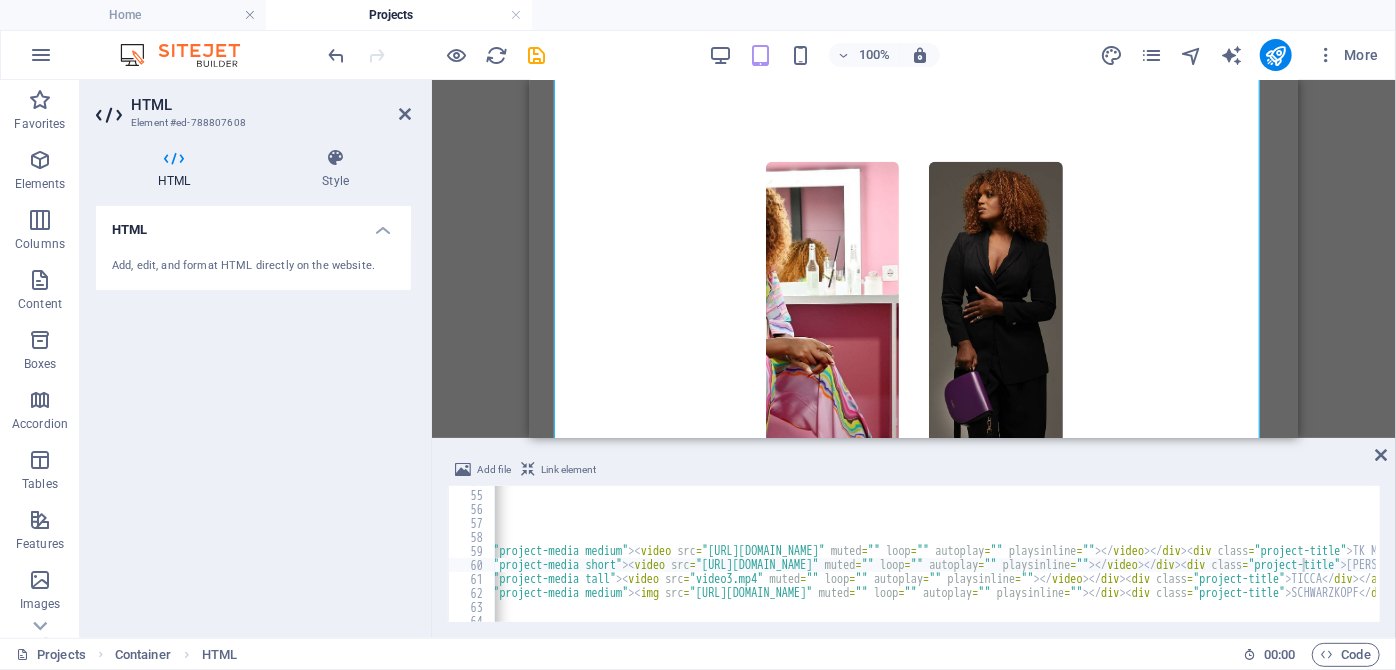 click on "</ style > < div   class = "project-grid" >    <!--  First visual row: 1–4  -->    < a   href = "#"   class = "project-item" > < div   class = "project-media medium" > < video   src = "[URL][DOMAIN_NAME]"   muted = ""   loop = ""   autoplay = ""   playsinline = "" > </ video > </ div > < div   class = "project-title" > TK MAXX </ div > </ a >    < a   href = "#"   class = "project-item" > < div   class = "project-media short" > < video   src = "[URL][DOMAIN_NAME]"   muted = ""   loop = ""   autoplay = ""   playsinline = "" > </ video > </ div > < div   class = "project-title" > [PERSON_NAME] </ div > </ a >    < a   href = "#"   class = "project-item" > < div   class = "project-media tall" > < video   src = "video3.mp4"   muted = ""   loop = ""   autoplay = ""   playsinline = "" > </ video > </ div > < div   class = "project-title" > TICCA </ div > </ a >    < a   href = "#"   class =" at bounding box center [1326, 554] 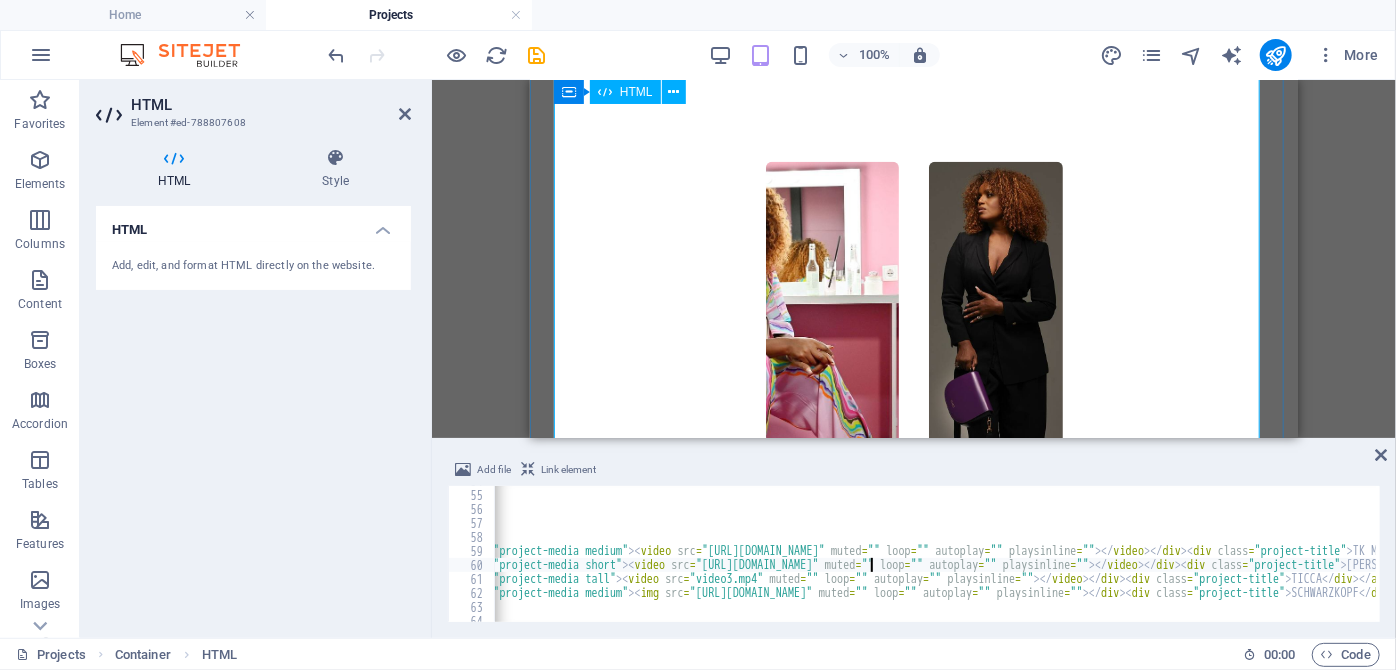scroll, scrollTop: 909, scrollLeft: 0, axis: vertical 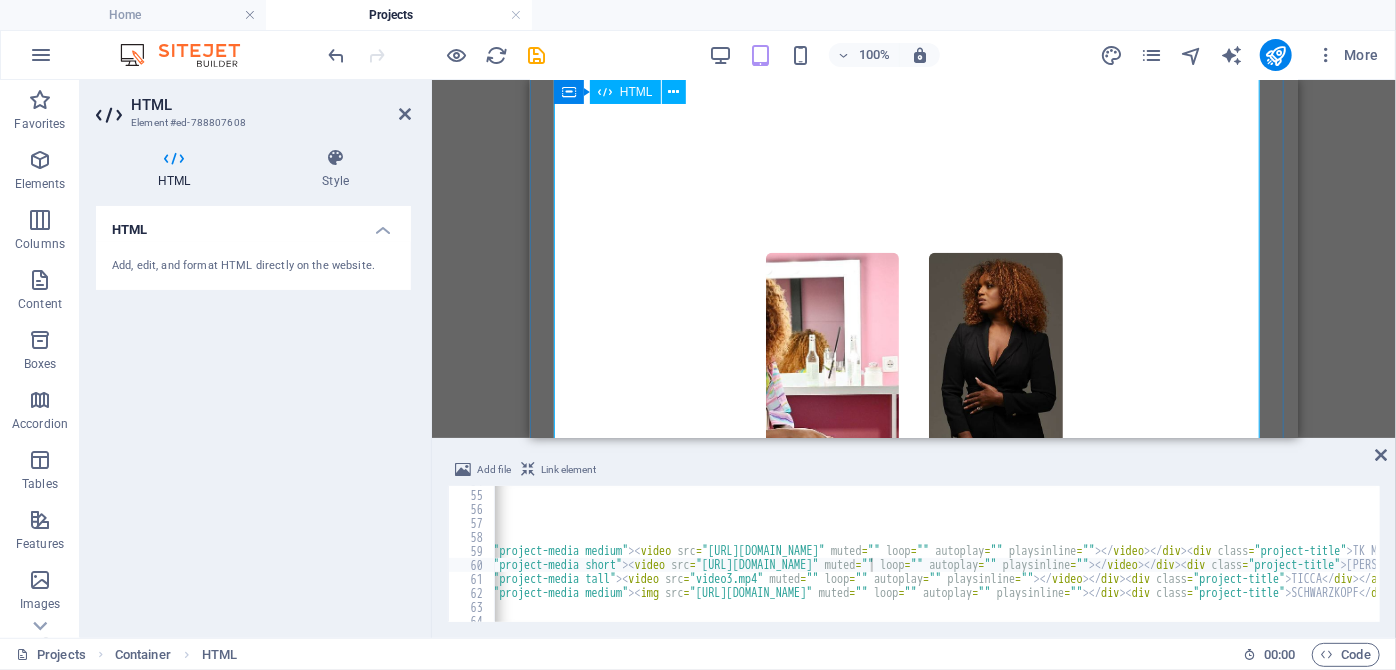 click on "TK MAXX
[PERSON_NAME]
TICCA
SCHWARZKOPF
2UNLIMITED
MILLENIUM
VALUCCI
DEICHMANN
BOSSY CURVES
REDBULL" at bounding box center (913, 781) 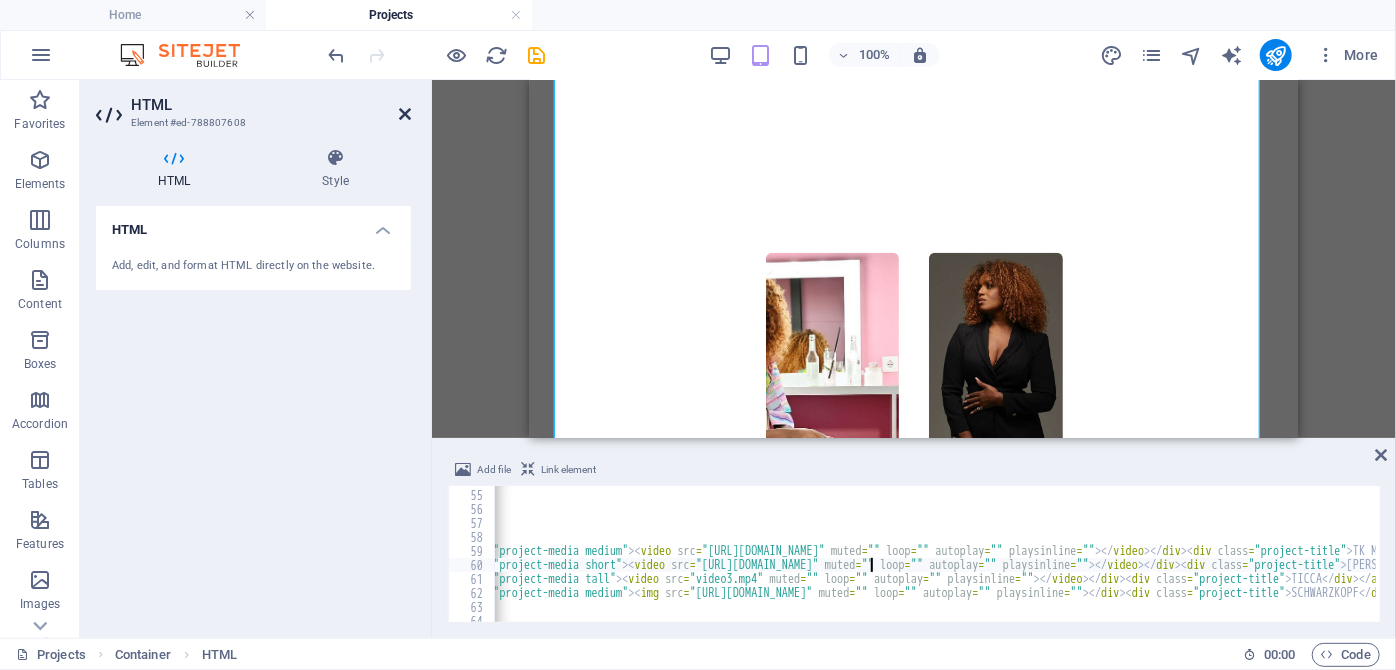 click at bounding box center (405, 114) 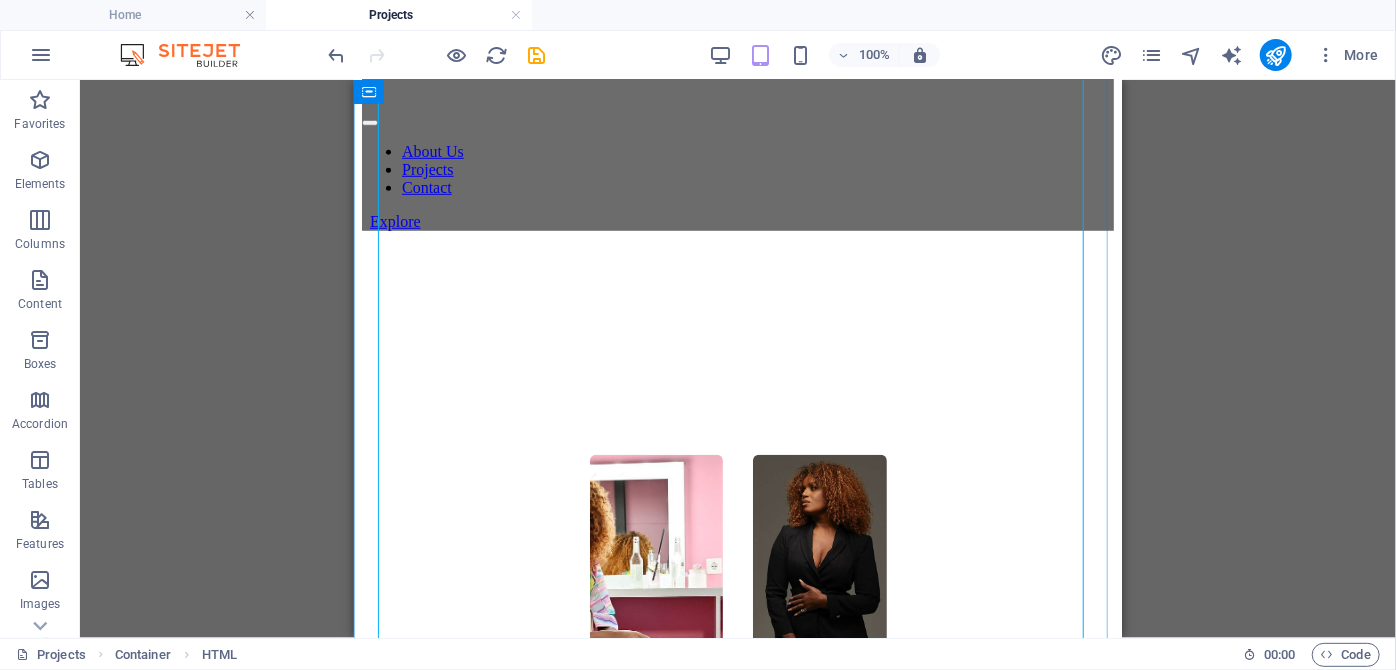 scroll, scrollTop: 909, scrollLeft: 0, axis: vertical 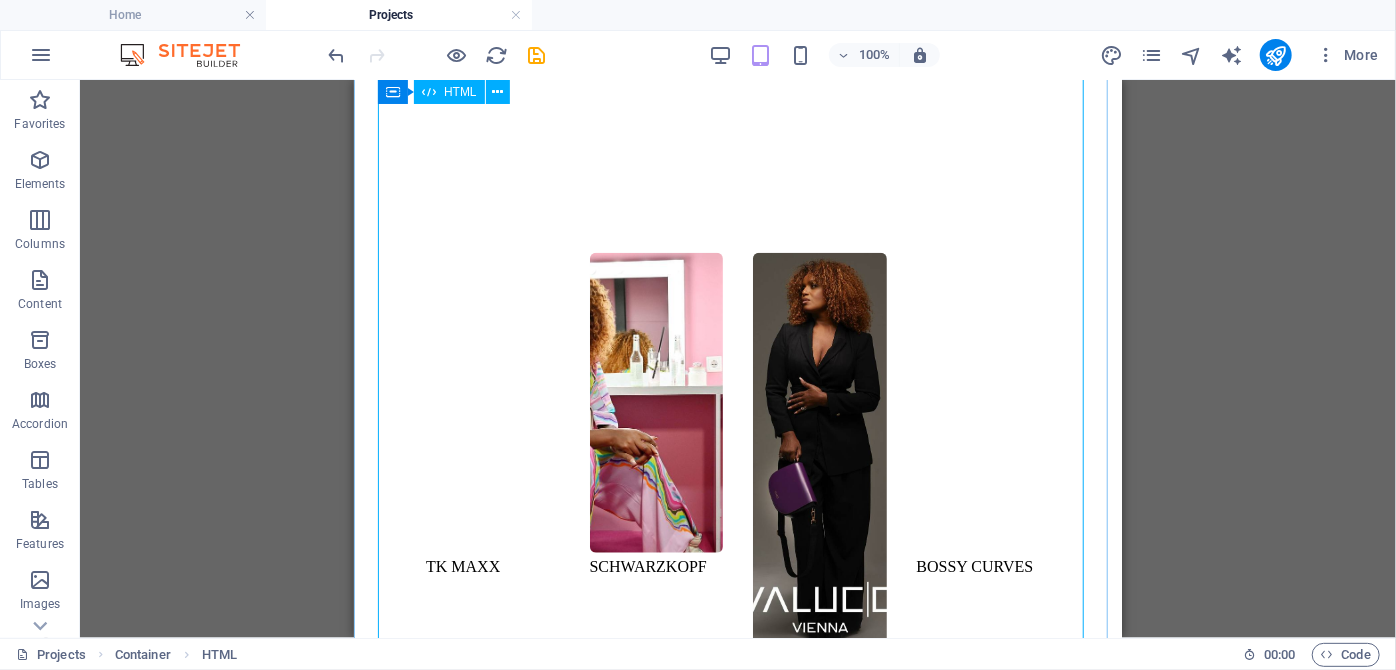 click on "TK MAXX
[PERSON_NAME]
TICCA
SCHWARZKOPF
2UNLIMITED
MILLENIUM
VALUCCI
DEICHMANN
BOSSY CURVES
REDBULL" at bounding box center (737, 781) 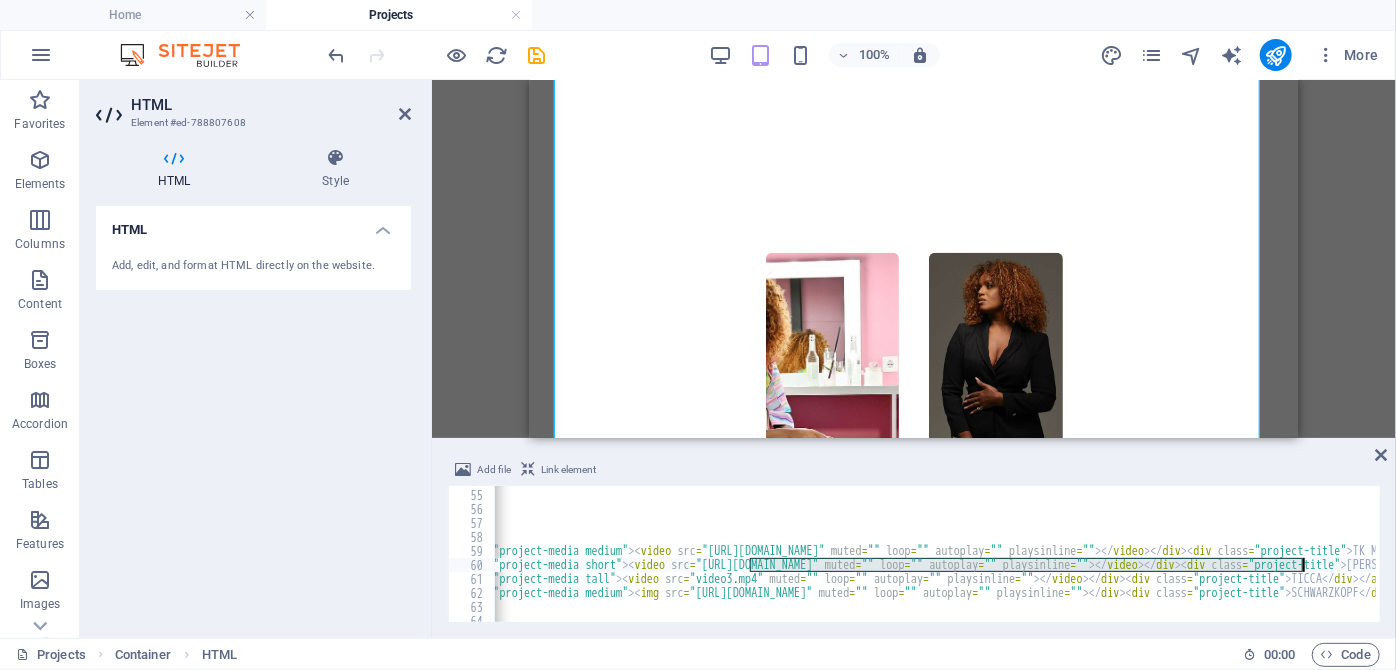 drag, startPoint x: 748, startPoint y: 566, endPoint x: 1302, endPoint y: 563, distance: 554.0081 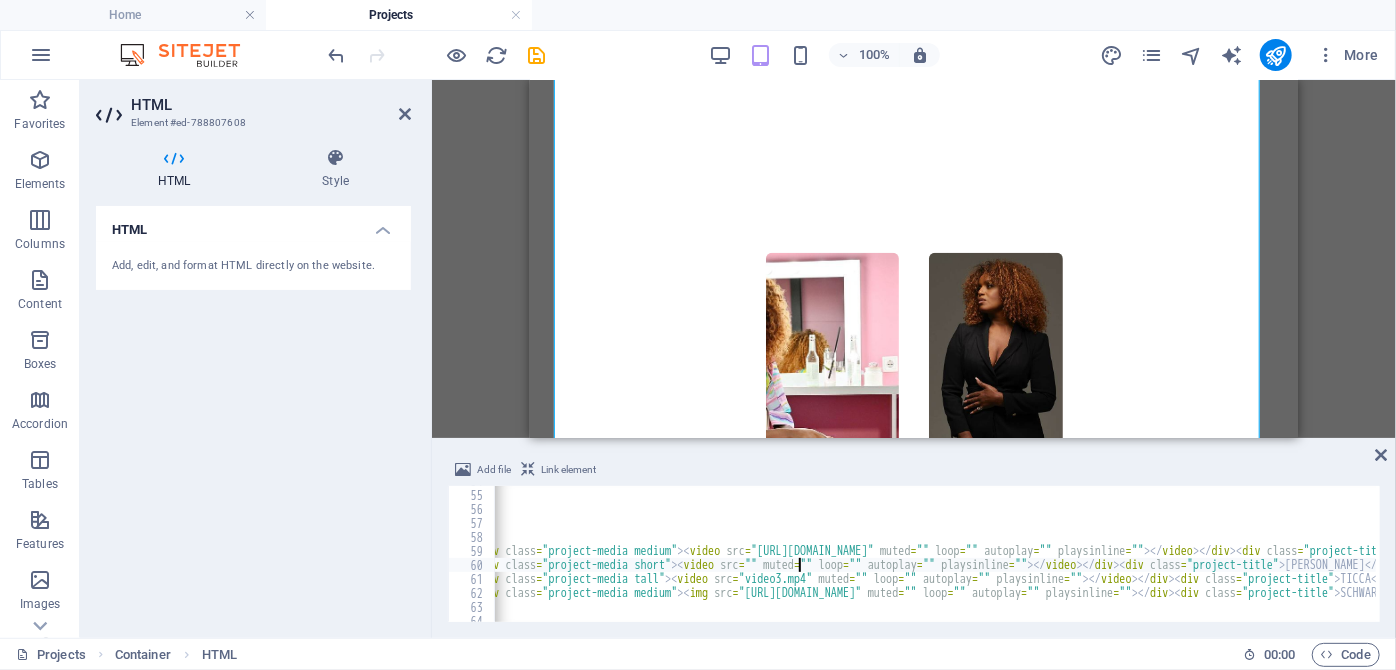 scroll, scrollTop: 0, scrollLeft: 229, axis: horizontal 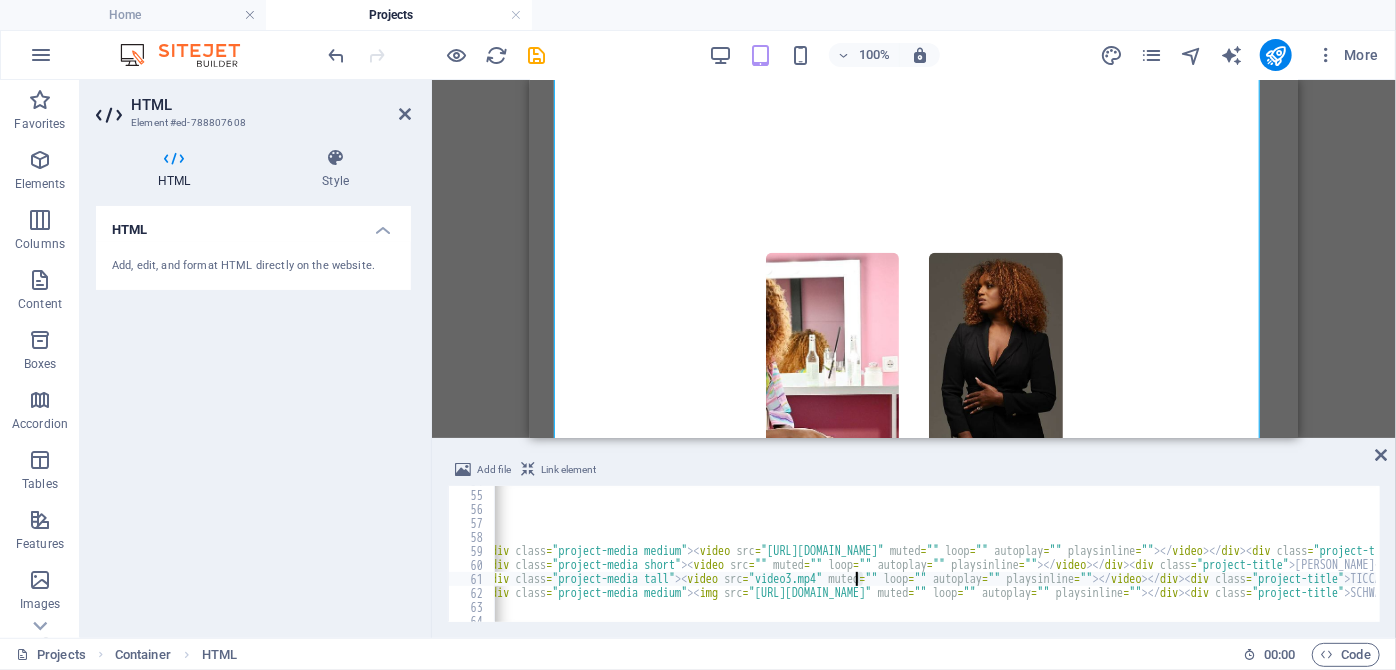 drag, startPoint x: 866, startPoint y: 581, endPoint x: 854, endPoint y: 583, distance: 12.165525 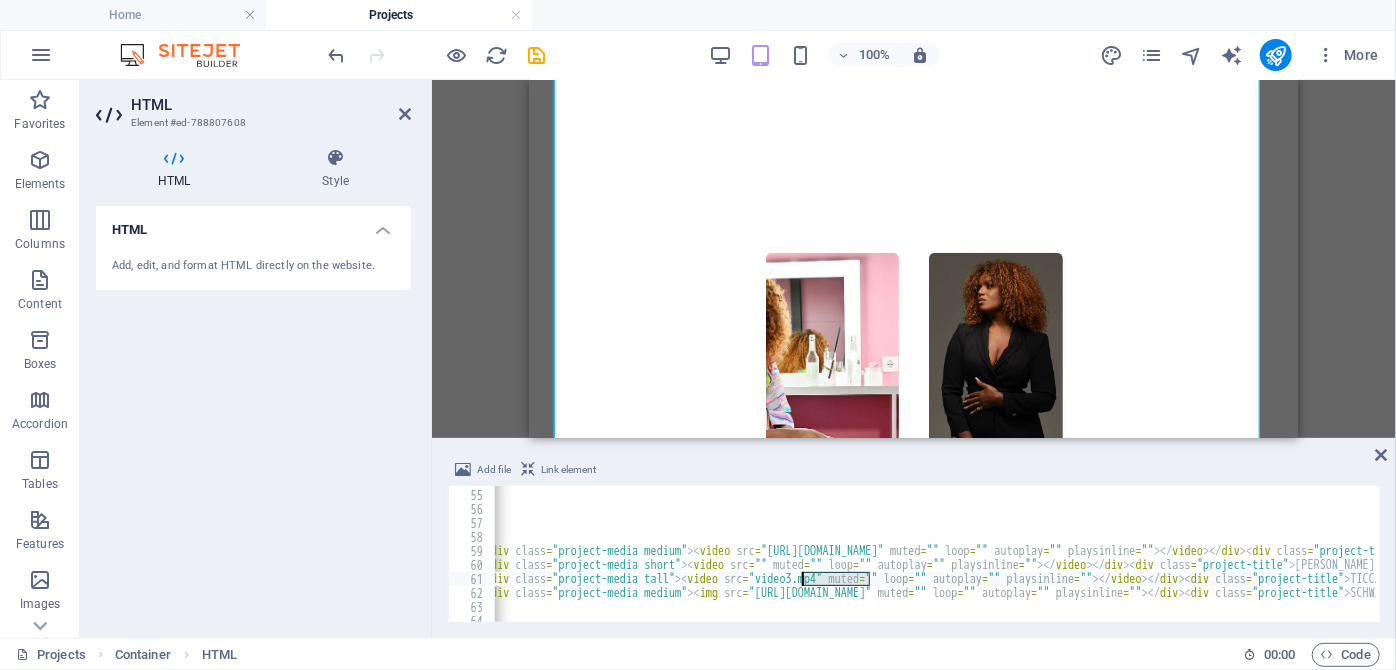 drag, startPoint x: 869, startPoint y: 580, endPoint x: 802, endPoint y: 583, distance: 67.06713 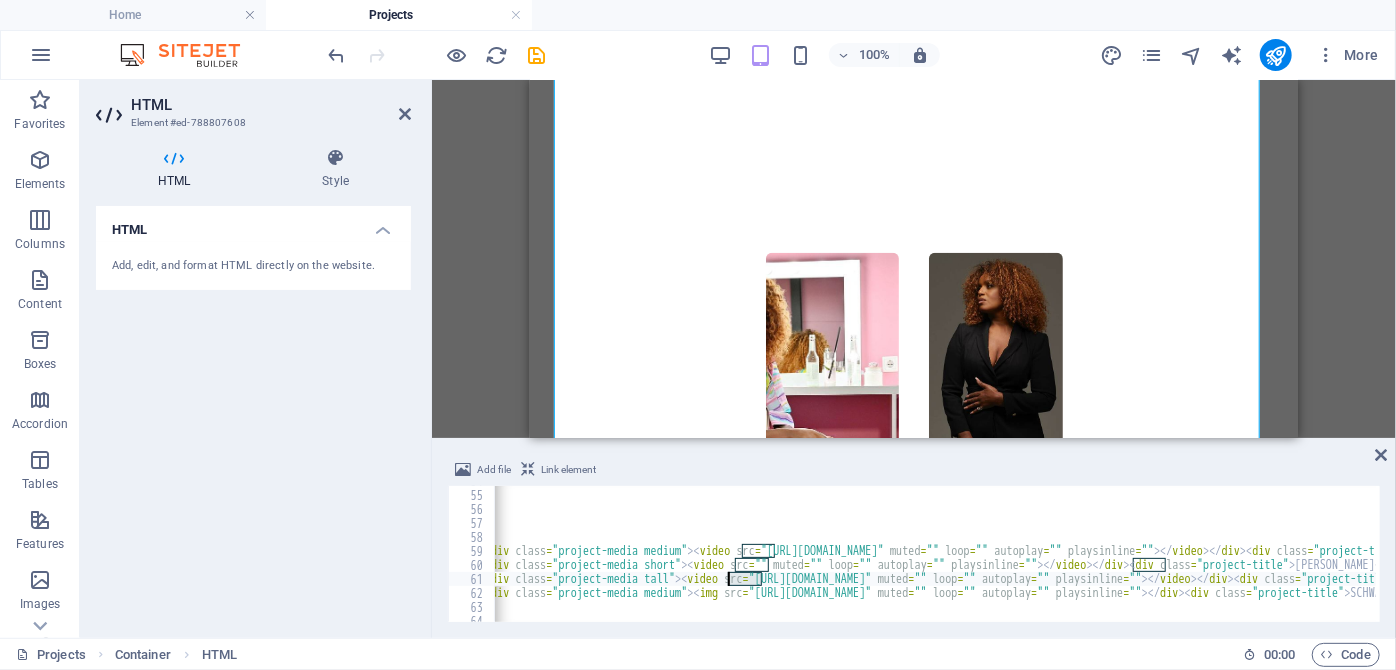 drag, startPoint x: 759, startPoint y: 581, endPoint x: 730, endPoint y: 582, distance: 29.017237 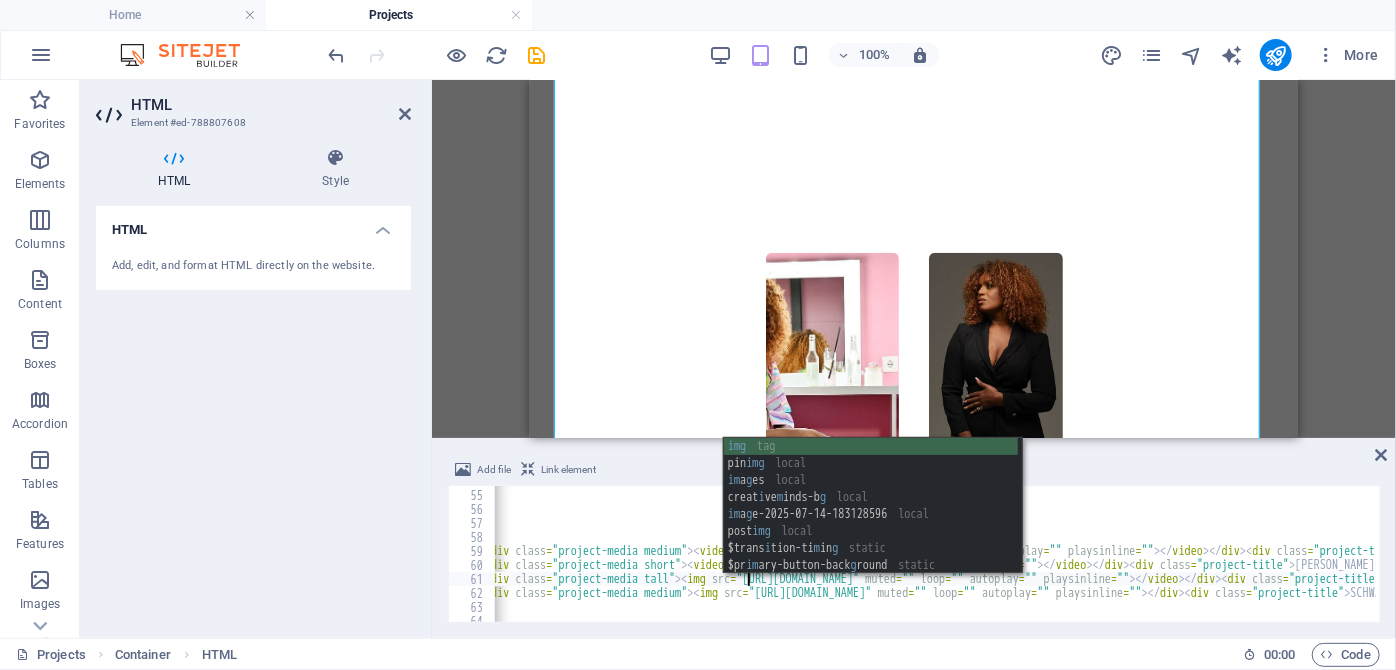 scroll, scrollTop: 0, scrollLeft: 38, axis: horizontal 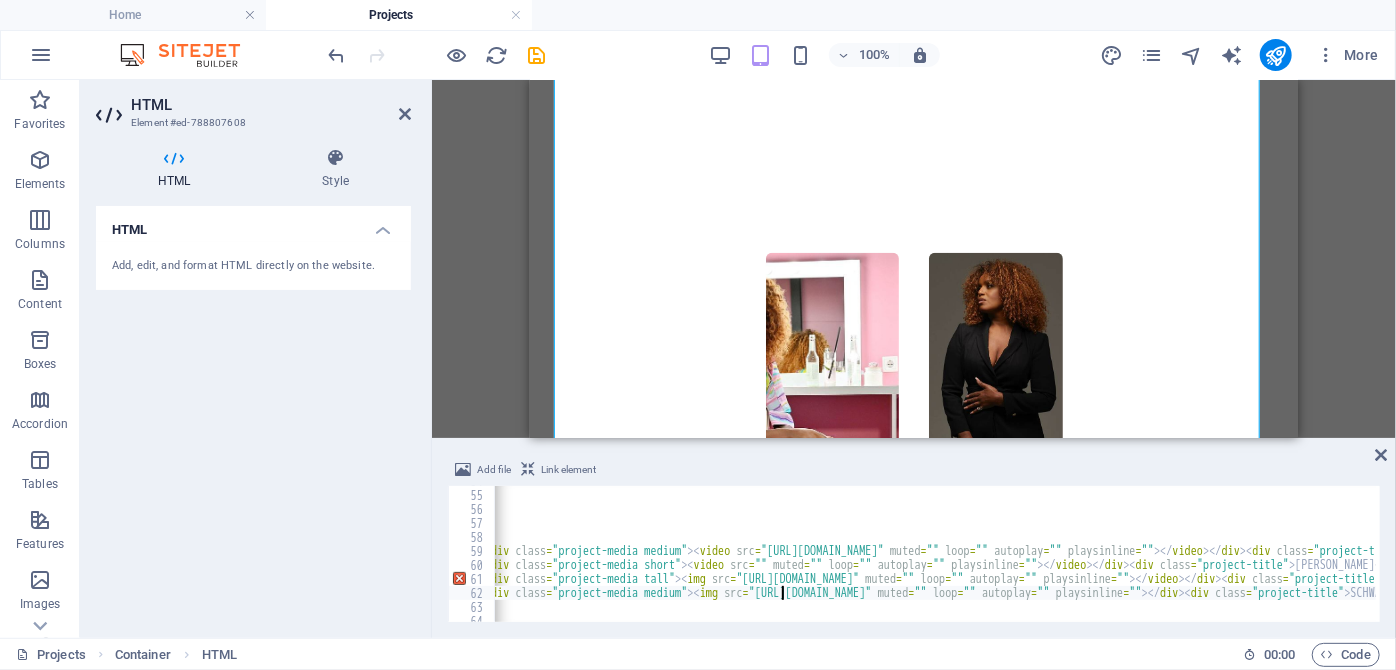 click on "</ style > < div   class = "project-grid" >    <!--  First visual row: 1–4  -->    < a   href = "#"   class = "project-item" > < div   class = "project-media medium" > < video   src = "[URL][DOMAIN_NAME]"   muted = ""   loop = ""   autoplay = ""   playsinline = "" > </ video > </ div > < div   class = "project-title" > TK MAXX </ div > </ a >    < a   href = "#"   class = "project-item" > < div   class = "project-media short" > < video   src = ""   muted = ""   loop = ""   autoplay = ""   playsinline = "" > </ video > </ div > < div   class = "project-title" > [PERSON_NAME] </ div > </ a >    < a   href = "#"   class = "project-item" > < div   class = "project-media tall" > < img   src = "[URL][DOMAIN_NAME]"   muted = ""   loop = ""   autoplay = ""   playsinline = "" > </ video > </ div > < div   class = "project-title" > TICCA </ div > </ a >    < a   href = "#"   class = "project-item" > < div" at bounding box center (1385, 554) 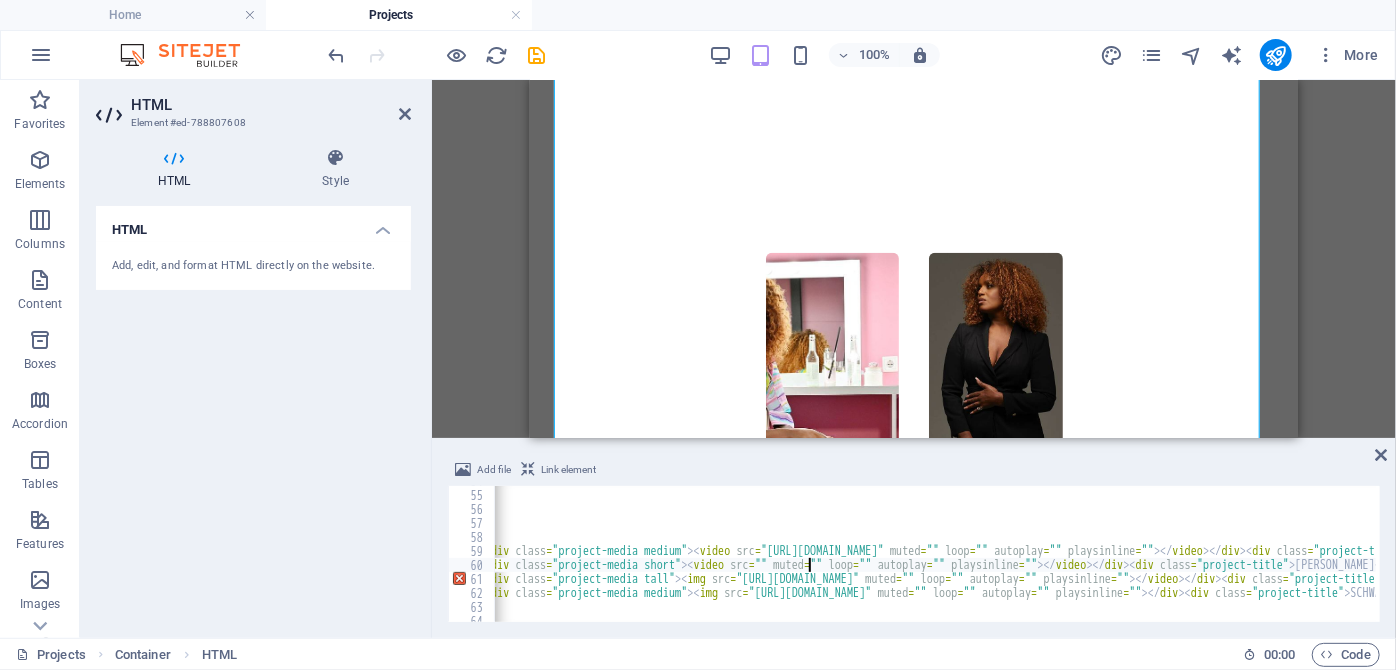 click on "</ style > < div   class = "project-grid" >    <!--  First visual row: 1–4  -->    < a   href = "#"   class = "project-item" > < div   class = "project-media medium" > < video   src = "[URL][DOMAIN_NAME]"   muted = ""   loop = ""   autoplay = ""   playsinline = "" > </ video > </ div > < div   class = "project-title" > TK MAXX </ div > </ a >    < a   href = "#"   class = "project-item" > < div   class = "project-media short" > < video   src = ""   muted = ""   loop = ""   autoplay = ""   playsinline = "" > </ video > </ div > < div   class = "project-title" > [PERSON_NAME] </ div > </ a >    < a   href = "#"   class = "project-item" > < div   class = "project-media tall" > < img   src = "[URL][DOMAIN_NAME]"   muted = ""   loop = ""   autoplay = ""   playsinline = "" > </ video > </ div > < div   class = "project-title" > TICCA </ div > </ a >    < a   href = "#"   class = "project-item" > < div" at bounding box center [1385, 554] 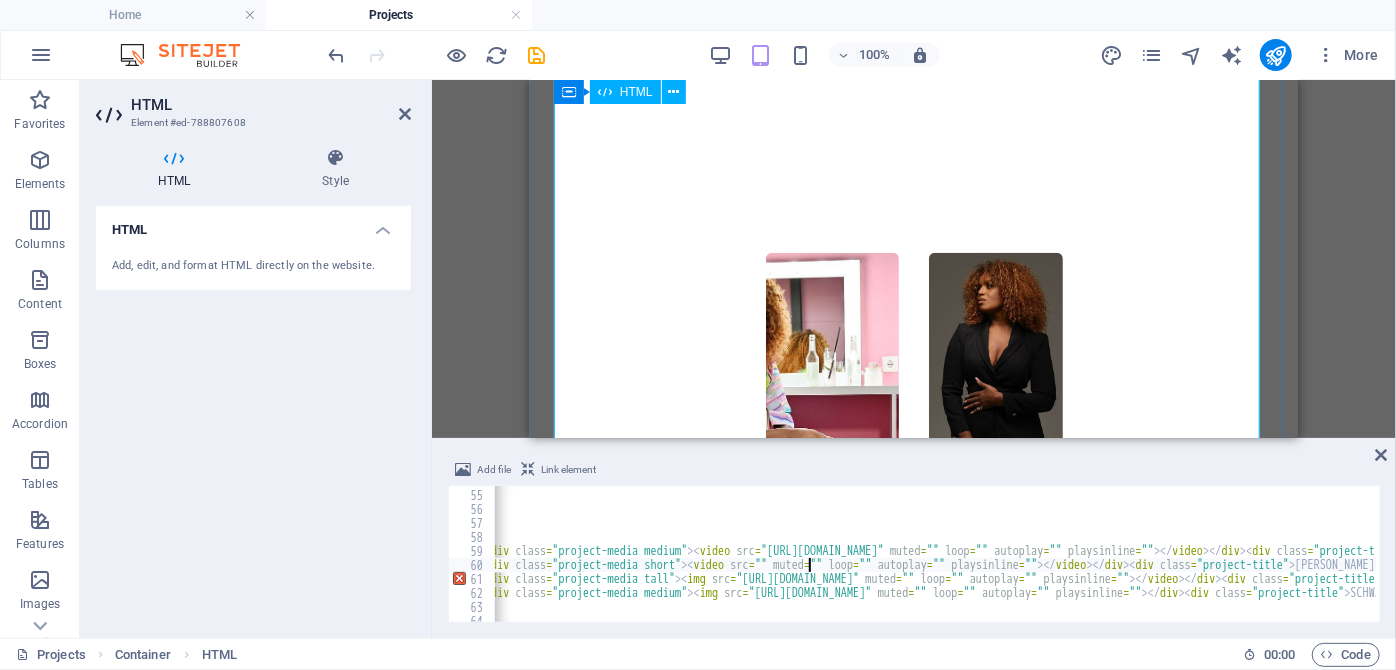 type on "<a href="#" class="project-item"><div class="project-media short"><video src="" muted="" loop="" autoplay="" playsinline=""></video></div><div class="project-title">[PERSON_NAME]</div></a>" 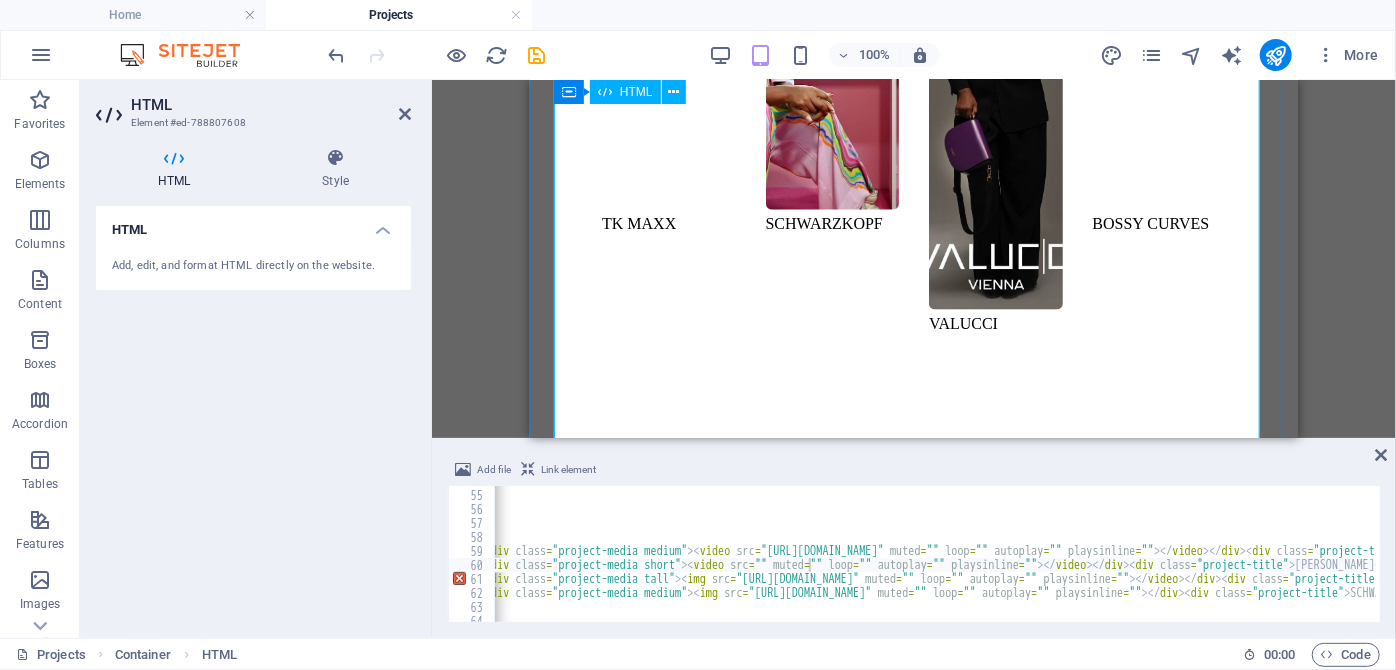 scroll, scrollTop: 1272, scrollLeft: 0, axis: vertical 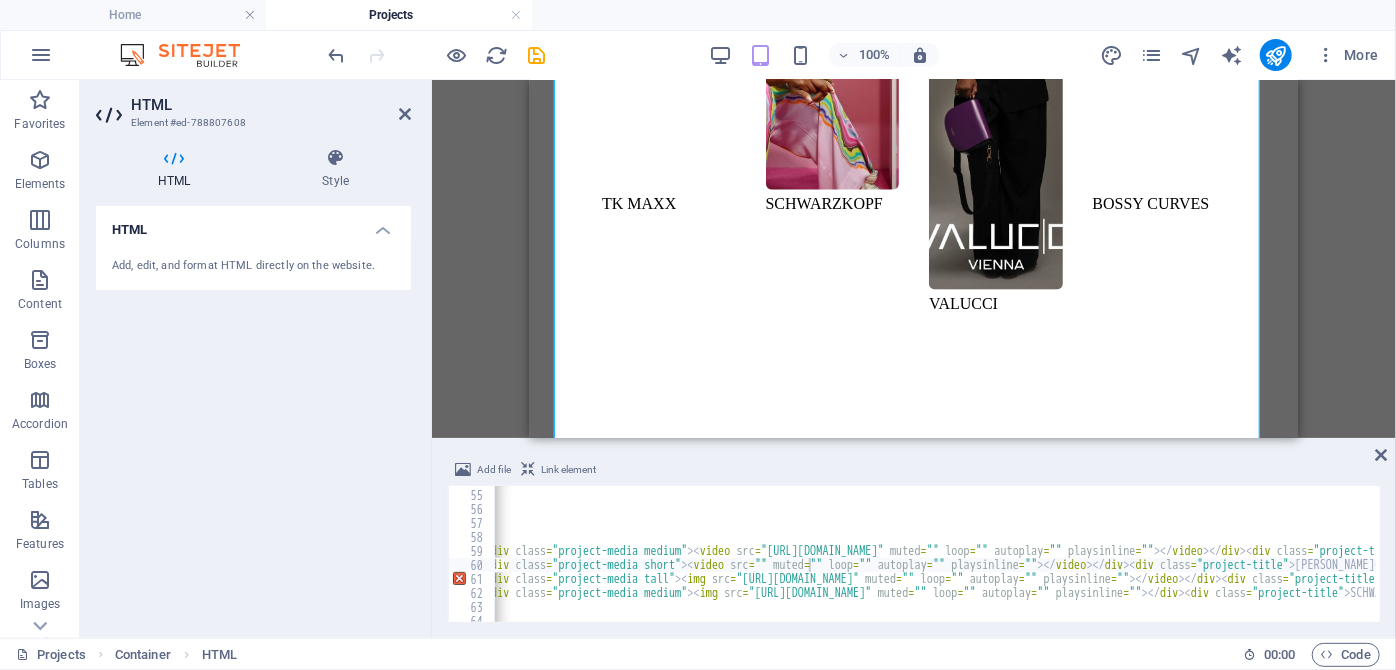 drag, startPoint x: 855, startPoint y: 631, endPoint x: 884, endPoint y: 632, distance: 29.017237 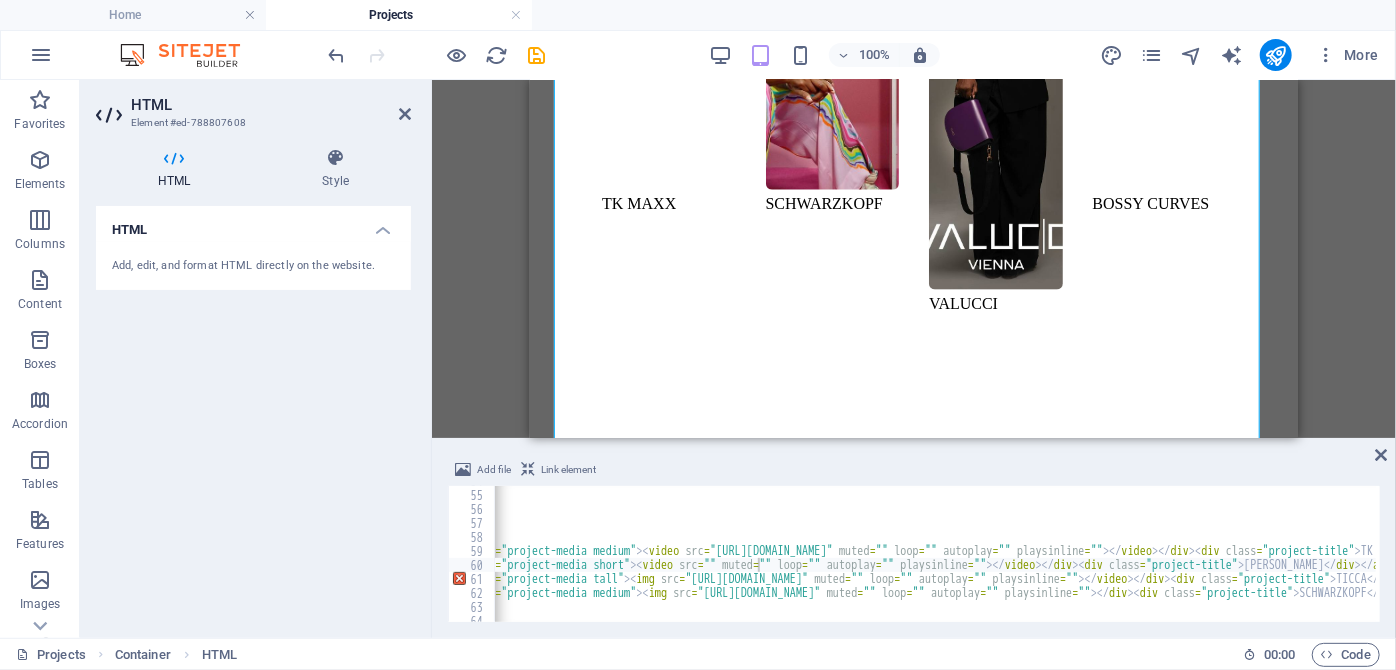 scroll, scrollTop: 0, scrollLeft: 269, axis: horizontal 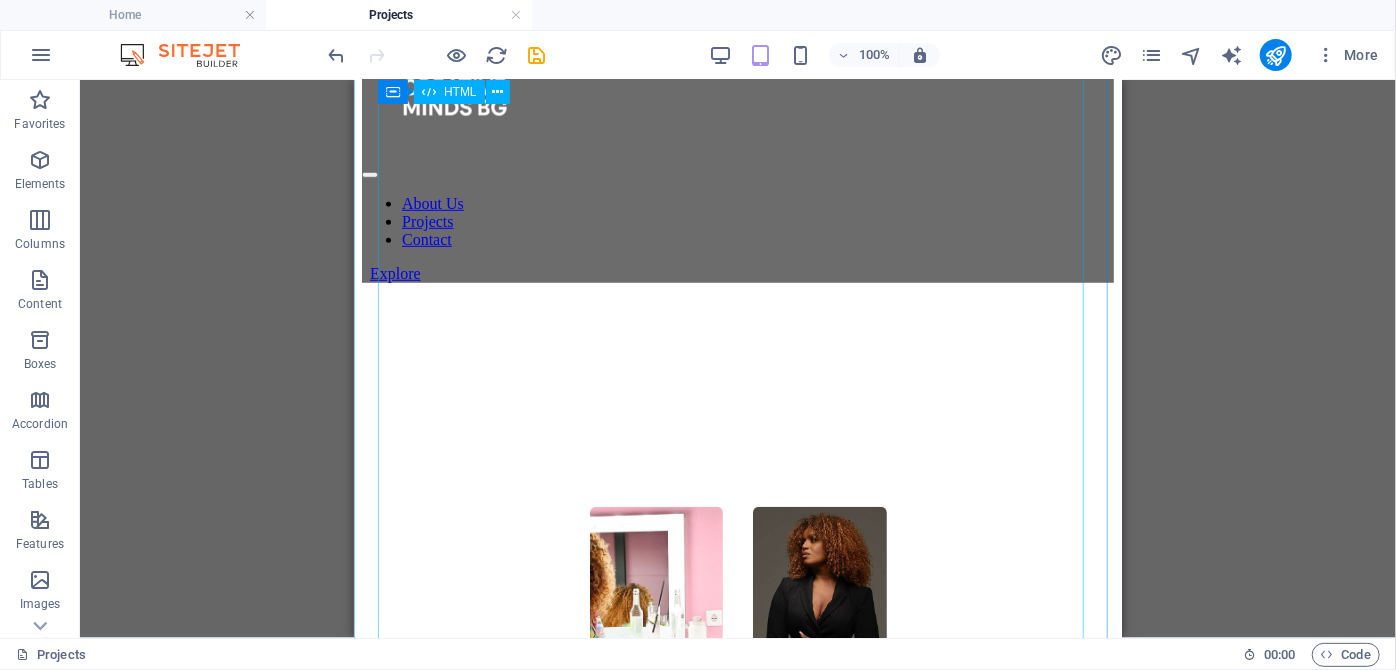 click on "TK MAXX
[PERSON_NAME]
TICCA
SCHWARZKOPF
2UNLIMITED
MILLENIUM
VALUCCI
DEICHMANN
BOSSY CURVES
REDBULL" at bounding box center (737, 1035) 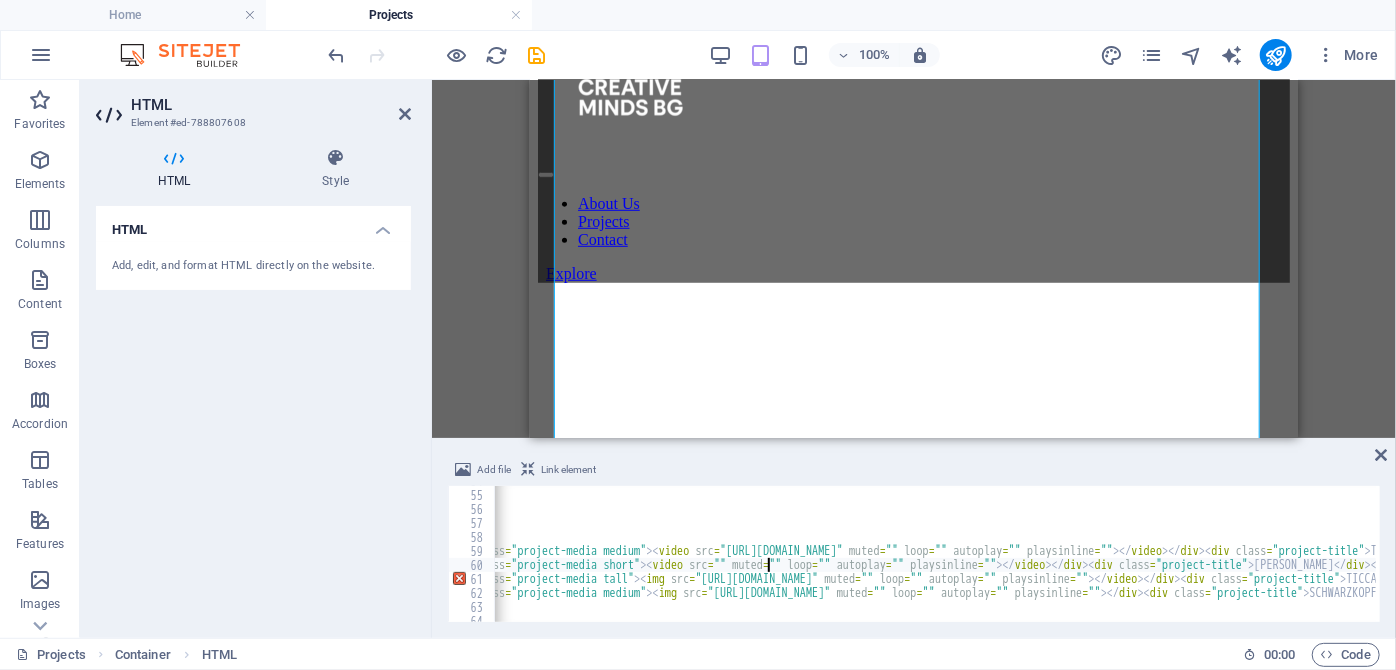 click on "</ style > < div   class = "project-grid" >    <!--  First visual row: 1–4  -->    < a   href = "#"   class = "project-item" > < div   class = "project-media medium" > < video   src = "[URL][DOMAIN_NAME]"   muted = ""   loop = ""   autoplay = ""   playsinline = "" > </ video > </ div > < div   class = "project-title" > TK MAXX </ div > </ a >    < a   href = "#"   class = "project-item" > < div   class = "project-media short" > < video   src = ""   muted = ""   loop = ""   autoplay = ""   playsinline = "" > </ video > </ div > < div   class = "project-title" > [PERSON_NAME] </ div > </ a >    < a   href = "#"   class = "project-item" > < div   class = "project-media tall" > < img   src = "[URL][DOMAIN_NAME]"   muted = ""   loop = ""   autoplay = ""   playsinline = "" > </ video > </ div > < div   class = "project-title" > TICCA </ div > </ a >    < a   href = "#"   class = "project-item" > < div" at bounding box center (1344, 554) 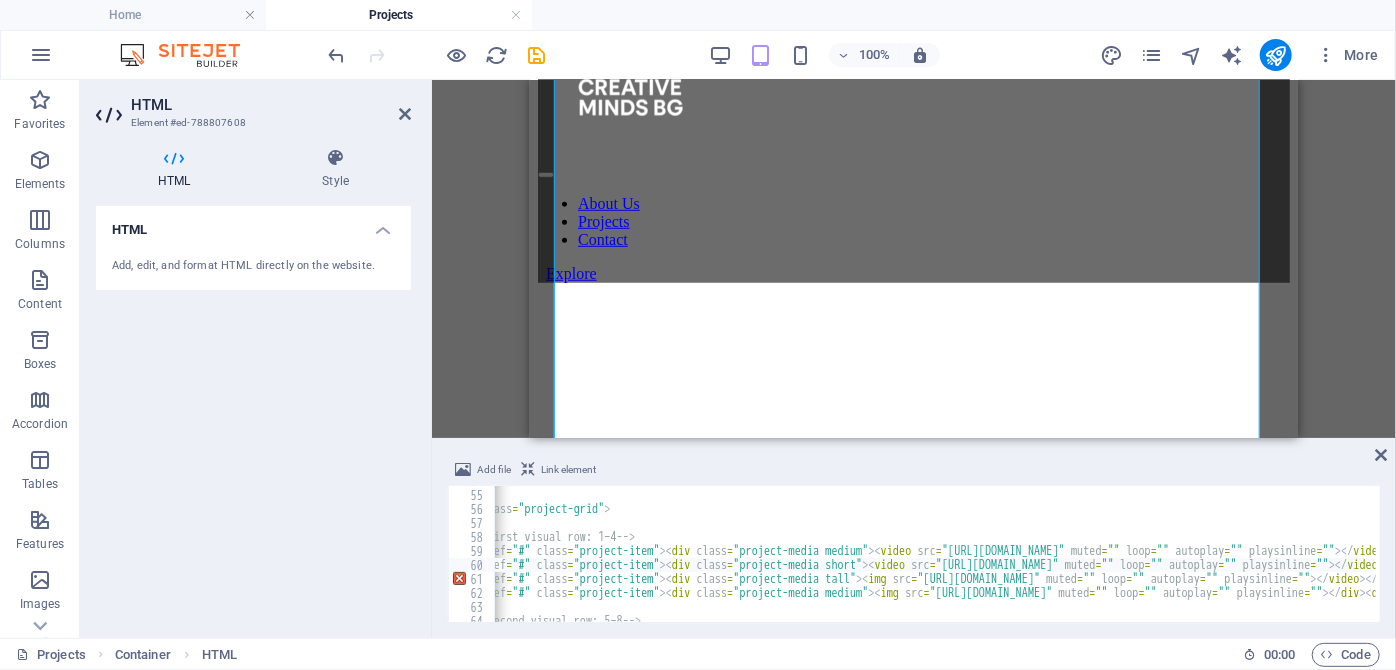 scroll, scrollTop: 0, scrollLeft: 0, axis: both 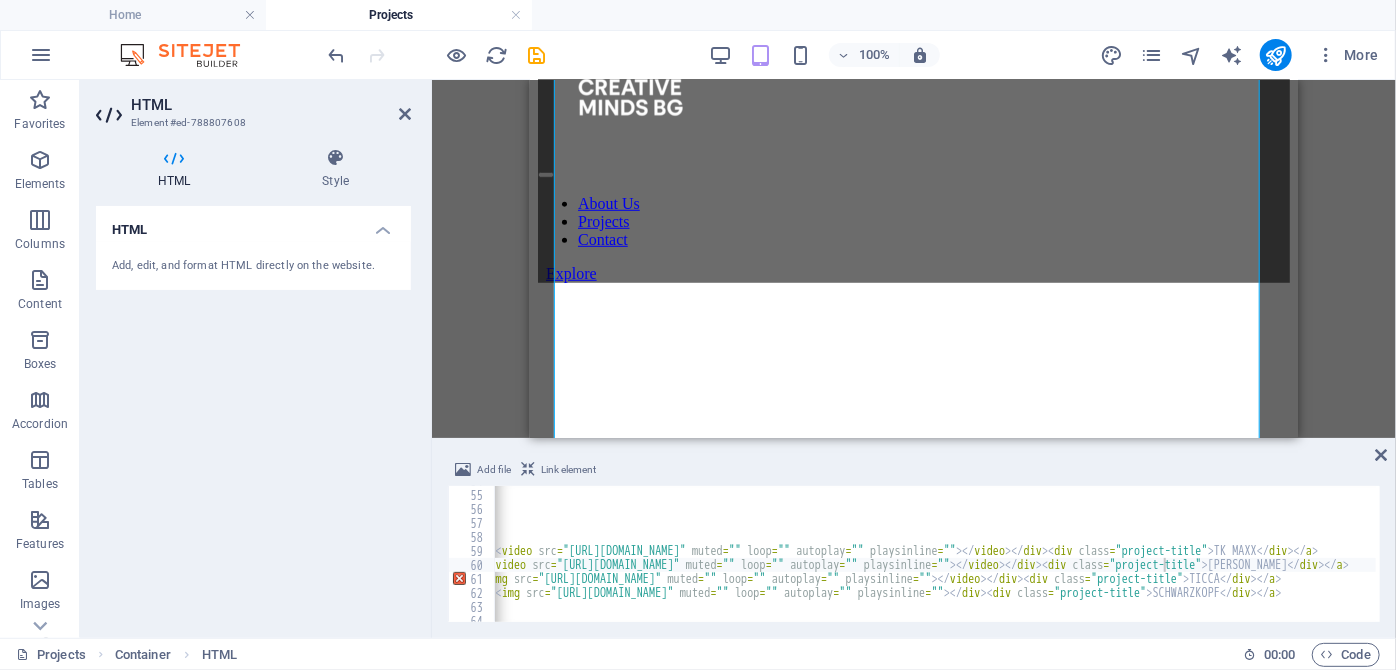 click on "Add file Link element <a href="#" class="project-item"><div class="project-media short"><video src="[URL][DOMAIN_NAME]" muted="" loop="" autoplay="" playsinline=""></video></div><div class="project-title">[PERSON_NAME]</div></a> 54 55 56 57 58 59 60 61 62 63 64 65 66 </ style > < div   class = "project-grid" >    <!--  First visual row: 1–4  -->    < a   href = "#"   class = "project-item" > < div   class = "project-media medium" > < video   src = "[URL][DOMAIN_NAME]"   muted = ""   loop = ""   autoplay = ""   playsinline = "" > </ video > </ div > < div   class = "project-title" > TK MAXX </ div > </ a >    < a   href = "#"   class = "project-item" > < div   class = "project-media short" > < video   src = "[URL][DOMAIN_NAME]"   muted = ""   loop = ""   autoplay = ""   playsinline = "" > </ video > </ div > < div   class" at bounding box center [914, 540] 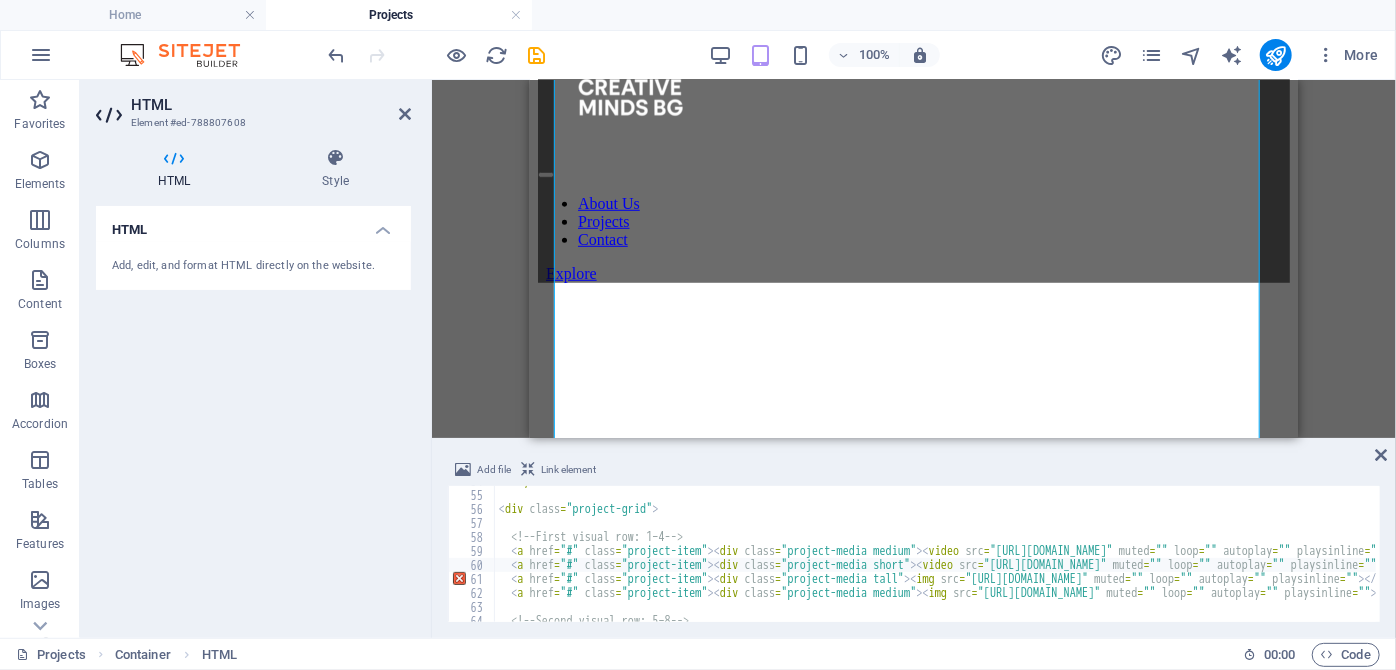 scroll, scrollTop: 0, scrollLeft: 0, axis: both 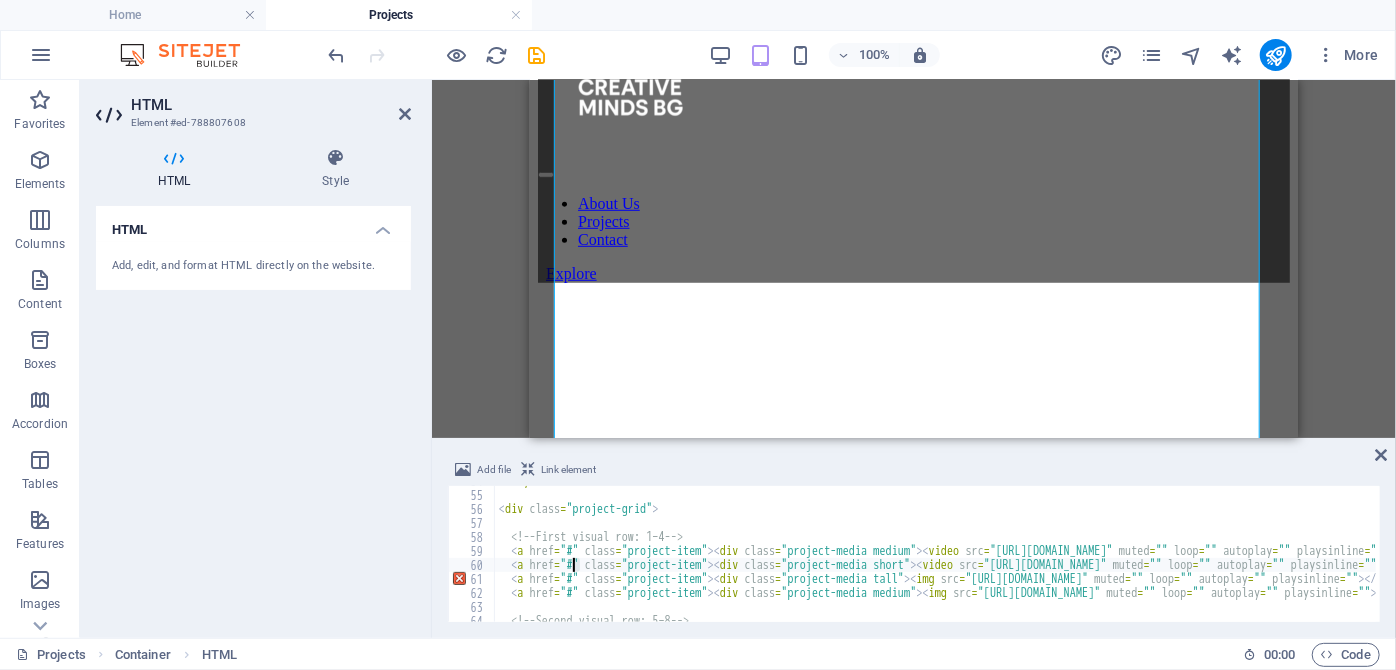 click on "</ style > < div   class = "project-grid" >    <!--  First visual row: 1–4  -->    < a   href = "#"   class = "project-item" > < div   class = "project-media medium" > < video   src = "[URL][DOMAIN_NAME]"   muted = ""   loop = ""   autoplay = ""   playsinline = "" > </ video > </ div > < div   class = "project-title" > TK MAXX </ div > </ a >    < a   href = "#"   class = "project-item" > < div   class = "project-media short" > < video   src = "[URL][DOMAIN_NAME]"   muted = ""   loop = ""   autoplay = ""   playsinline = "" > </ video > </ div > < div   class = "project-title" > [PERSON_NAME] </ div > </ a >    < a   href = "#"   class = "project-item" > < div   class = "project-media tall" > < img   src = "[URL][DOMAIN_NAME]"   muted = ""   loop = ""   autoplay = ""   playsinline = "" > </ video > </ div > < div   class = > TICCA </" at bounding box center (1614, 554) 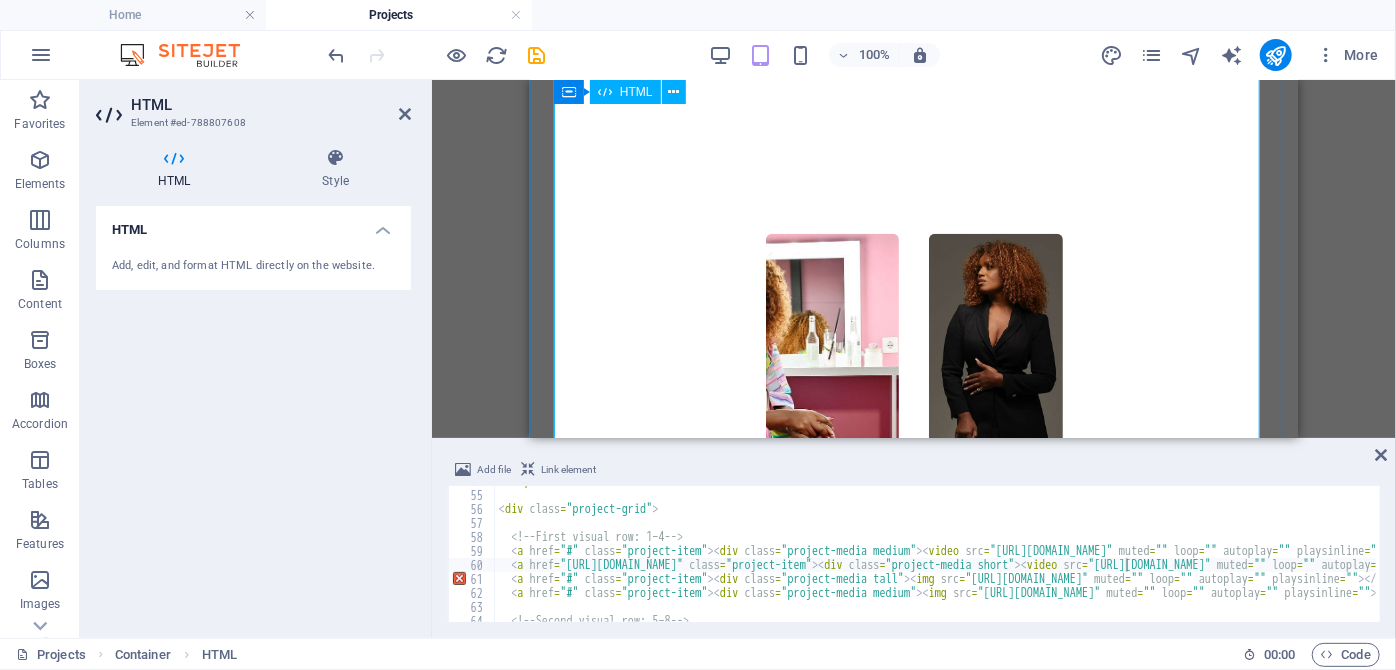 scroll, scrollTop: 928, scrollLeft: 0, axis: vertical 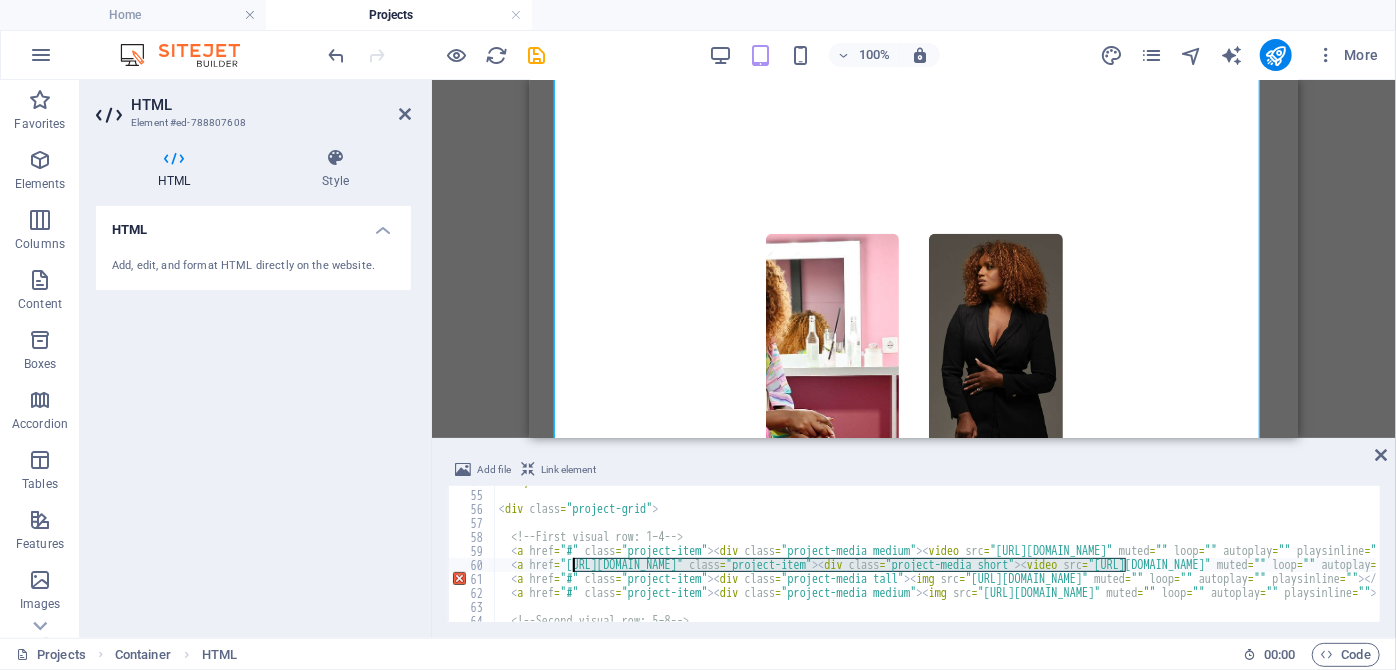 drag, startPoint x: 759, startPoint y: 571, endPoint x: 572, endPoint y: 566, distance: 187.06683 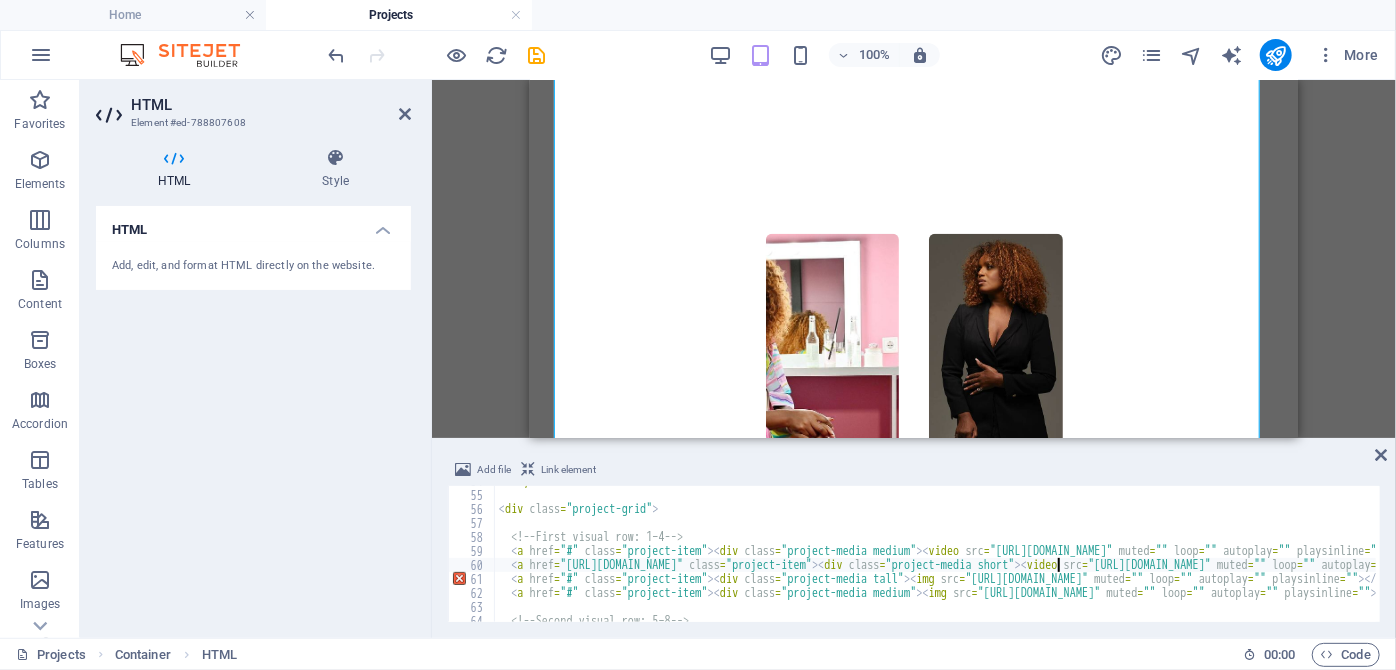 click on "</ style > < div   class = "project-grid" >    <!--  First visual row: 1–4  -->    < a   href = "#"   class = "project-item" > < div   class = "project-media medium" > < video   src = "[URL][DOMAIN_NAME]"   muted = ""   loop = ""   autoplay = ""   playsinline = "" > </ video > </ div > < div   class = "project-title" > TK MAXX </ div > </ a >    < a   href = "[URL][DOMAIN_NAME]"   class = "project-item" > < div   class = "project-media short" > < video   src = "[URL][DOMAIN_NAME]"   muted = ""   loop = ""   autoplay = ""   playsinline = "" > </ video > </ div > < div   class = "project-title" > [PERSON_NAME] </ div > </ a >    < a   href = "#"   class = "project-item" > < div   class = "project-media tall" > < img   src = "[URL][DOMAIN_NAME]"   muted = ""   loop = ""   autoplay =" at bounding box center (1644, 554) 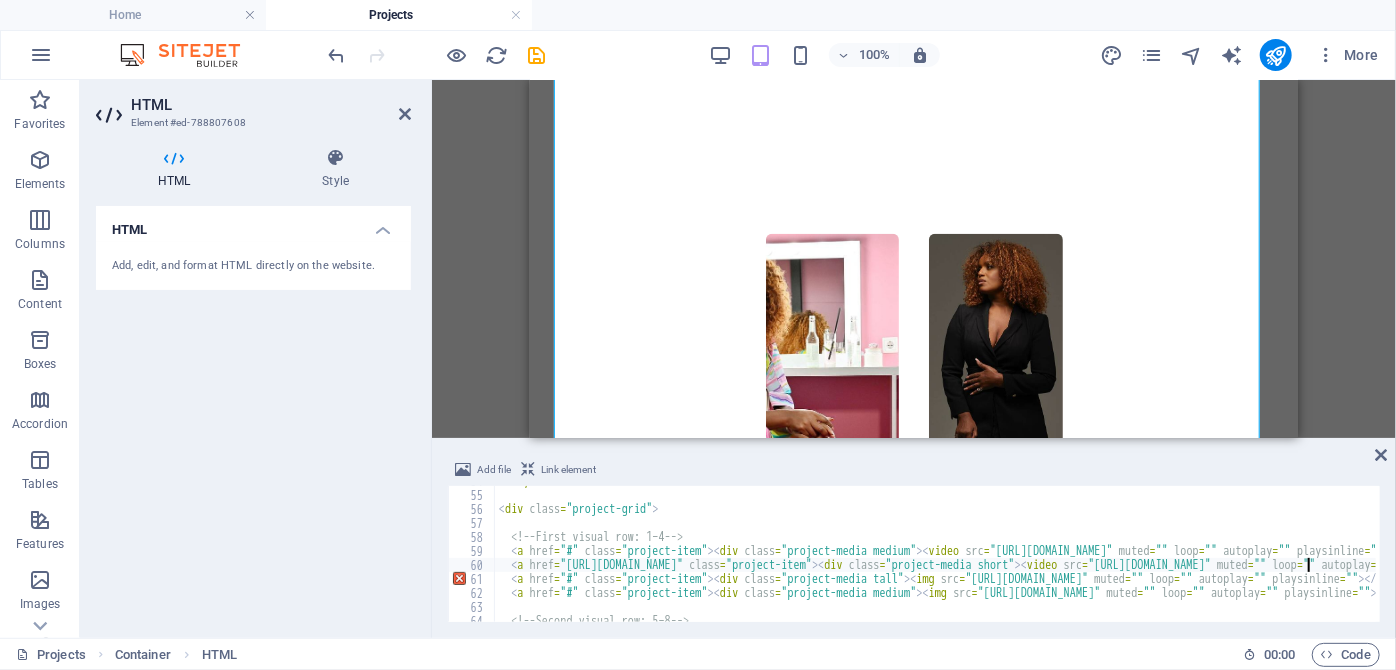 click on "</ style > < div   class = "project-grid" >    <!--  First visual row: 1–4  -->    < a   href = "#"   class = "project-item" > < div   class = "project-media medium" > < video   src = "[URL][DOMAIN_NAME]"   muted = ""   loop = ""   autoplay = ""   playsinline = "" > </ video > </ div > < div   class = "project-title" > TK MAXX </ div > </ a >    < a   href = "[URL][DOMAIN_NAME]"   class = "project-item" > < div   class = "project-media short" > < video   src = "[URL][DOMAIN_NAME]"   muted = ""   loop = ""   autoplay = ""   playsinline = "" > </ video > </ div > < div   class = "project-title" > [PERSON_NAME] </ div > </ a >    < a   href = "#"   class = "project-item" > < div   class = "project-media tall" > < img   src = "[URL][DOMAIN_NAME]"   muted = ""   loop = ""   autoplay =" at bounding box center [1644, 554] 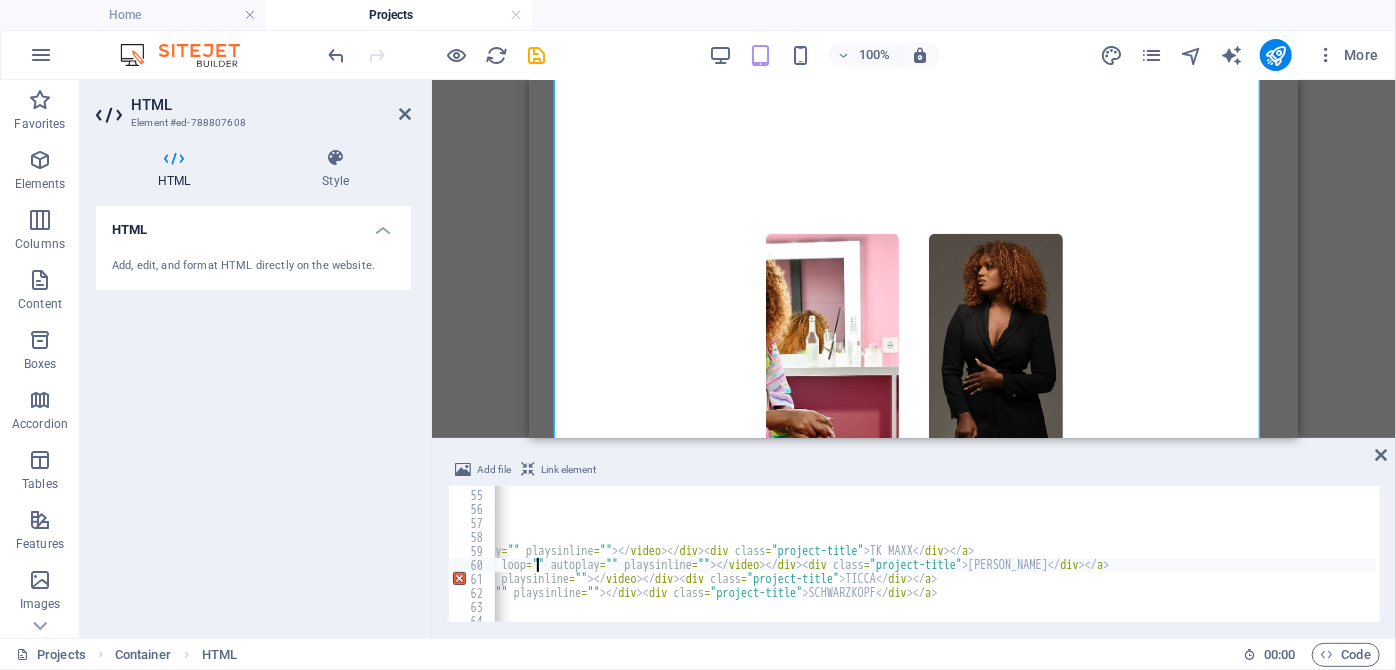 scroll, scrollTop: 0, scrollLeft: 797, axis: horizontal 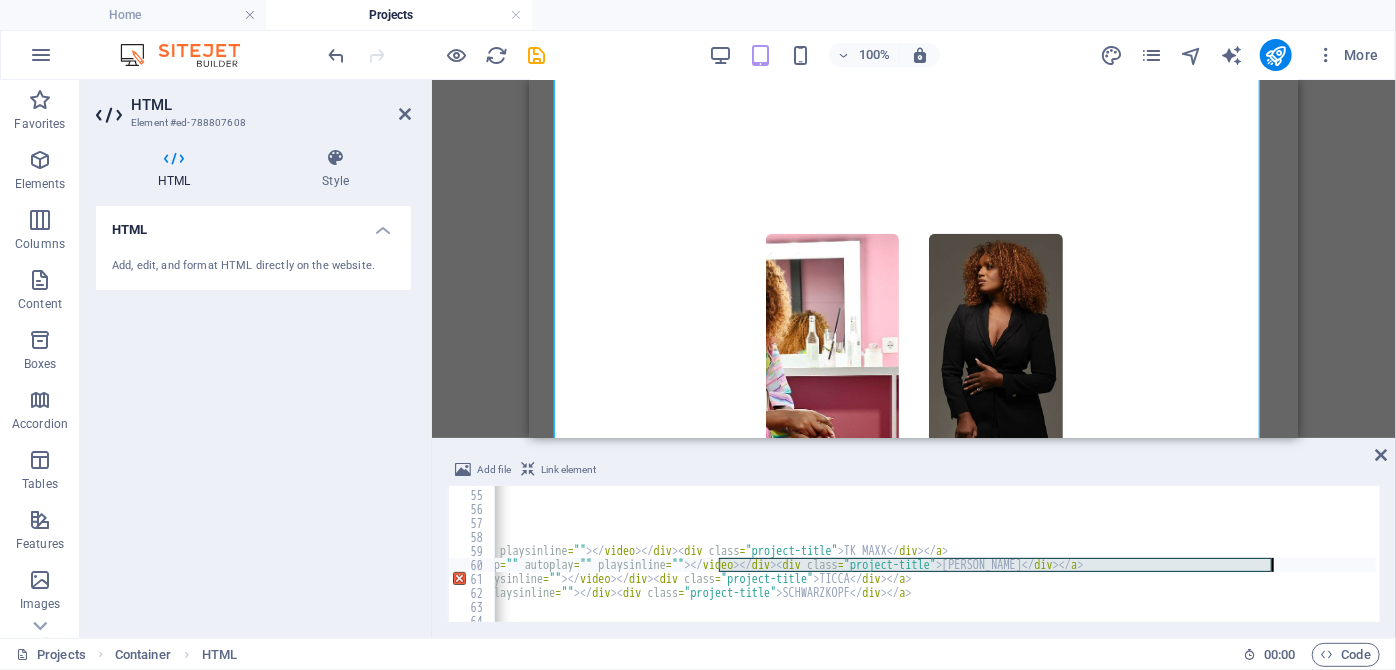 drag, startPoint x: 720, startPoint y: 560, endPoint x: 1275, endPoint y: 571, distance: 555.109 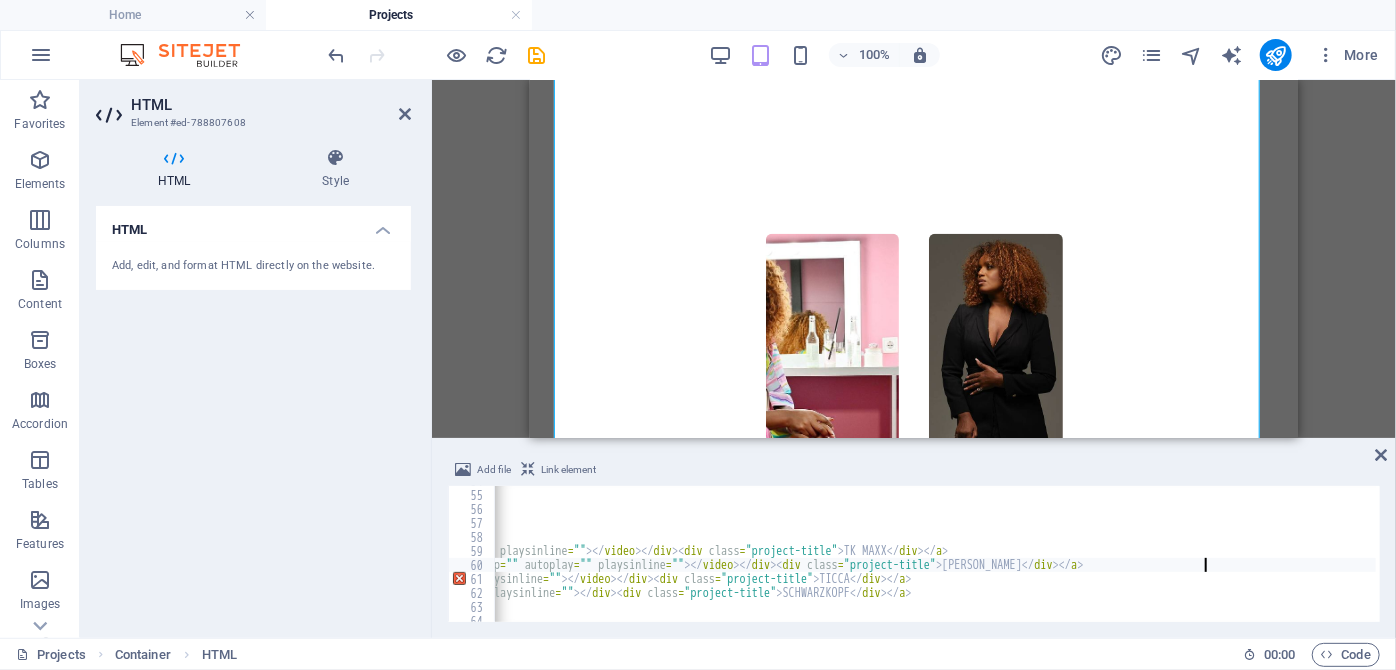 click on "</ style > < div   class = "project-grid" >    <!--  First visual row: 1–4  -->    < a   href = "#"   class = "project-item" > < div   class = "project-media medium" > < video   src = "[URL][DOMAIN_NAME]"   muted = ""   loop = ""   autoplay = ""   playsinline = "" > </ video > </ div > < div   class = "project-title" > TK MAXX </ div > </ a >    < a   href = "[URL][DOMAIN_NAME]"   class = "project-item" > < div   class = "project-media short" > < video   src = "[URL][DOMAIN_NAME]"   muted = ""   loop = ""   autoplay = ""   playsinline = "" > </ video > </ div > < div   class = "project-title" > [PERSON_NAME] </ div > </ a >    < a   href = "#"   class = "project-item" > < div   class = "project-media tall" > < img   src = "[URL][DOMAIN_NAME]"   muted = ""   loop = ""   autoplay = ""   = """ at bounding box center (817, 554) 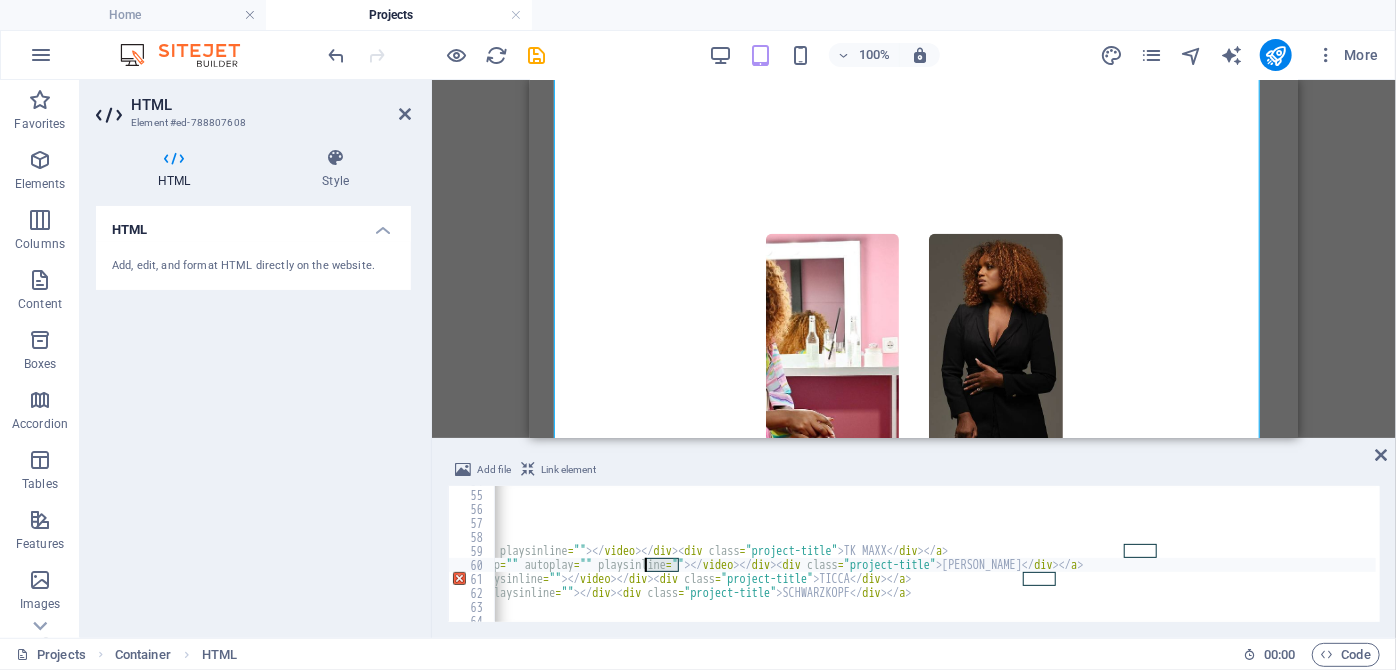 click on "</ style > < div   class = "project-grid" >    <!--  First visual row: 1–4  -->    < a   href = "#"   class = "project-item" > < div   class = "project-media medium" > < video   src = "[URL][DOMAIN_NAME]"   muted = ""   loop = ""   autoplay = ""   playsinline = "" > </ video > </ div > < div   class = "project-title" > TK MAXX </ div > </ a >    < a   href = "[URL][DOMAIN_NAME]"   class = "project-item" > < div   class = "project-media short" > < video   src = "[URL][DOMAIN_NAME]"   muted = ""   loop = ""   autoplay = ""   playsinline = "" > </ video > </ div > < div   class = "project-title" > [PERSON_NAME] </ div > </ a >    < a   href = "#"   class = "project-item" > < div   class = "project-media tall" > < img   src = "[URL][DOMAIN_NAME]"   muted = ""   loop = ""   autoplay = ""   = """ at bounding box center [817, 554] 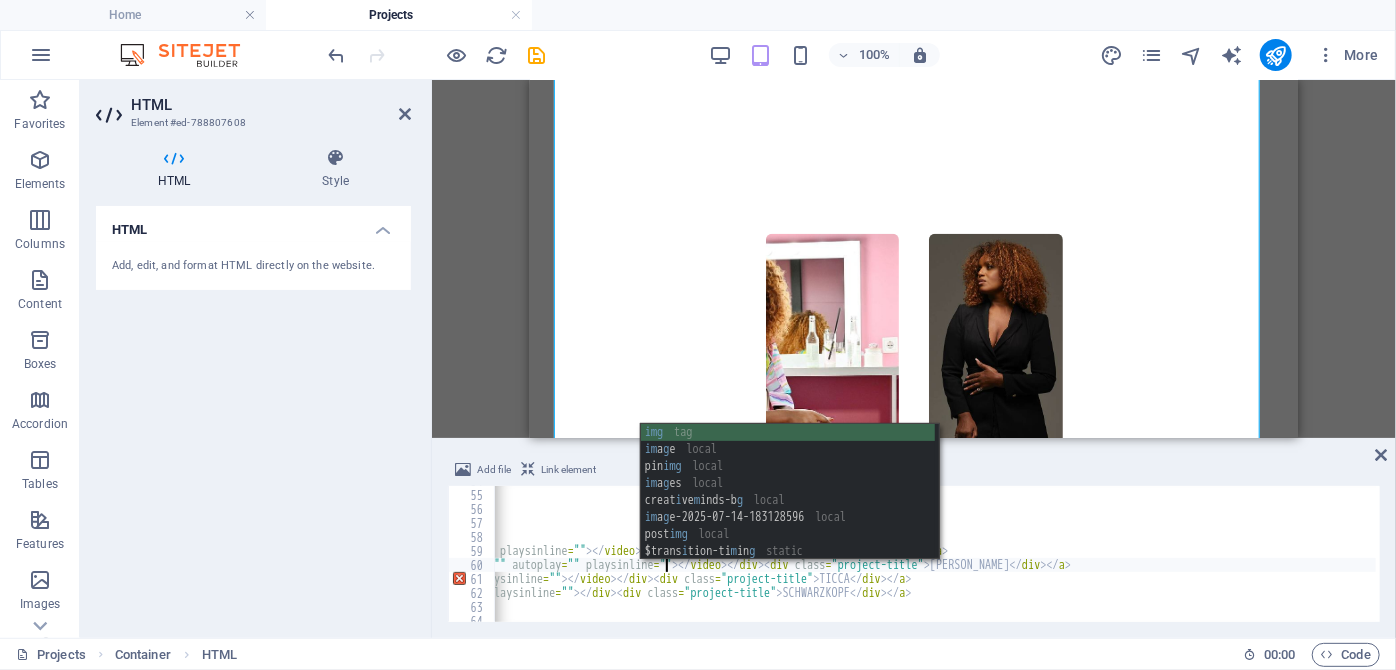 scroll, scrollTop: 0, scrollLeft: 78, axis: horizontal 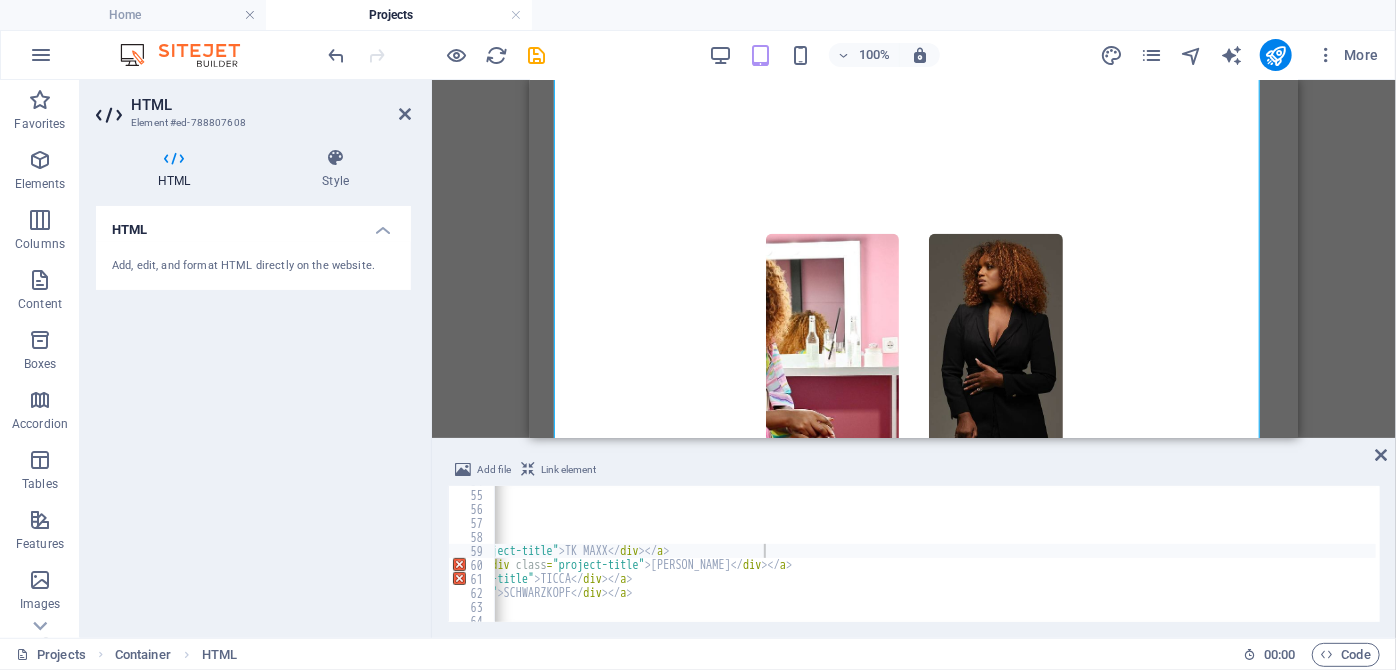 type on "<a href="[URL][DOMAIN_NAME]" class="project-item"><div class="project-media short"><img src="[URL][DOMAIN_NAME]" muted="" loop="" autoplay="" playsinline=""></video></div><div class="project-title">[PERSON_NAME]</div></a>" 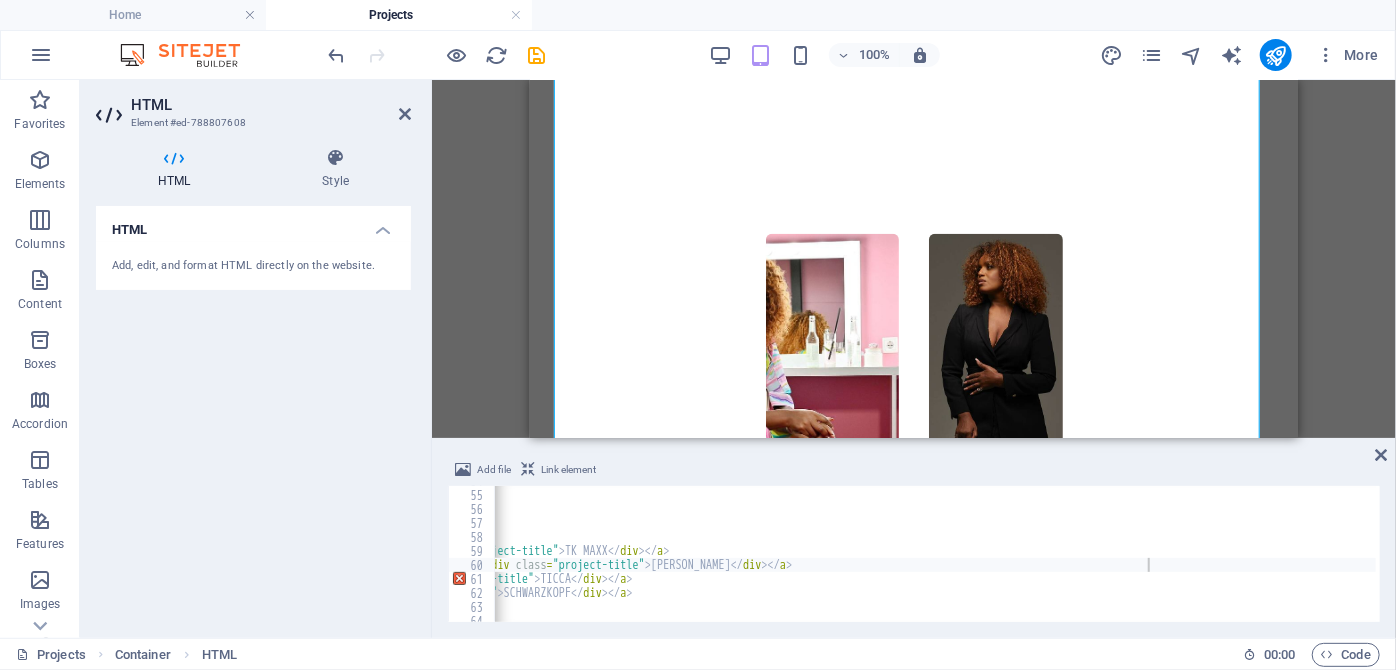 click on "Add file Link element <a href="[URL][DOMAIN_NAME]" class="project-item"><div class="project-media short"><img src="[URL][DOMAIN_NAME]" muted="" loop="" autoplay="" playsinline=""></video></div><div class="project-title">[PERSON_NAME]</div></a> 54 55 56 57 58 59 60 61 62 63 64 65 66 </ style > < div   class = "project-grid" >    <!--  First visual row: 1–4  -->    < a   href = "#"   class = "project-item" > < div   class = "project-media medium" > < video   src = "[URL][DOMAIN_NAME]"   muted = ""   loop = ""   autoplay = ""   playsinline = "" > </ video > </ div > < div   class = "project-title" > TK MAXX </ div > </ a >    < a   href = "[URL][DOMAIN_NAME]"   class = "project-item" > < div   class = "project-media short" > < img   src =   muted = ""   loop = ""   autoplay = ""   = "" > </" at bounding box center [914, 540] 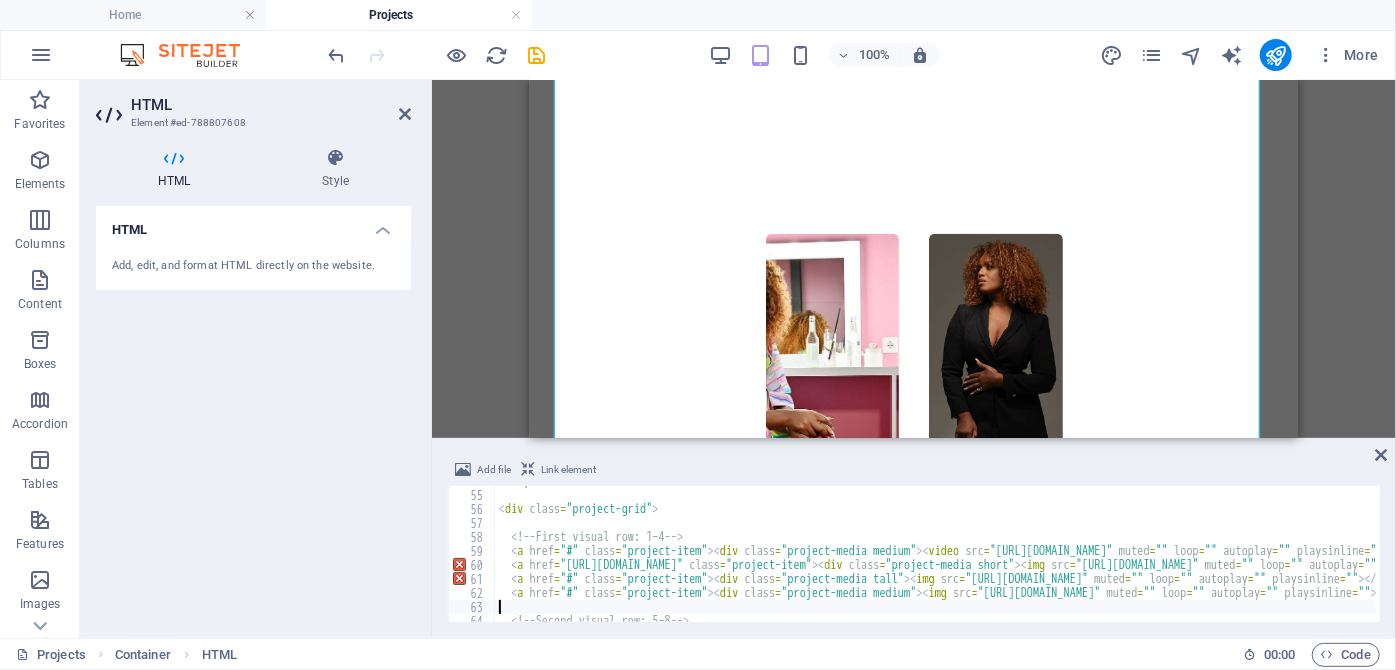 drag, startPoint x: 1109, startPoint y: 608, endPoint x: 1119, endPoint y: 609, distance: 10.049875 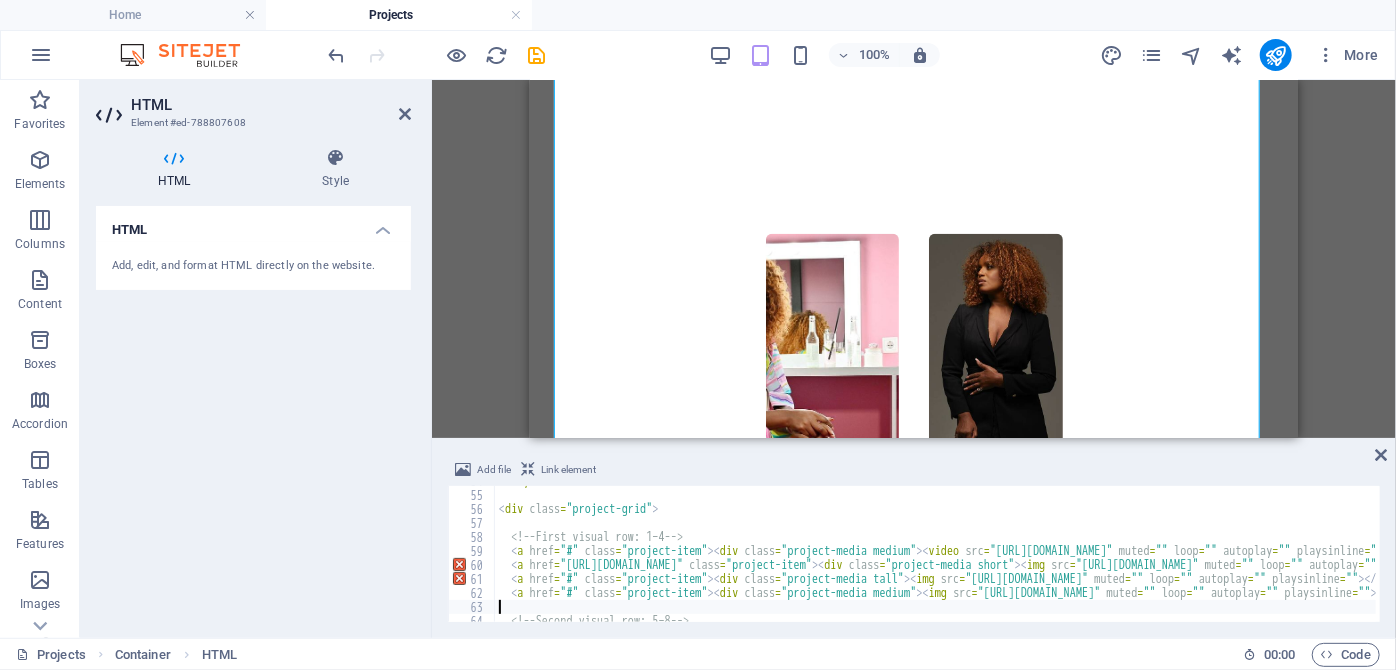 click on "</ style > < div   class = "project-grid" >    <!--  First visual row: 1–4  -->    < a   href = "#"   class = "project-item" > < div   class = "project-media medium" > < video   src = "[URL][DOMAIN_NAME]"   muted = ""   loop = ""   autoplay = ""   playsinline = "" > </ video > </ div > < div   class = "project-title" > TK MAXX </ div > </ a >    < a   href = "[URL][DOMAIN_NAME]"   class = "project-item" > < div   class = "project-media short" > < img   src = "[URL][DOMAIN_NAME]"   muted = ""   loop = ""   autoplay = ""   playsinline = "" > </ video > </ div > < div   class = "project-title" > [PERSON_NAME] </ div > </ a >    < a   href = "#"   class = "project-item" > < div   class = "project-media tall" > < img   src = "[URL][DOMAIN_NAME]"   muted = ""   loop = ""   autoplay = ""   = "" >" at bounding box center [1614, 554] 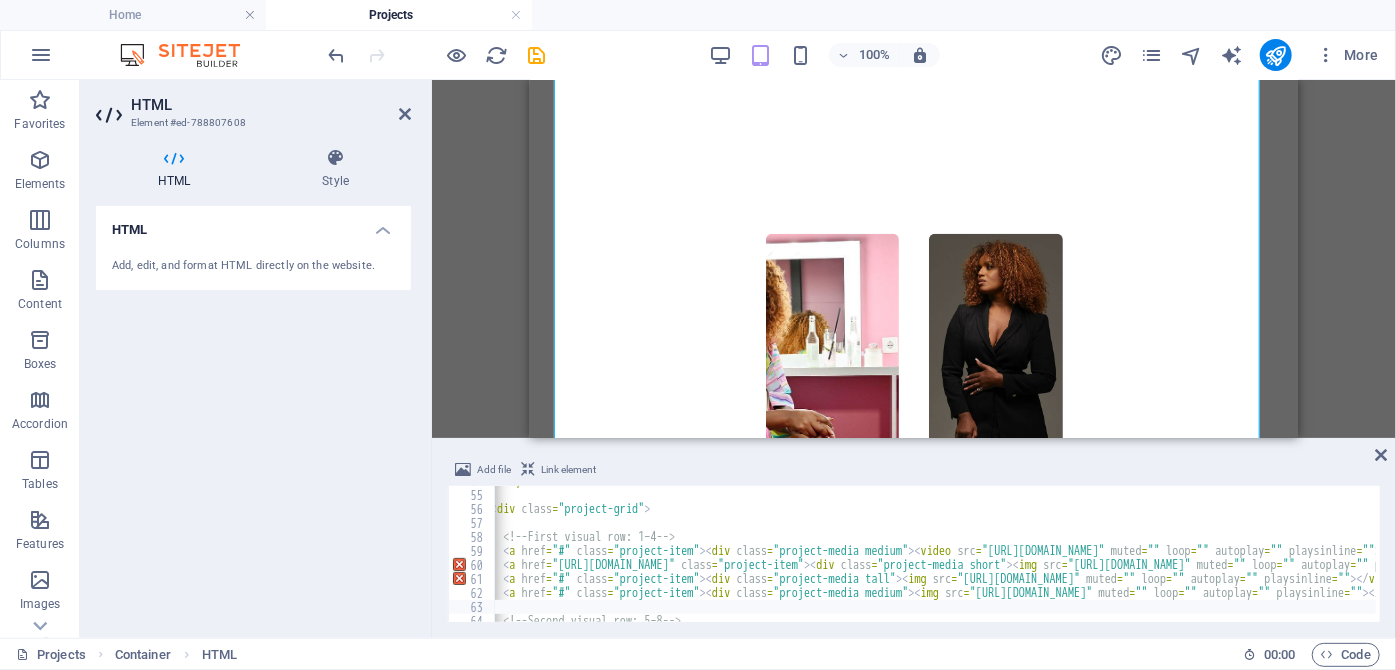 scroll, scrollTop: 0, scrollLeft: 0, axis: both 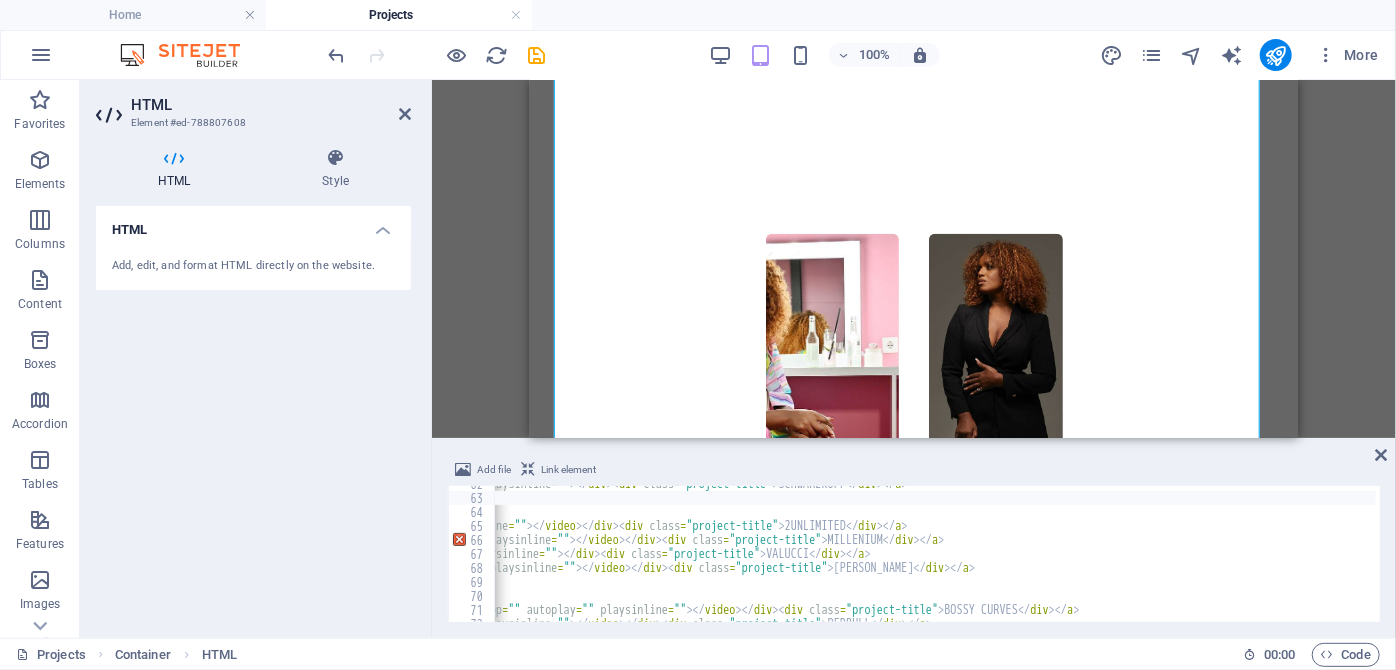 drag, startPoint x: 1056, startPoint y: 622, endPoint x: 1093, endPoint y: 623, distance: 37.01351 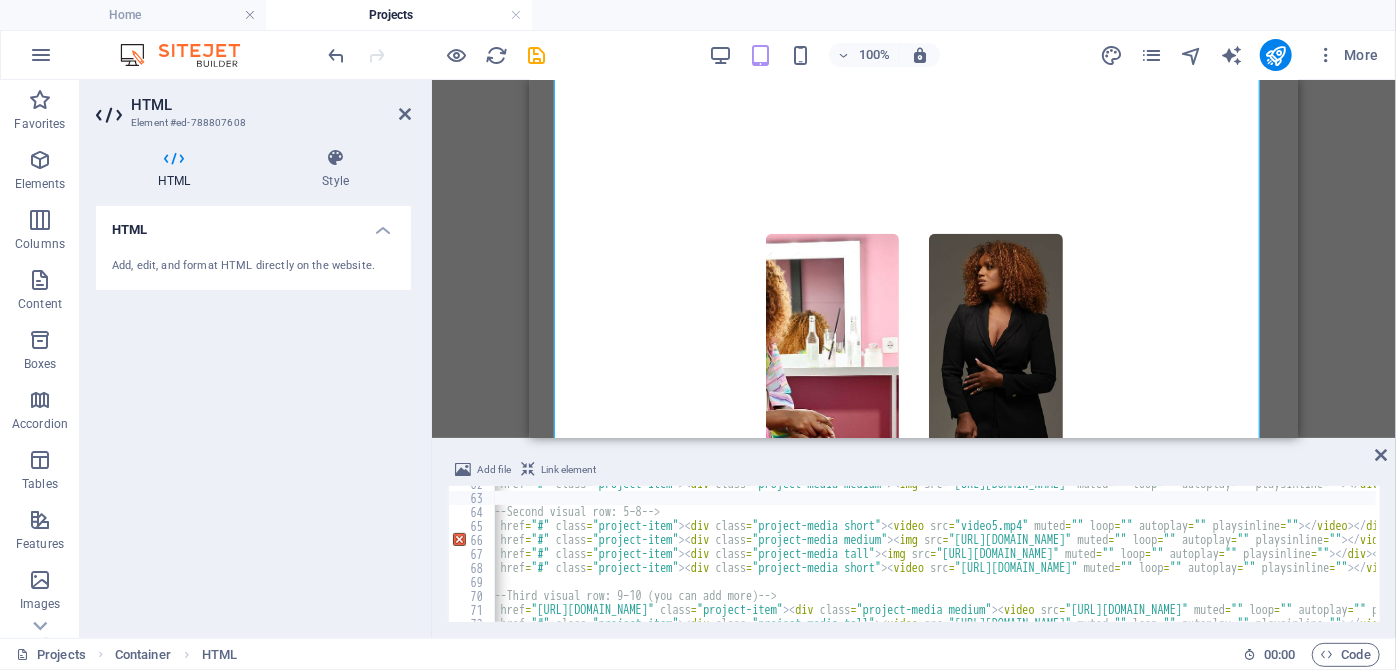 scroll, scrollTop: 0, scrollLeft: 0, axis: both 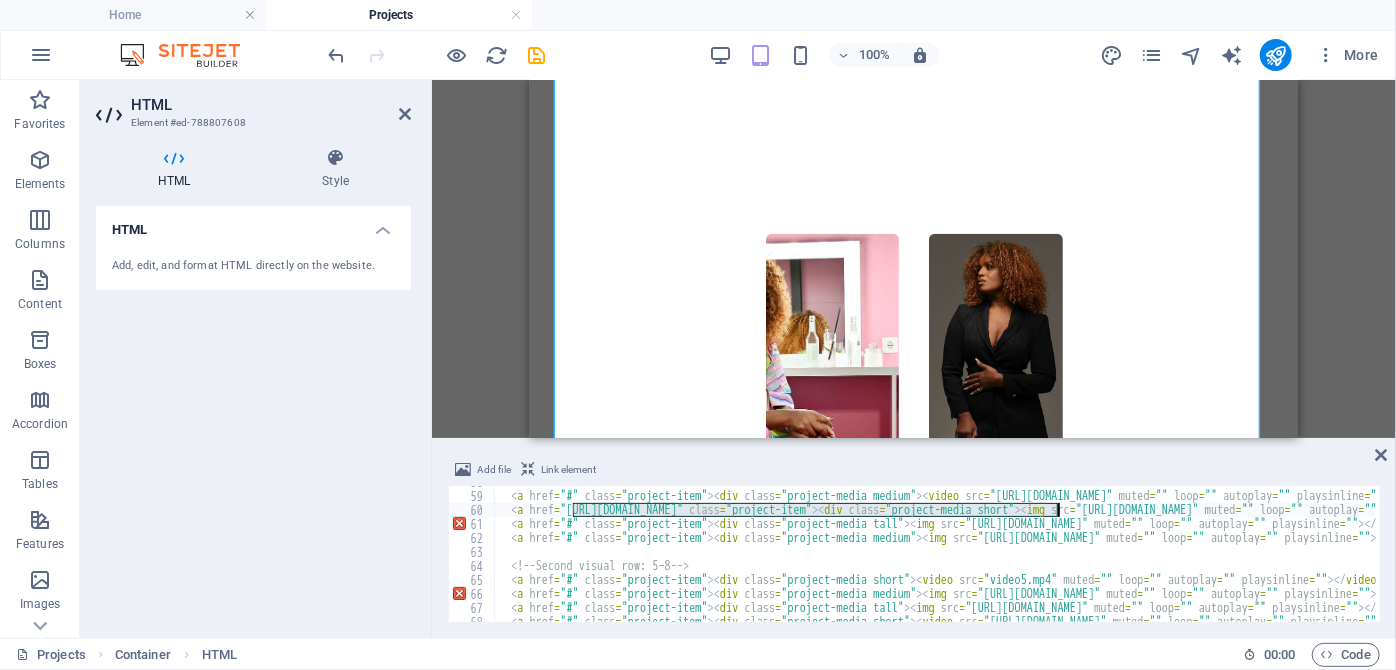 drag, startPoint x: 570, startPoint y: 510, endPoint x: 1060, endPoint y: 512, distance: 490.0041 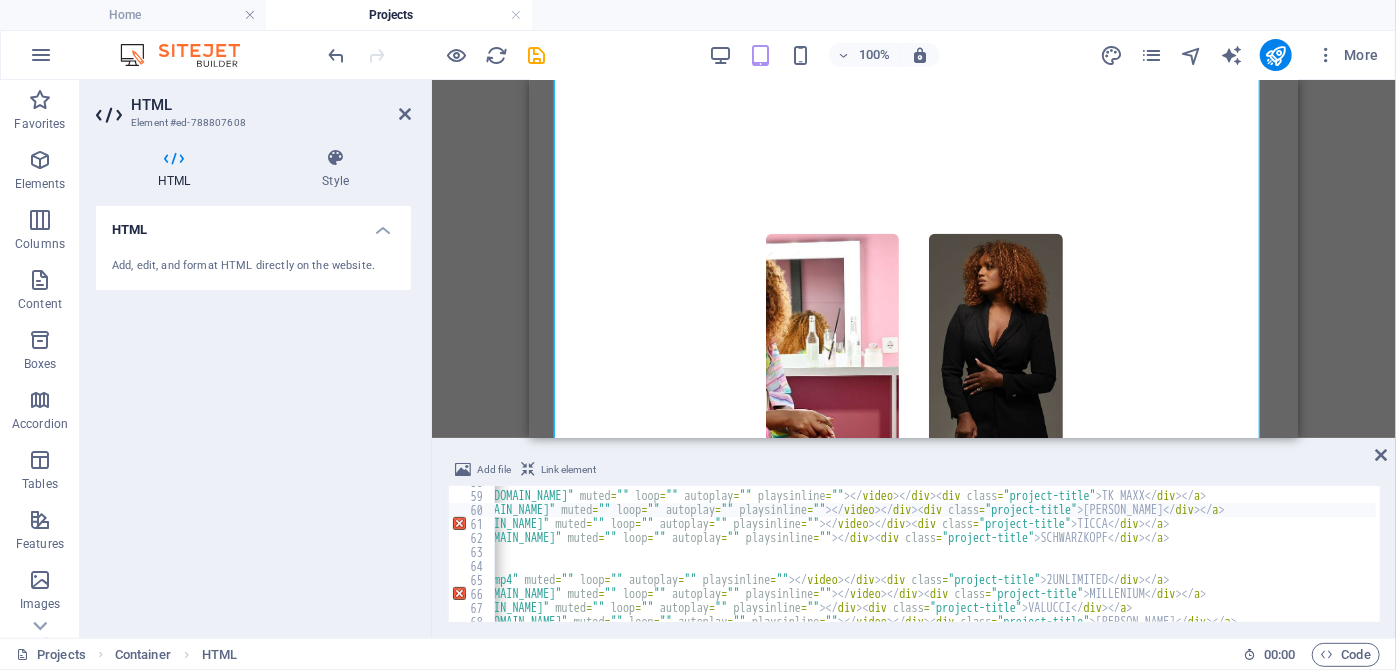 scroll, scrollTop: 0, scrollLeft: 476, axis: horizontal 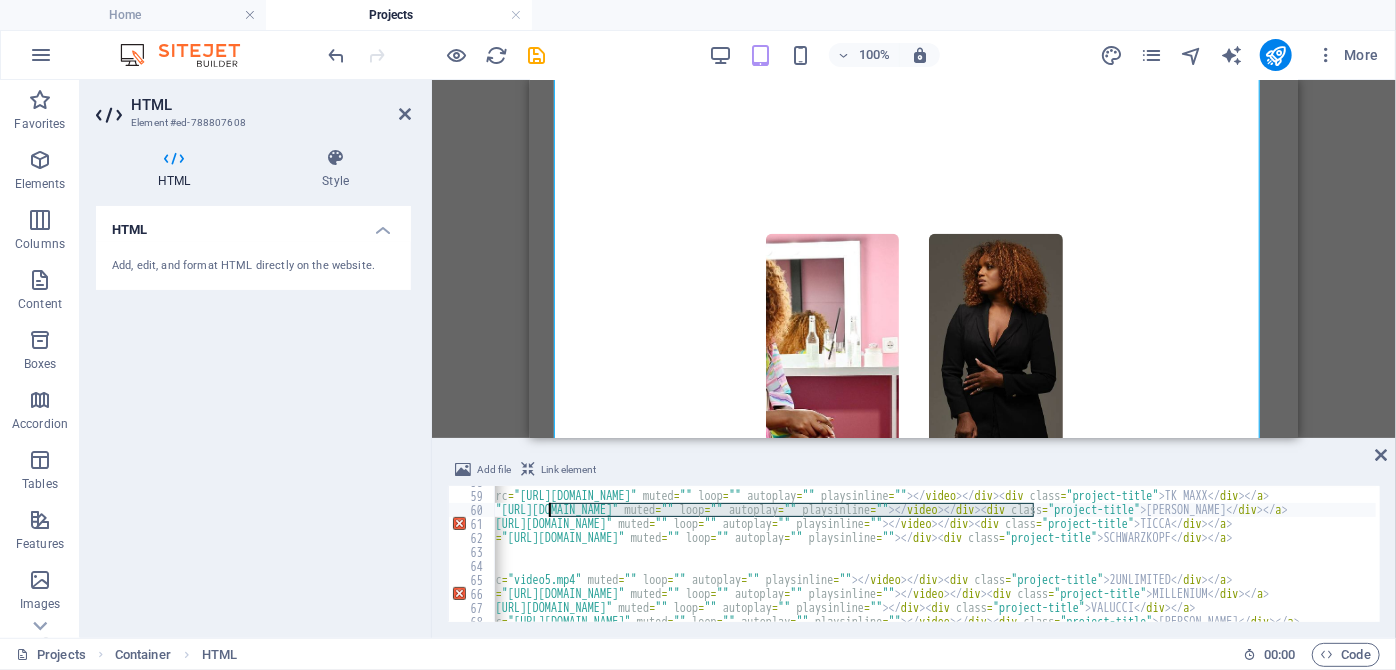 drag, startPoint x: 1032, startPoint y: 511, endPoint x: 550, endPoint y: 509, distance: 482.00415 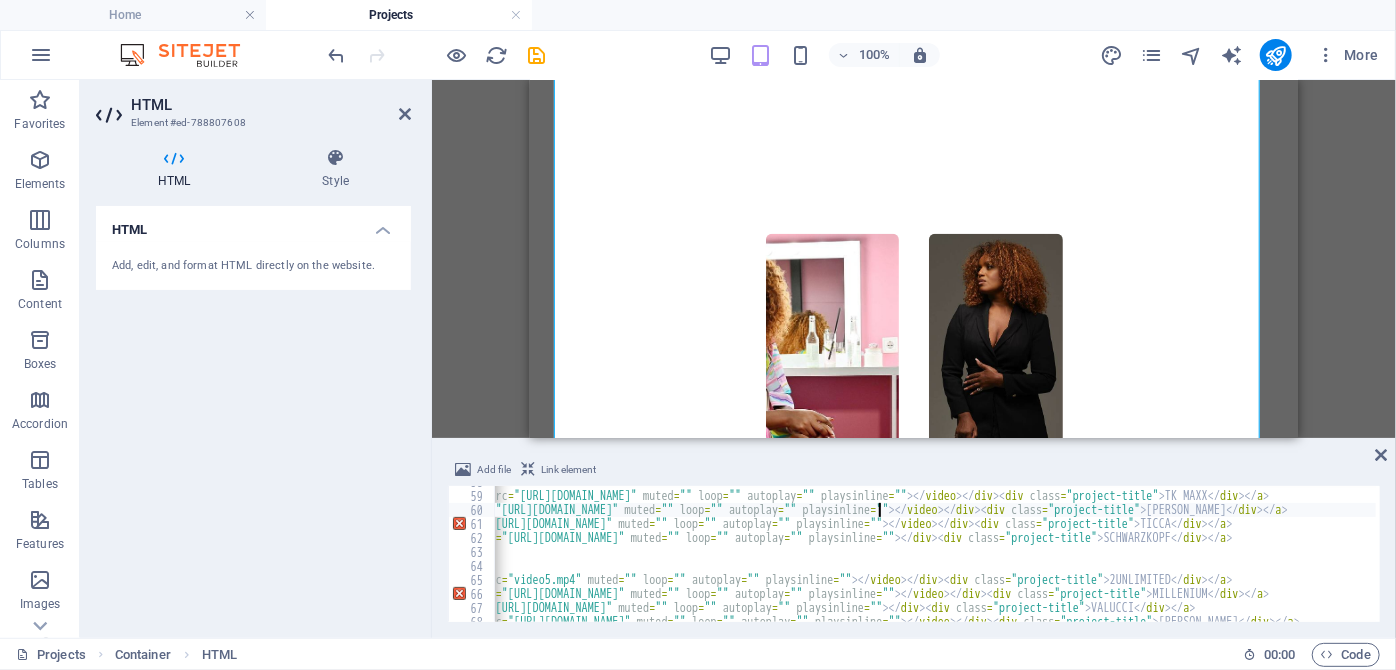 click on "<!--  First visual row: 1–4  -->    < a   href = "#"   class = "project-item" > < div   class = "project-media medium" > < video   src = "[URL][DOMAIN_NAME]"   muted = ""   loop = ""   autoplay = ""   playsinline = "" > </ video > </ div > < div   class = "project-title" > TK MAXX </ div > </ a >    < a   href = "#"   class = "project-item" > < div   class = "project-media short" > < img   src = "[URL][DOMAIN_NAME]"   muted = ""   loop = ""   autoplay = ""   playsinline = "" > </ video > </ div > < div   class = "project-title" > [PERSON_NAME] </ div > </ a >    < a   href = "#"   class = "project-item" > < div   class = "project-media tall" > < img   src = "[URL][DOMAIN_NAME]"   muted = ""   loop = ""   autoplay = ""   playsinline = "" > </ video > </ div > < div   class = "project-title" > TICCA </ div > </ a >    < a   href = "#"   class = "project-item" > <" at bounding box center (1138, 555) 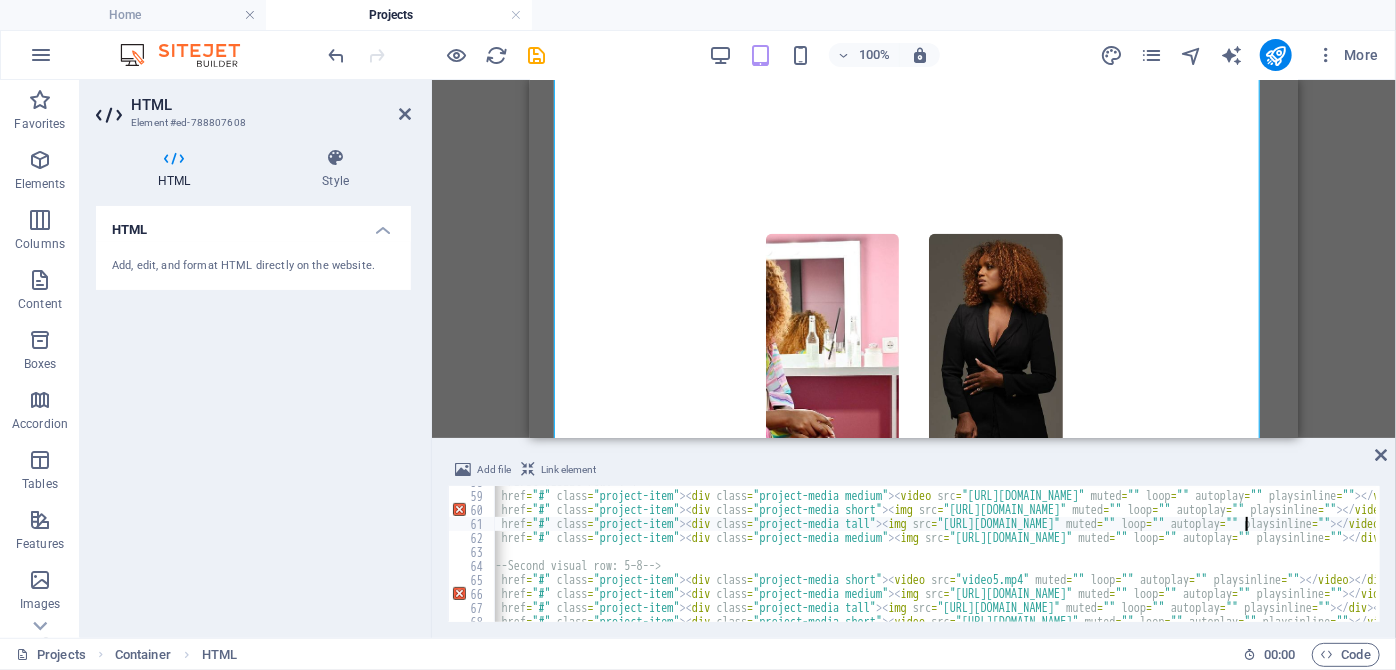 scroll, scrollTop: 0, scrollLeft: 0, axis: both 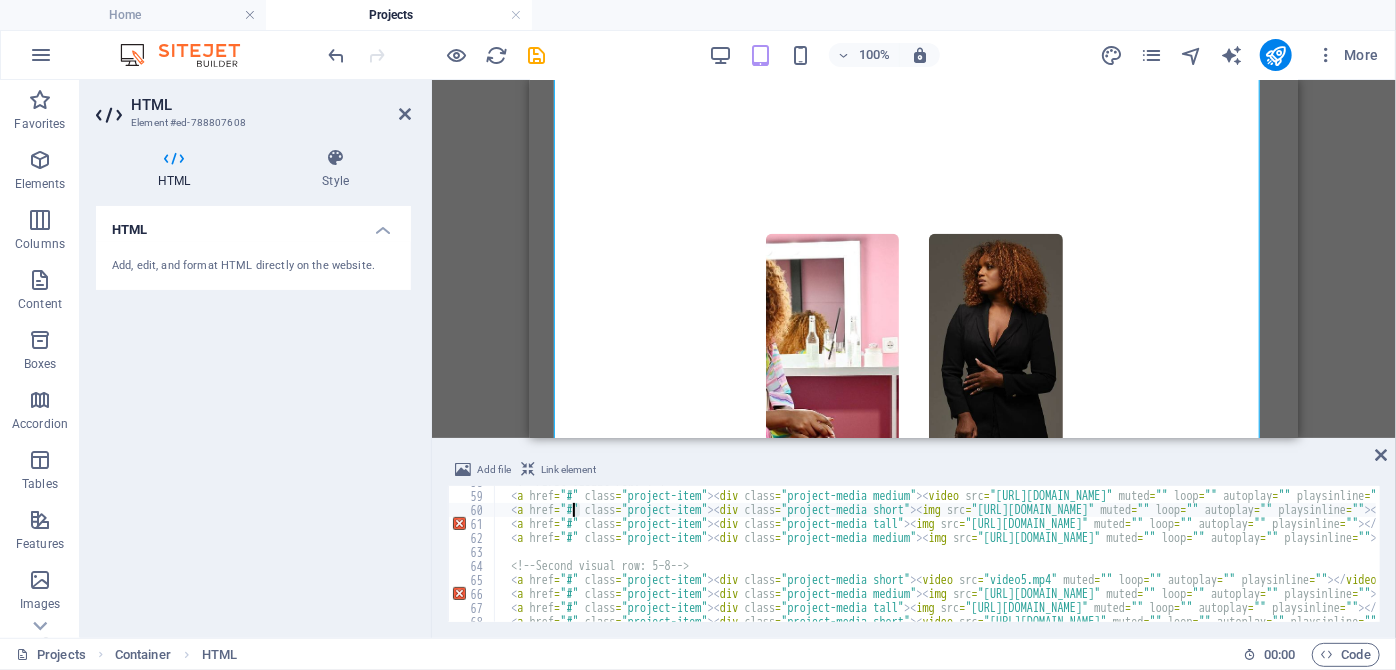 click on "<!--  First visual row: 1–4  -->    < a   href = "#"   class = "project-item" > < div   class = "project-media medium" > < video   src = "[URL][DOMAIN_NAME]"   muted = ""   loop = ""   autoplay = ""   playsinline = "" > </ video > </ div > < div   class = "project-title" > TK MAXX </ div > </ a >    < a   href = "#"   class = "project-item" > < div   class = "project-media short" > < img   src = "[URL][DOMAIN_NAME]"   muted = ""   loop = ""   autoplay = ""   playsinline = "" > </ video > </ div > < div   class = "project-title" > [PERSON_NAME] </ div > </ a >    < a   href = "#"   class = "project-item" > < div   class = "project-media tall" > < img   src = "[URL][DOMAIN_NAME]"   muted = ""   loop = ""   autoplay = ""   playsinline = "" > </ video > </ div > < div   class = "project-title" > TICCA </ div > </ a >    < a   href = "#"   class = "project-item" > <" at bounding box center [1614, 555] 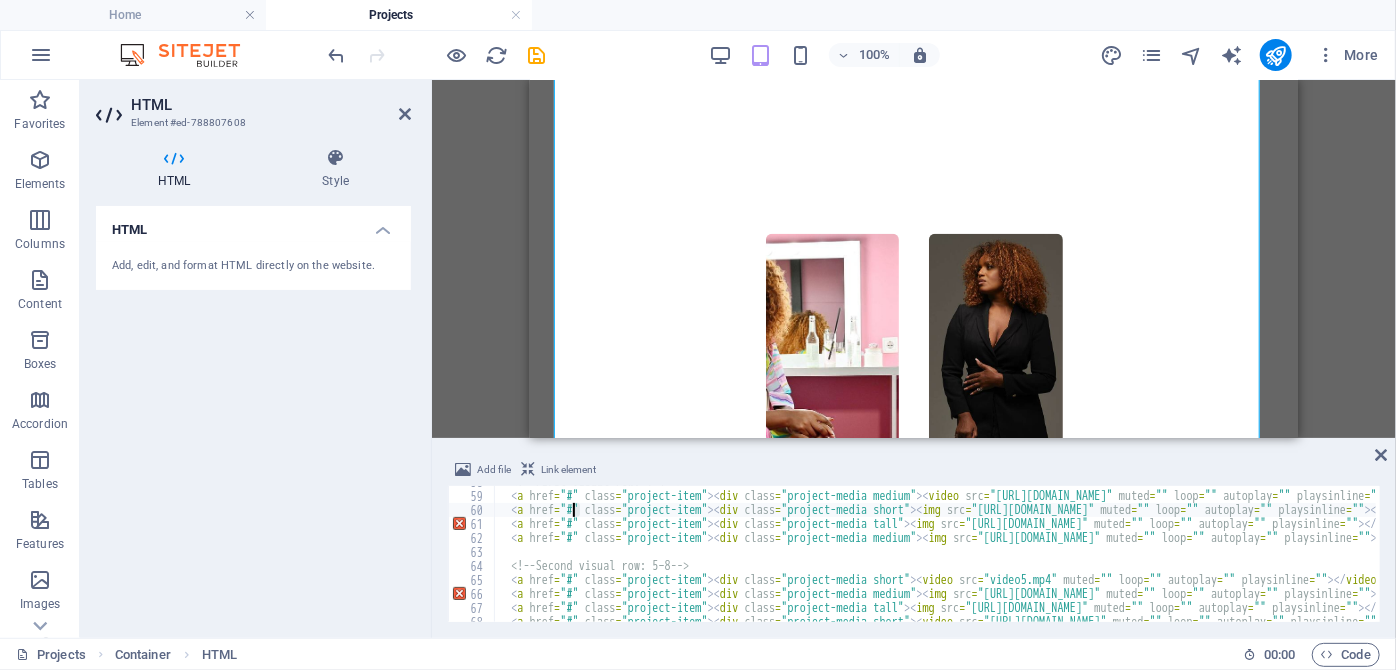 click on "<!--  First visual row: 1–4  -->    < a   href = "#"   class = "project-item" > < div   class = "project-media medium" > < video   src = "[URL][DOMAIN_NAME]"   muted = ""   loop = ""   autoplay = ""   playsinline = "" > </ video > </ div > < div   class = "project-title" > TK MAXX </ div > </ a >    < a   href = "#"   class = "project-item" > < div   class = "project-media short" > < img   src = "[URL][DOMAIN_NAME]"   muted = ""   loop = ""   autoplay = ""   playsinline = "" > </ video > </ div > < div   class = "project-title" > [PERSON_NAME] </ div > </ a >    < a   href = "#"   class = "project-item" > < div   class = "project-media tall" > < img   src = "[URL][DOMAIN_NAME]"   muted = ""   loop = ""   autoplay = ""   playsinline = "" > </ video > </ div > < div   class = "project-title" > TICCA </ div > </ a >    < a   href = "#"   class = "project-item" > <" at bounding box center [935, 554] 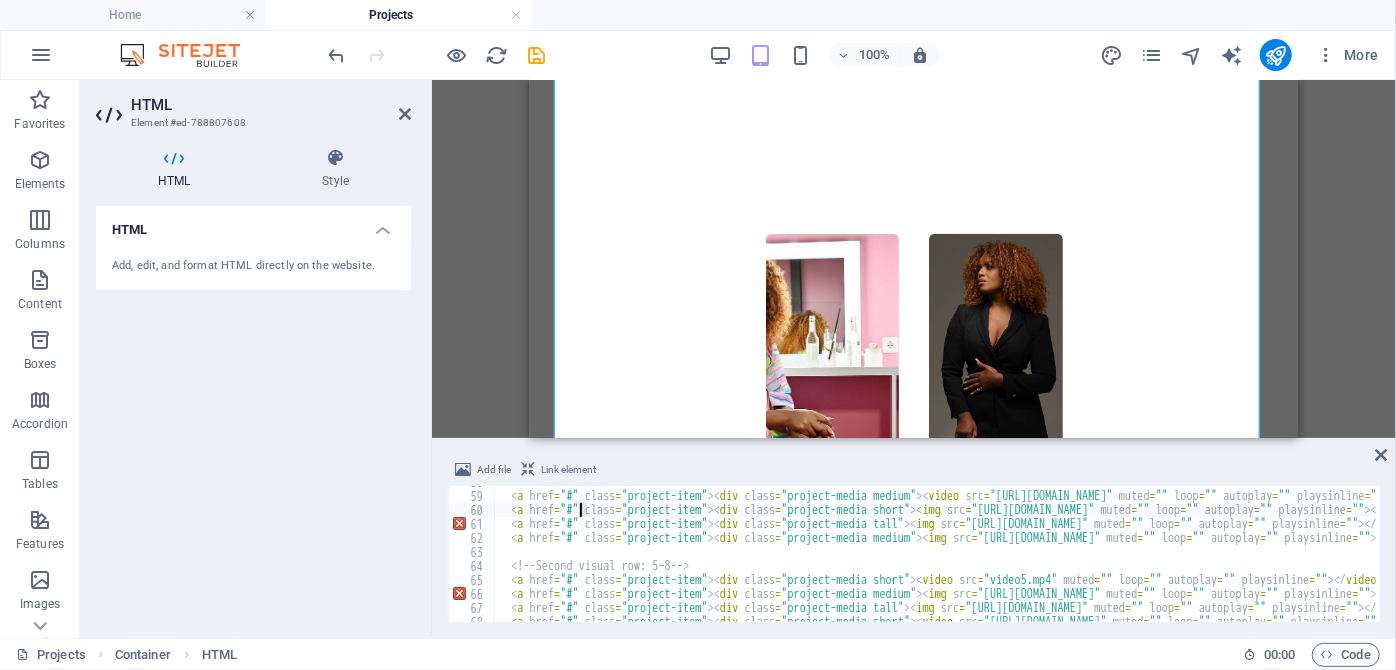 click on "<!--  First visual row: 1–4  -->    < a   href = "#"   class = "project-item" > < div   class = "project-media medium" > < video   src = "[URL][DOMAIN_NAME]"   muted = ""   loop = ""   autoplay = ""   playsinline = "" > </ video > </ div > < div   class = "project-title" > TK MAXX </ div > </ a >    < a   href = "#"   class = "project-item" > < div   class = "project-media short" > < img   src = "[URL][DOMAIN_NAME]"   muted = ""   loop = ""   autoplay = ""   playsinline = "" > </ video > </ div > < div   class = "project-title" > [PERSON_NAME] </ div > </ a >    < a   href = "#"   class = "project-item" > < div   class = "project-media tall" > < img   src = "[URL][DOMAIN_NAME]"   muted = ""   loop = ""   autoplay = ""   playsinline = "" > </ video > </ div > < div   class = "project-title" > TICCA </ div > </ a >    < a   href = "#"   class = "project-item" > <" at bounding box center (1614, 555) 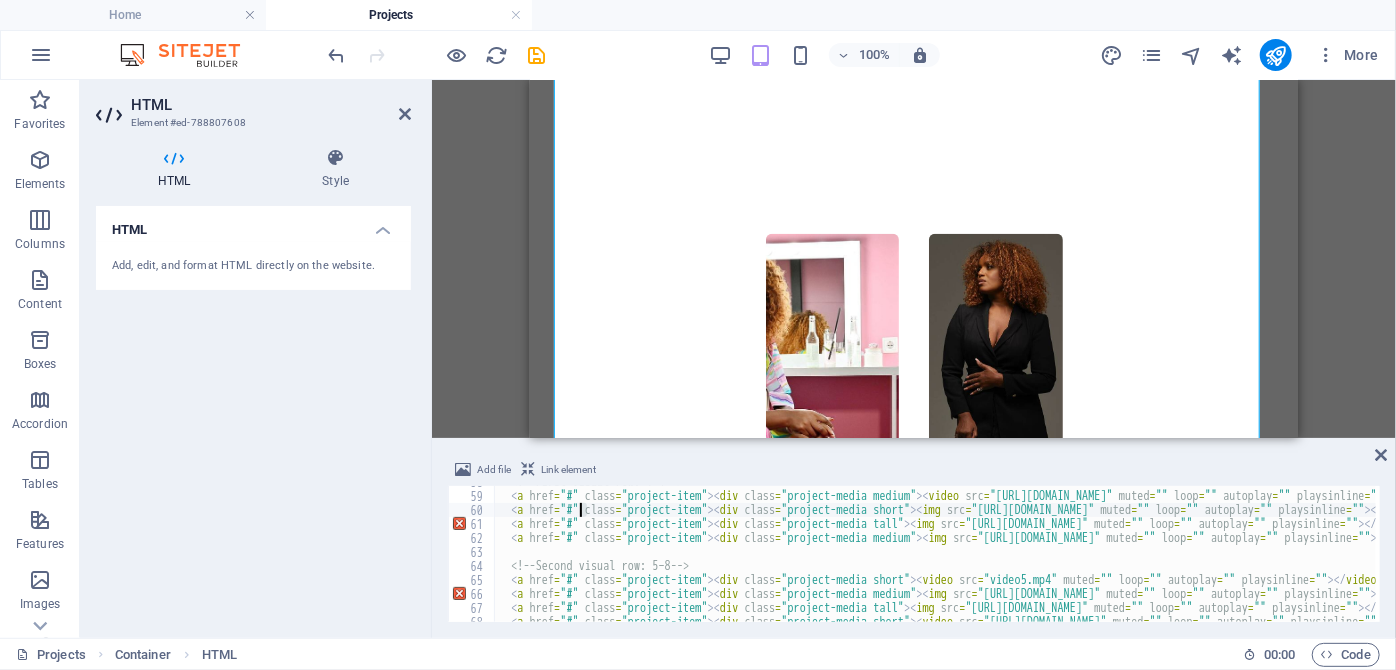 click on "<!--  First visual row: 1–4  -->    < a   href = "#"   class = "project-item" > < div   class = "project-media medium" > < video   src = "[URL][DOMAIN_NAME]"   muted = ""   loop = ""   autoplay = ""   playsinline = "" > </ video > </ div > < div   class = "project-title" > TK MAXX </ div > </ a >    < a   href = "#"   class = "project-item" > < div   class = "project-media short" > < img   src = "[URL][DOMAIN_NAME]"   muted = ""   loop = ""   autoplay = ""   playsinline = "" > </ video > </ div > < div   class = "project-title" > [PERSON_NAME] </ div > </ a >    < a   href = "#"   class = "project-item" > < div   class = "project-media tall" > < img   src = "[URL][DOMAIN_NAME]"   muted = ""   loop = ""   autoplay = ""   playsinline = "" > </ video > </ div > < div   class = "project-title" > TICCA </ div > </ a >    < a   href = "#"   class = "project-item" > <" at bounding box center [935, 554] 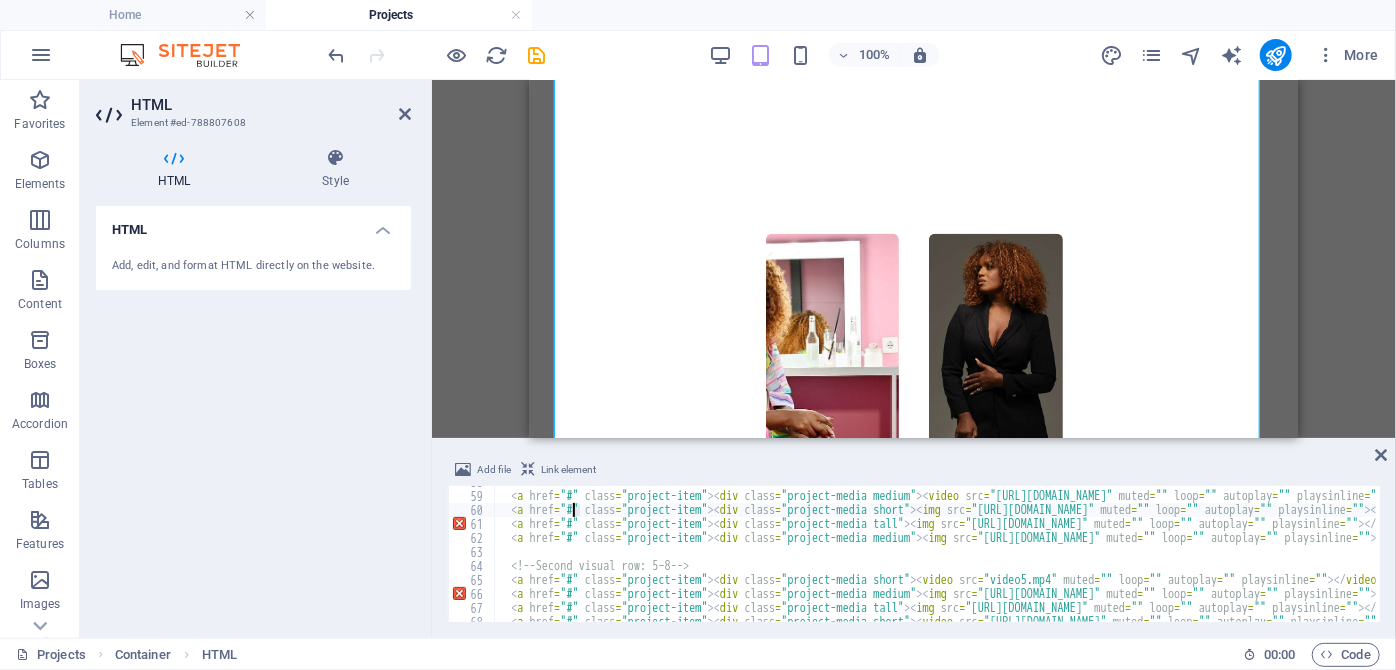 click on "<!--  First visual row: 1–4  -->    < a   href = "#"   class = "project-item" > < div   class = "project-media medium" > < video   src = "[URL][DOMAIN_NAME]"   muted = ""   loop = ""   autoplay = ""   playsinline = "" > </ video > </ div > < div   class = "project-title" > TK MAXX </ div > </ a >    < a   href = "#"   class = "project-item" > < div   class = "project-media short" > < img   src = "[URL][DOMAIN_NAME]"   muted = ""   loop = ""   autoplay = ""   playsinline = "" > </ video > </ div > < div   class = "project-title" > [PERSON_NAME] </ div > </ a >    < a   href = "#"   class = "project-item" > < div   class = "project-media tall" > < img   src = "[URL][DOMAIN_NAME]"   muted = ""   loop = ""   autoplay = ""   playsinline = "" > </ video > </ div > < div   class = "project-title" > TICCA </ div > </ a >    < a   href = "#"   class = "project-item" > <" at bounding box center (1614, 555) 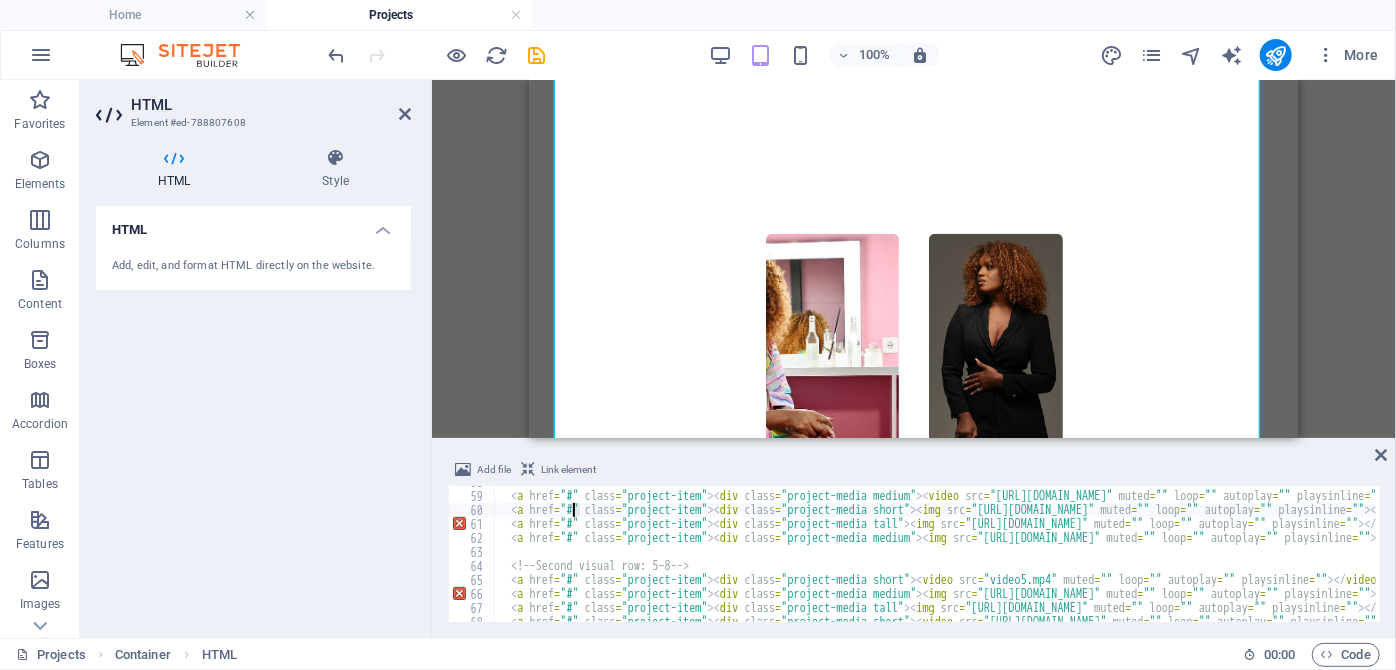 paste on "[URL][DOMAIN_NAME]" 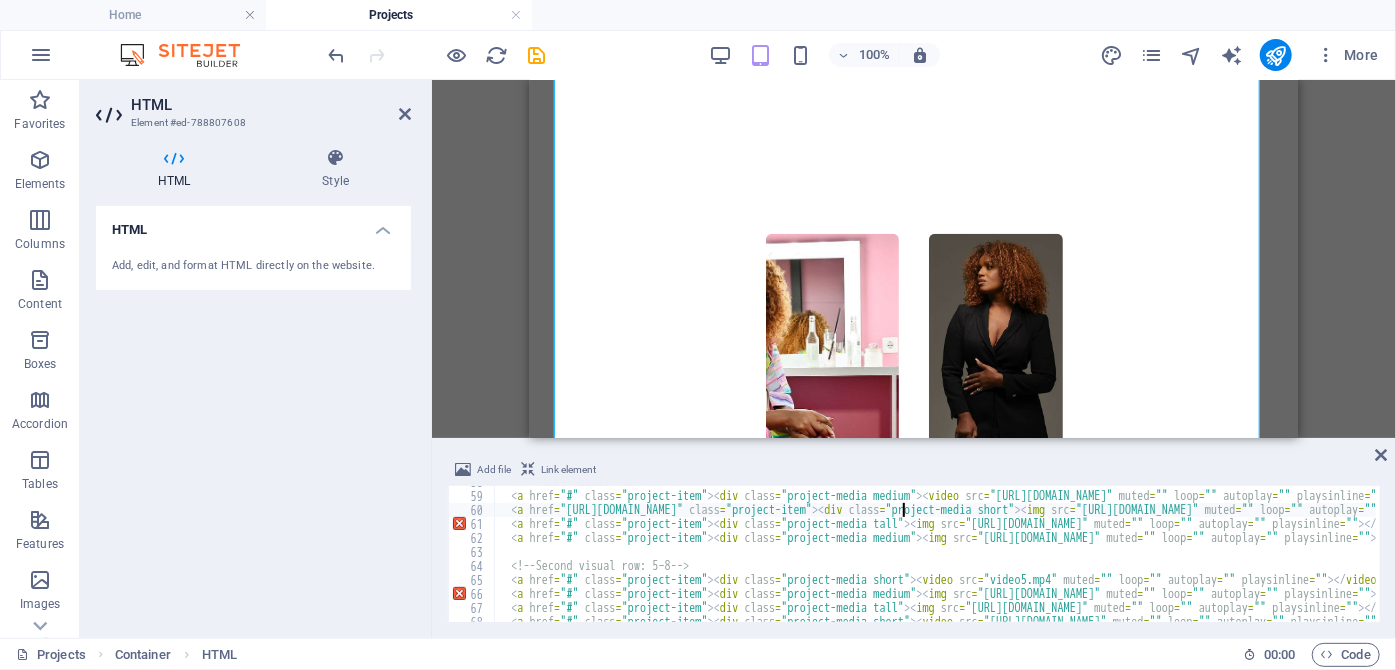 click on "<!--  First visual row: 1–4  -->    < a   href = "#"   class = "project-item" > < div   class = "project-media medium" > < video   src = "[URL][DOMAIN_NAME]"   muted = ""   loop = ""   autoplay = ""   playsinline = "" > </ video > </ div > < div   class = "project-title" > TK MAXX </ div > </ a >    < a   href = "[URL][DOMAIN_NAME]"   class = "project-item" > < div   class = "project-media short" > < img   src = "[URL][DOMAIN_NAME]"   muted = ""   loop = ""   autoplay = ""   playsinline = "" > </ video > </ div > < div   class = "project-title" > [PERSON_NAME] </ div > </ a >    < a   href = "#"   class = "project-item" > < div   class = "project-media tall" > < img   src = "[URL][DOMAIN_NAME]"   muted = ""   loop = ""   autoplay = ""   playsinline = "" > </ video > </ div > < div   class = "project-title" > TICCA </ div > </ a > <" at bounding box center (1614, 555) 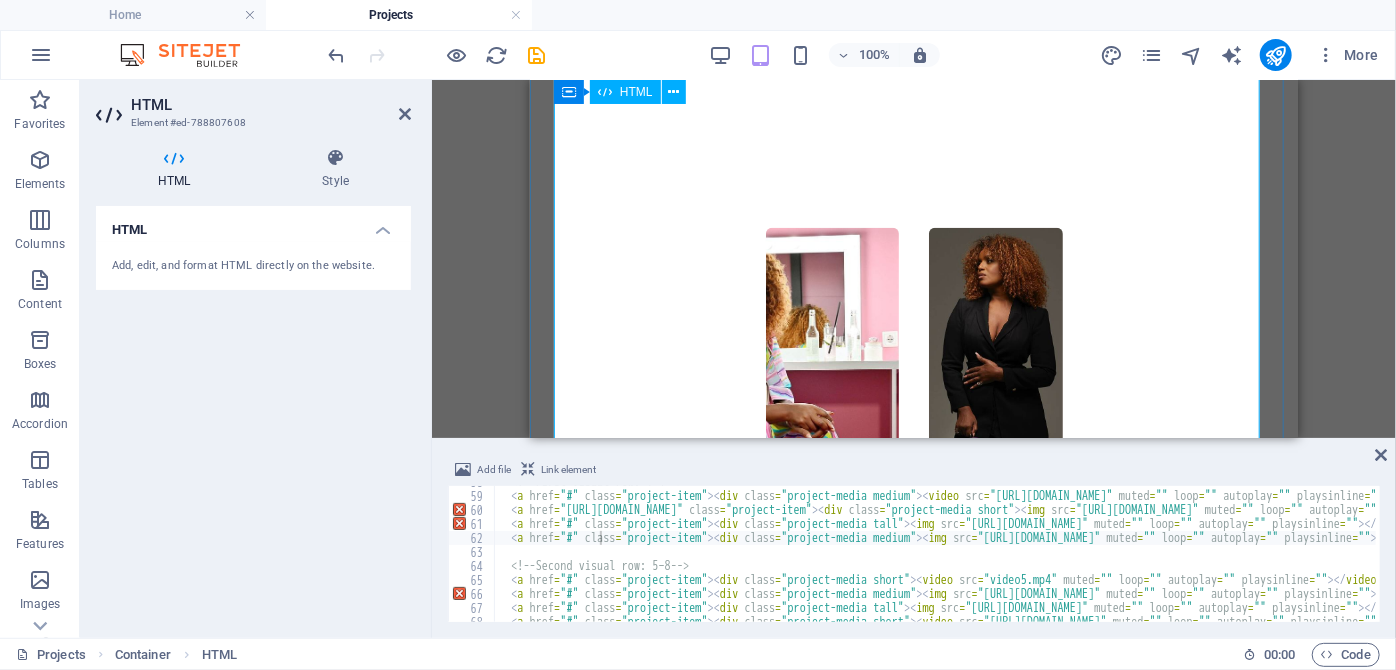 scroll, scrollTop: 928, scrollLeft: 0, axis: vertical 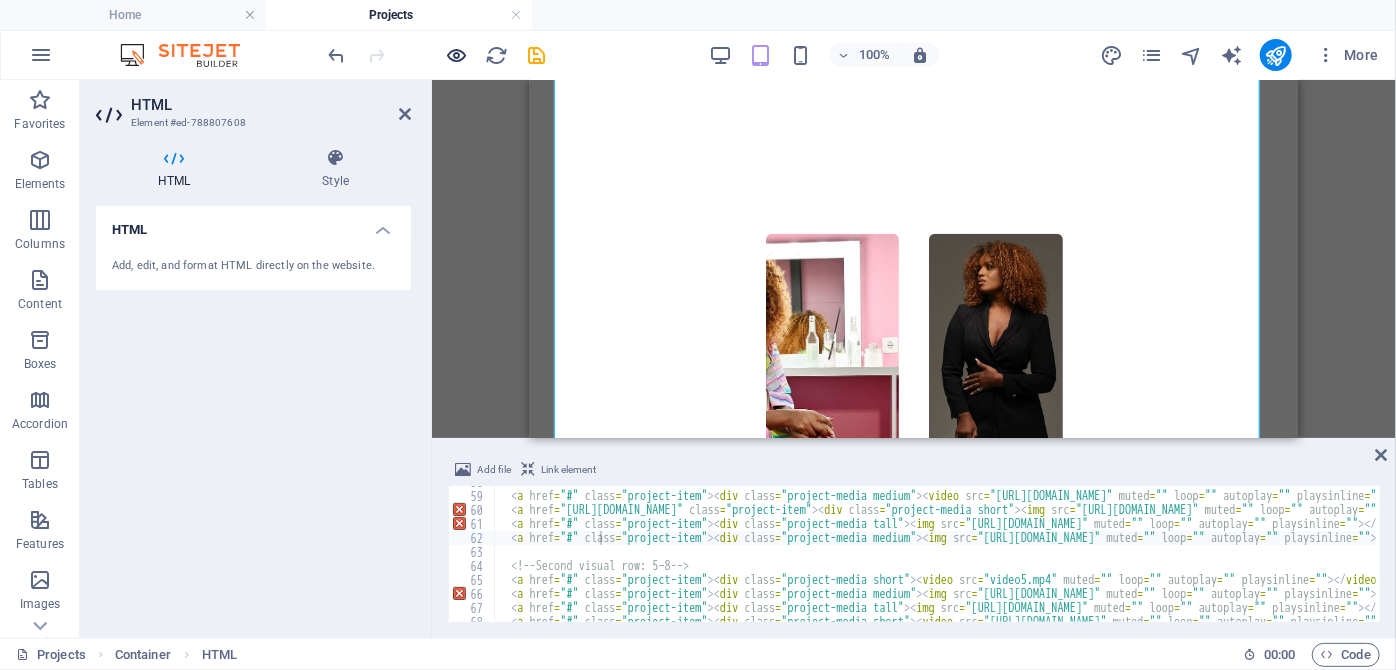 click at bounding box center (457, 55) 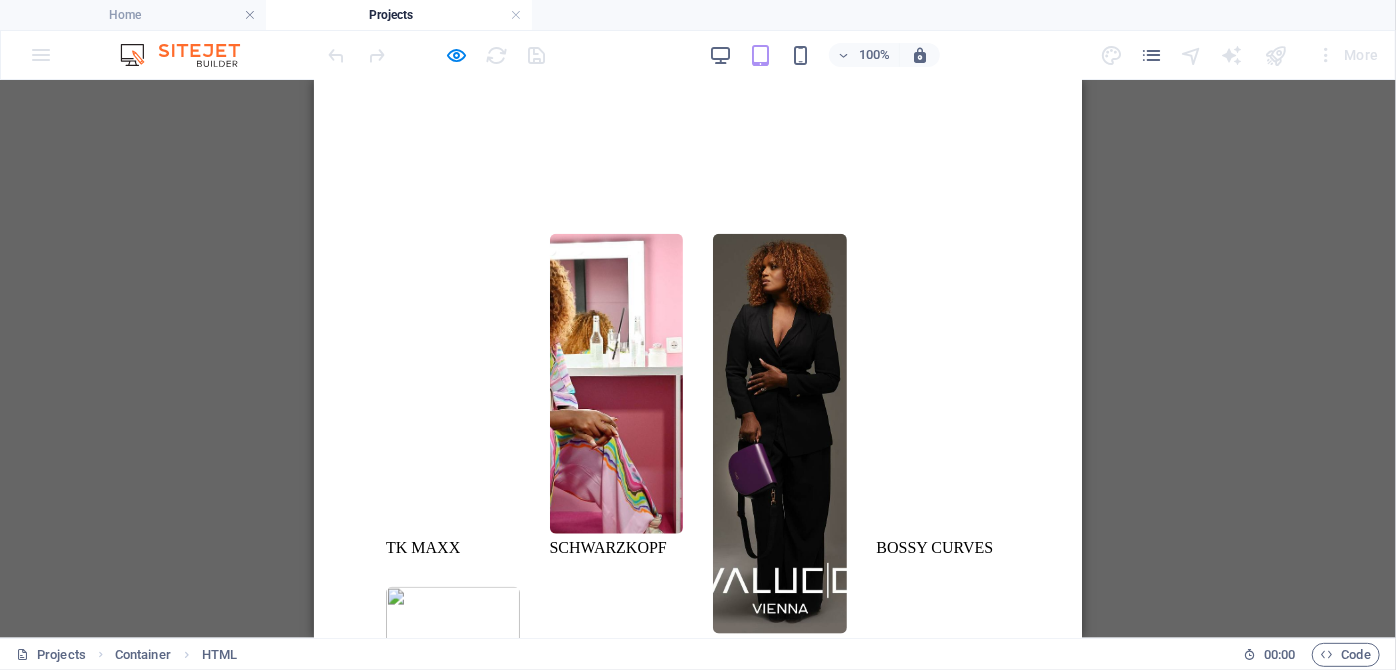 scroll, scrollTop: 746, scrollLeft: 0, axis: vertical 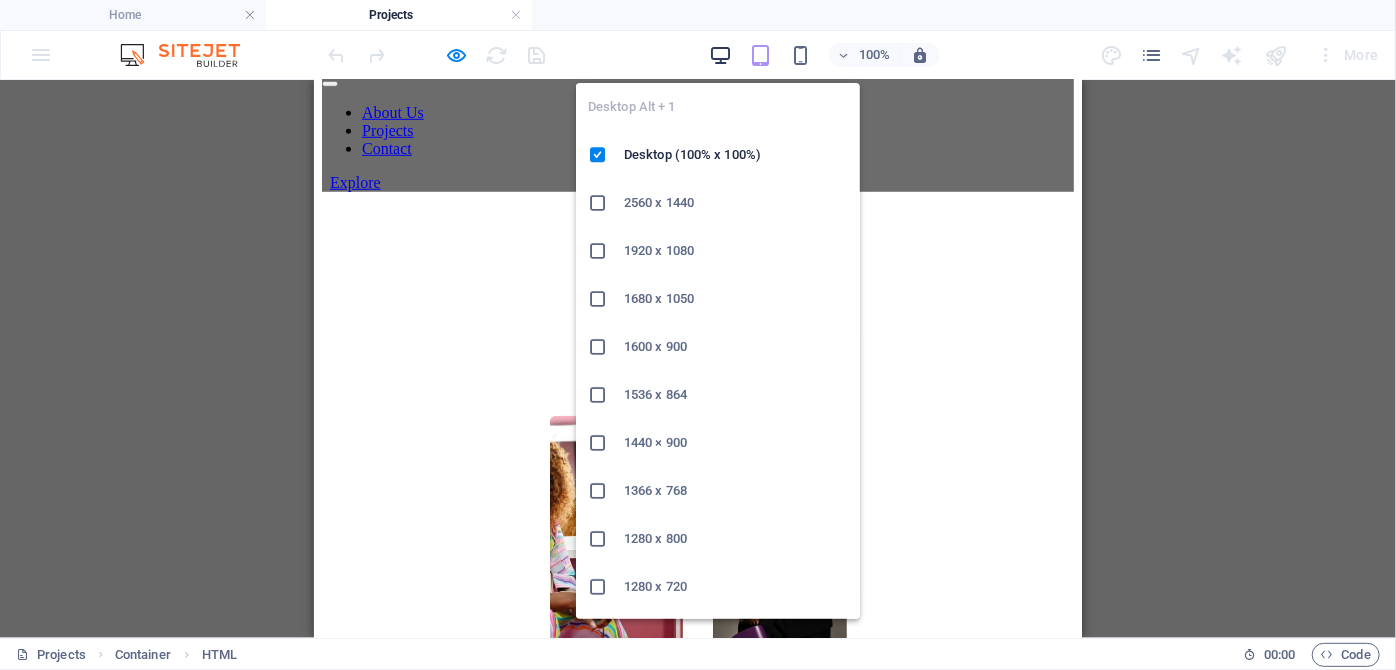 click at bounding box center (720, 55) 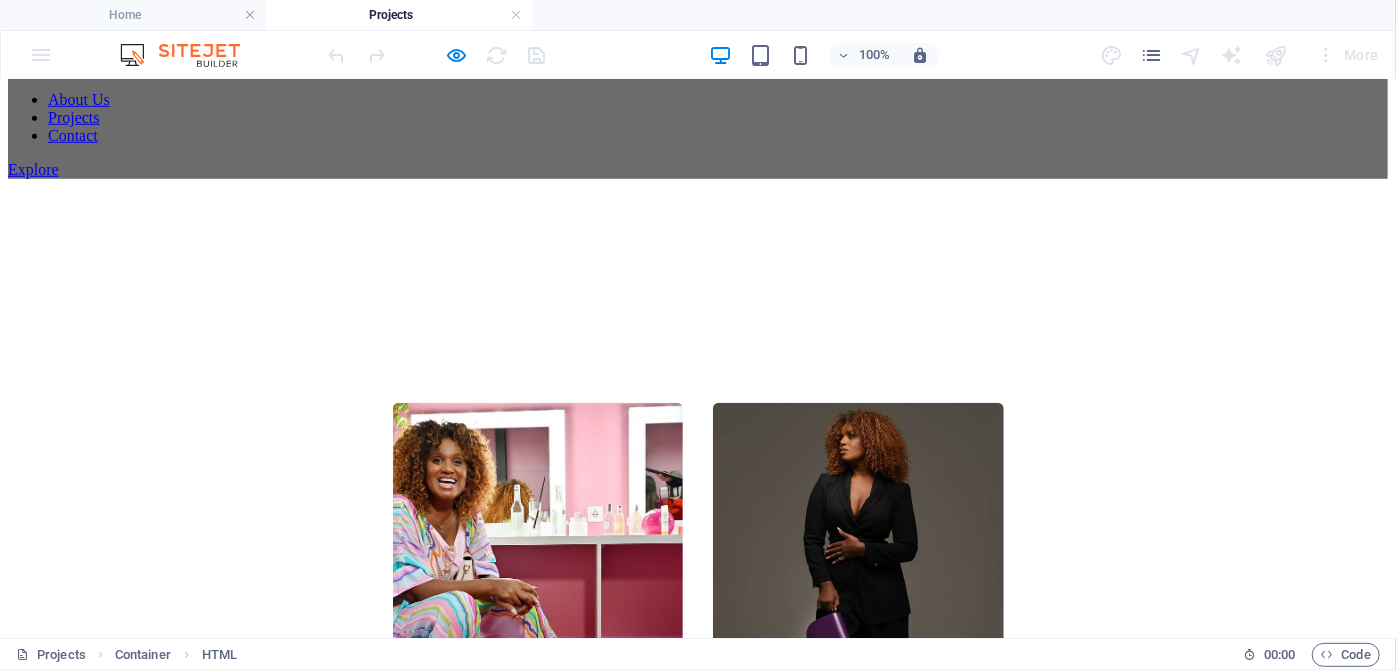 scroll, scrollTop: 837, scrollLeft: 0, axis: vertical 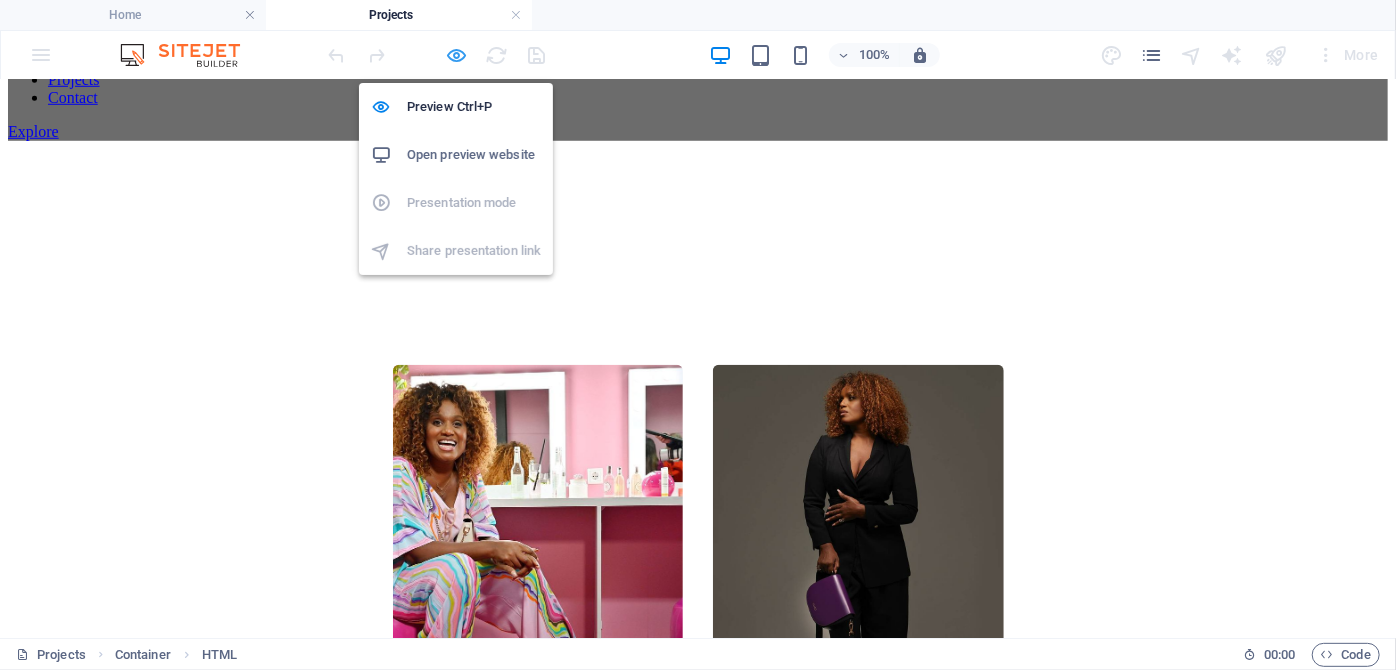 click at bounding box center [457, 55] 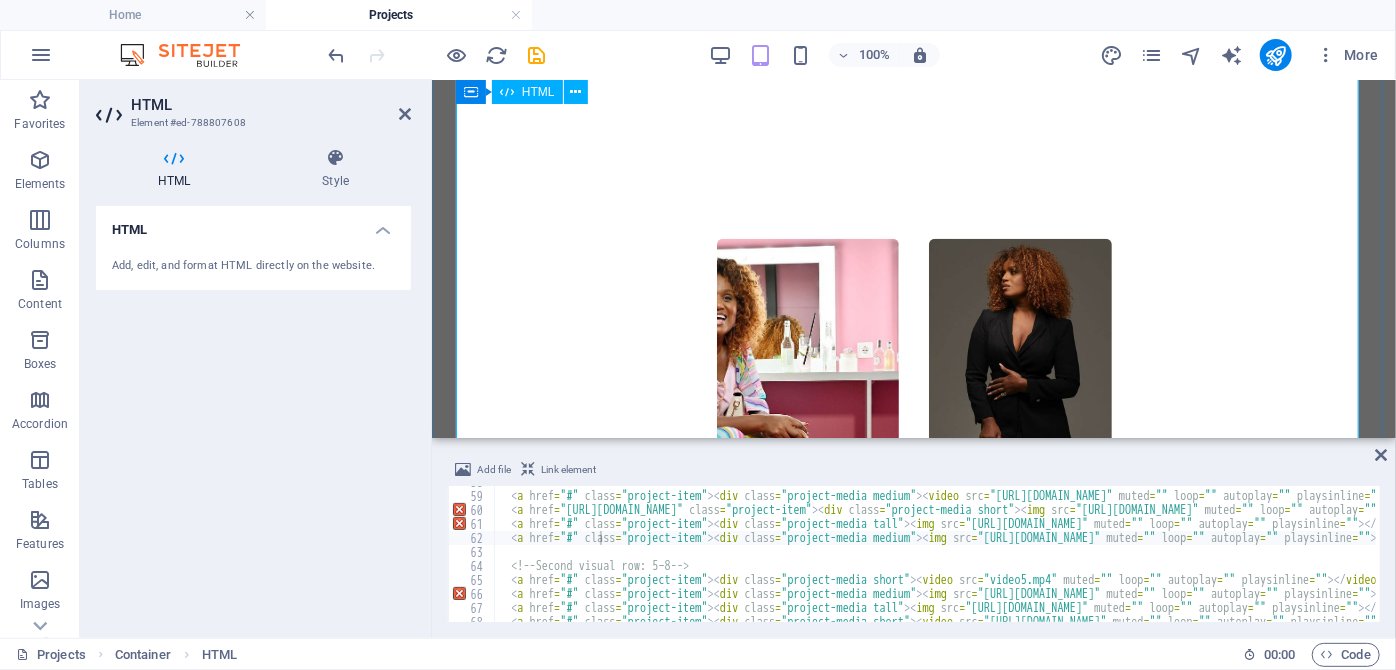 scroll, scrollTop: 928, scrollLeft: 0, axis: vertical 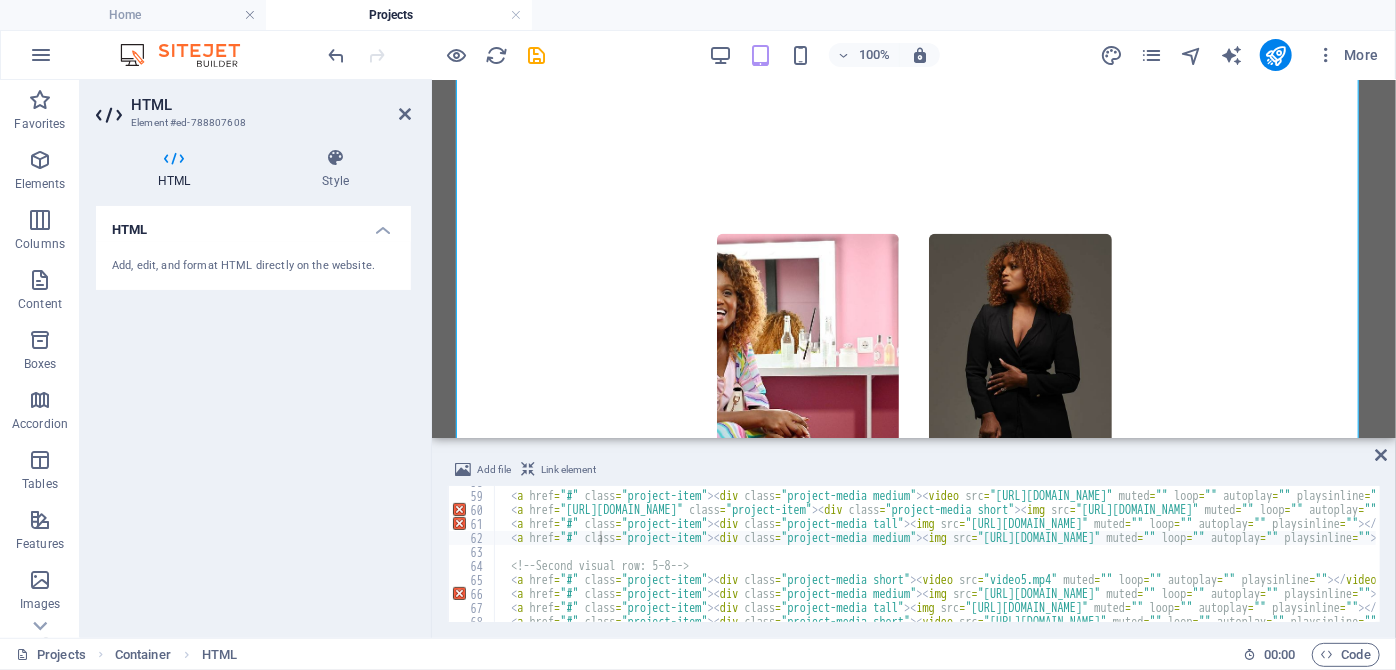 click on "<!--  First visual row: 1–4  -->    < a   href = "#"   class = "project-item" > < div   class = "project-media medium" > < video   src = "[URL][DOMAIN_NAME]"   muted = ""   loop = ""   autoplay = ""   playsinline = "" > </ video > </ div > < div   class = "project-title" > TK MAXX </ div > </ a >    < a   href = "[URL][DOMAIN_NAME]"   class = "project-item" > < div   class = "project-media short" > < img   src = "[URL][DOMAIN_NAME]"   muted = ""   loop = ""   autoplay = ""   playsinline = "" > </ video > </ div > < div   class = "project-title" > [PERSON_NAME] </ div > </ a >    < a   href = "#"   class = "project-item" > < div   class = "project-media tall" > < img   src = "[URL][DOMAIN_NAME]"   muted = ""   loop = ""   autoplay = ""   playsinline = "" > </ video > </ div > < div   class = "project-title" > TICCA </ div > </ a > <" at bounding box center (1614, 555) 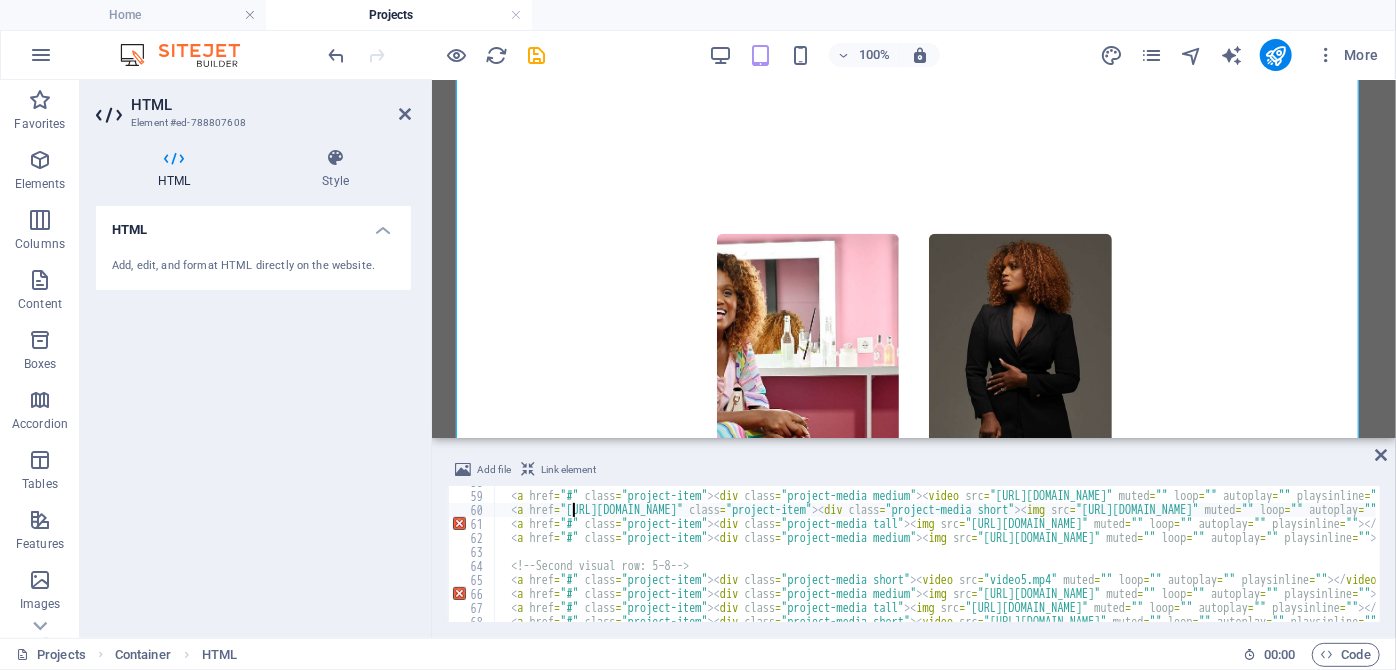 click on "<!--  First visual row: 1–4  -->    < a   href = "#"   class = "project-item" > < div   class = "project-media medium" > < video   src = "[URL][DOMAIN_NAME]"   muted = ""   loop = ""   autoplay = ""   playsinline = "" > </ video > </ div > < div   class = "project-title" > TK MAXX </ div > </ a >    < a   href = "[URL][DOMAIN_NAME]"   class = "project-item" > < div   class = "project-media short" > < img   src = "[URL][DOMAIN_NAME]"   muted = ""   loop = ""   autoplay = ""   playsinline = "" > </ video > </ div > < div   class = "project-title" > [PERSON_NAME] </ div > </ a >    < a   href = "#"   class = "project-item" > < div   class = "project-media tall" > < img   src = "[URL][DOMAIN_NAME]"   muted = ""   loop = ""   autoplay = ""   playsinline = "" > </ video > </ div > < div   class = "project-title" > TICCA </ div > </ a > <" at bounding box center (1614, 555) 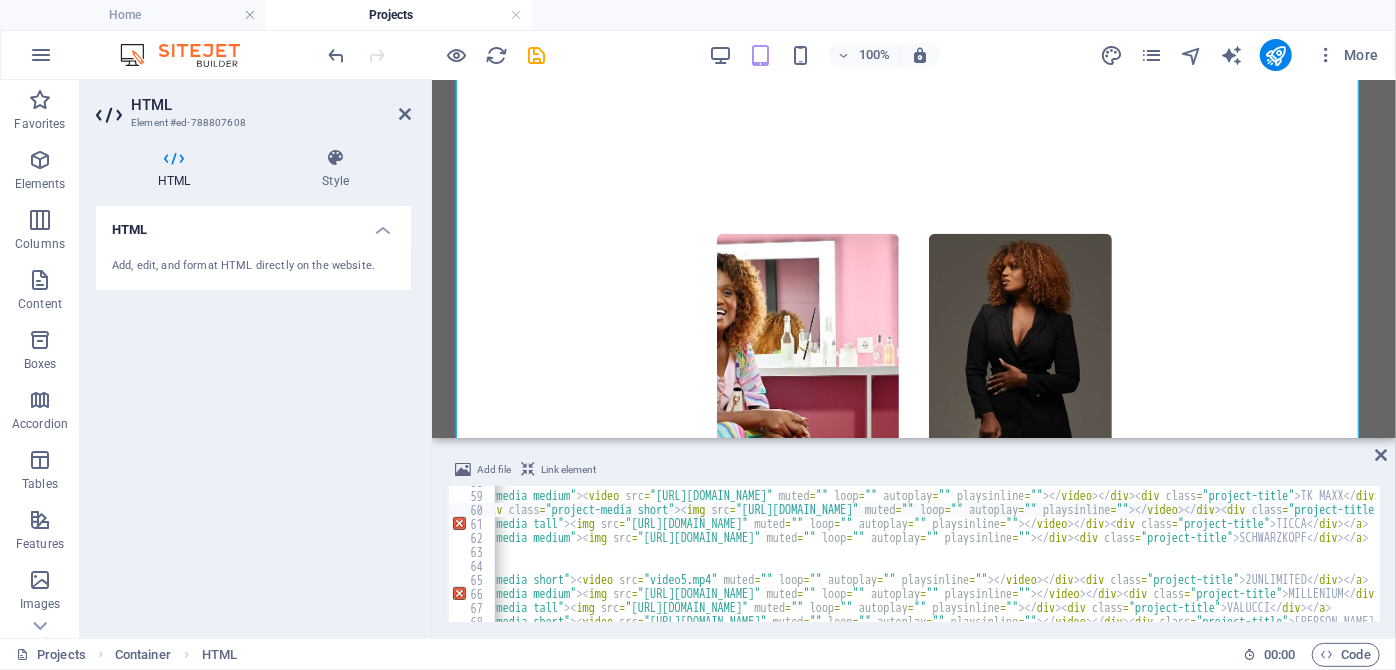 scroll, scrollTop: 0, scrollLeft: 326, axis: horizontal 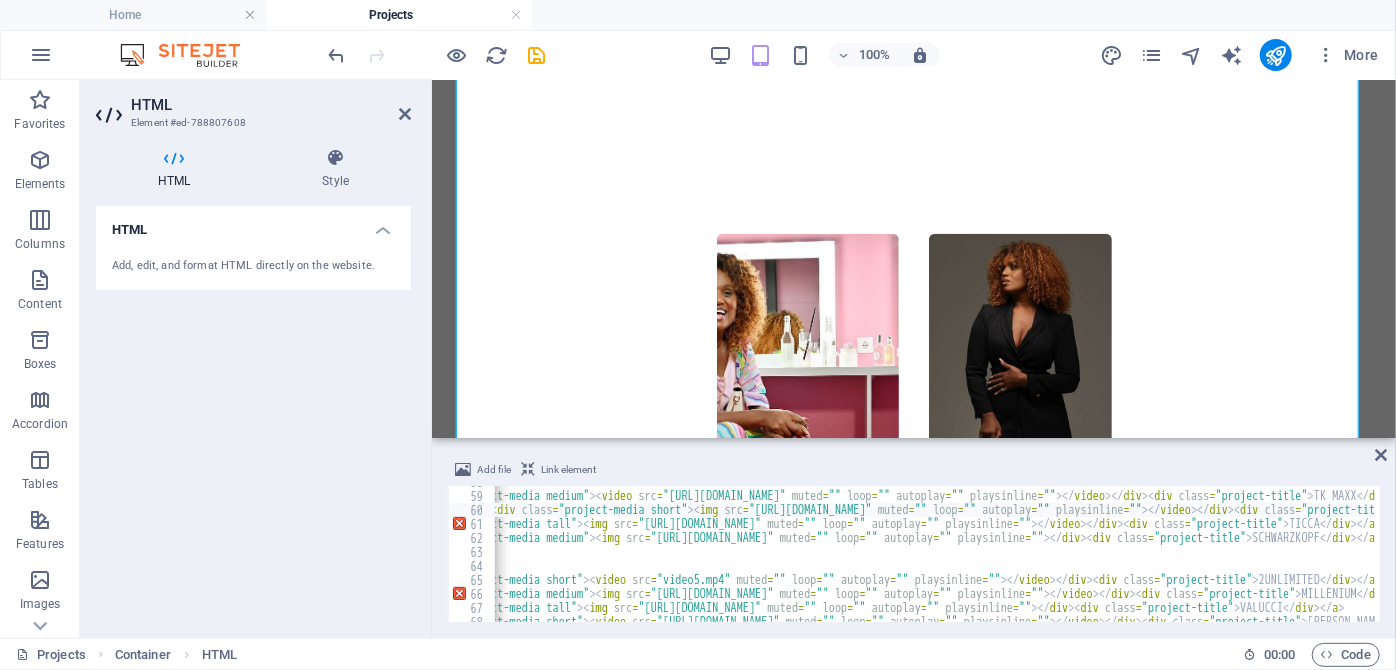 click on "<!--  First visual row: 1–4  -->    < a   href = "#"   class = "project-item" > < div   class = "project-media medium" > < video   src = "[URL][DOMAIN_NAME]"   muted = ""   loop = ""   autoplay = ""   playsinline = "" > </ video > </ div > < div   class = "project-title" > TK MAXX </ div > </ a >    < a   href = "[URL][DOMAIN_NAME]"   class = "project-item" > < div   class = "project-media short" > < img   src = "[URL][DOMAIN_NAME]"   muted = ""   loop = ""   autoplay = ""   playsinline = "" > </ video > </ div > < div   class = "project-title" > [PERSON_NAME] </ div > </ a >    < a   href = "#"   class = "project-item" > < div   class = "project-media tall" > < img   src = "[URL][DOMAIN_NAME]"   muted = ""   loop = ""   autoplay = ""   playsinline = "" > </ video > </ div > < div   class = "project-title" > TICCA </ div > </ a > <" at bounding box center (1287, 555) 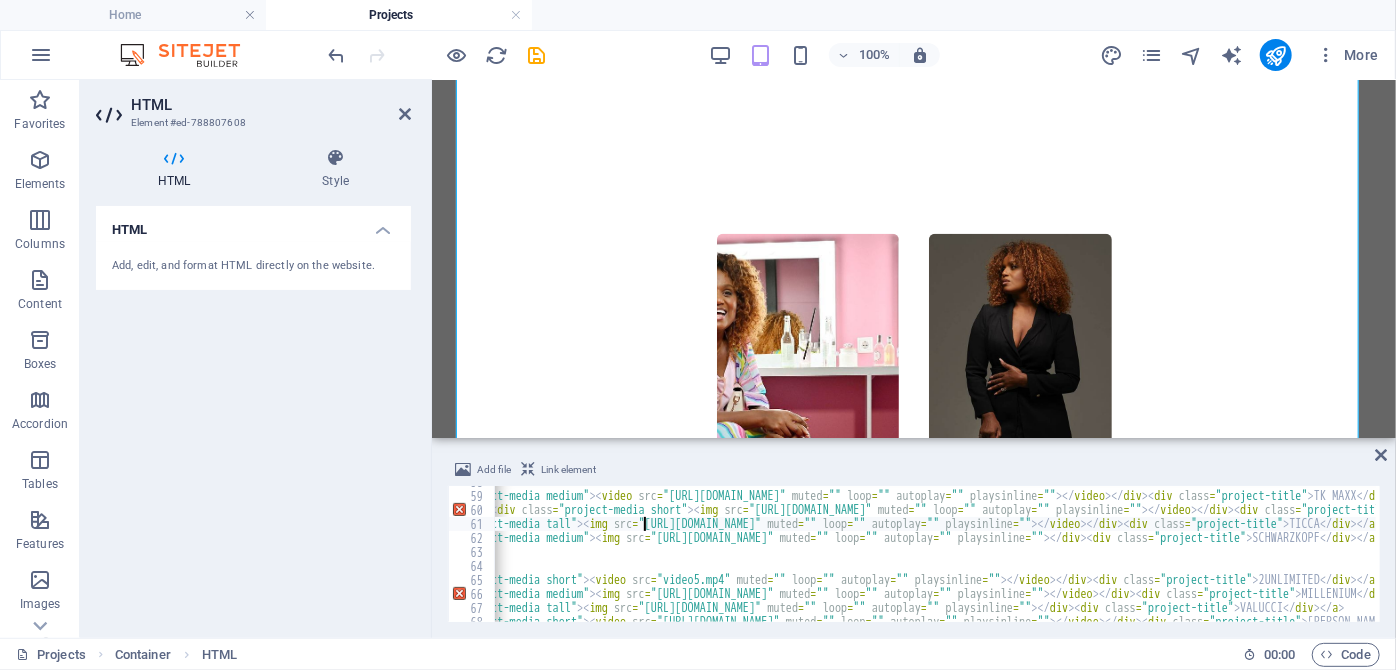 click on "<!--  First visual row: 1–4  -->    < a   href = "#"   class = "project-item" > < div   class = "project-media medium" > < video   src = "[URL][DOMAIN_NAME]"   muted = ""   loop = ""   autoplay = ""   playsinline = "" > </ video > </ div > < div   class = "project-title" > TK MAXX </ div > </ a >    < a   href = "[URL][DOMAIN_NAME]"   class = "project-item" > < div   class = "project-media short" > < img   src = "[URL][DOMAIN_NAME]"   muted = ""   loop = ""   autoplay = ""   playsinline = "" > </ video > </ div > < div   class = "project-title" > [PERSON_NAME] </ div > </ a >    < a   href = "#"   class = "project-item" > < div   class = "project-media tall" > < img   src = "[URL][DOMAIN_NAME]"   muted = ""   loop = ""   autoplay = ""   playsinline = "" > </ video > </ div > < div   class = "project-title" > TICCA </ div > </ a > <" at bounding box center (1287, 555) 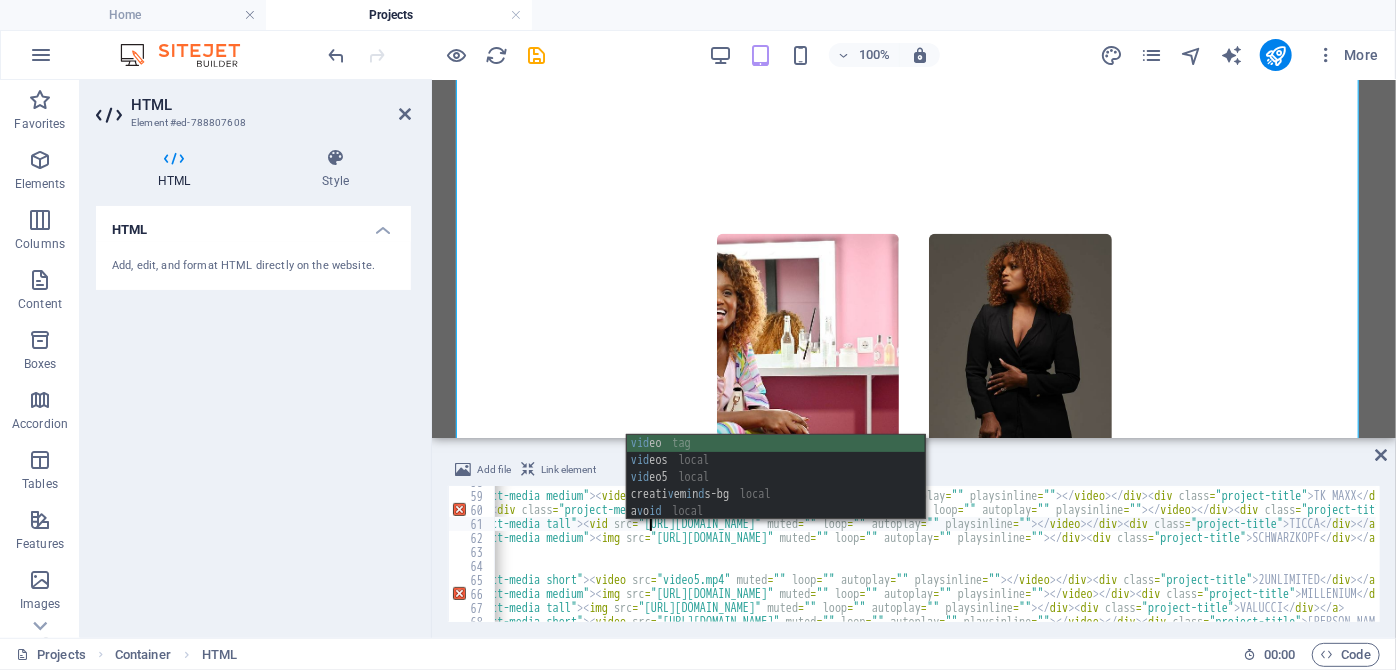 scroll, scrollTop: 0, scrollLeft: 40, axis: horizontal 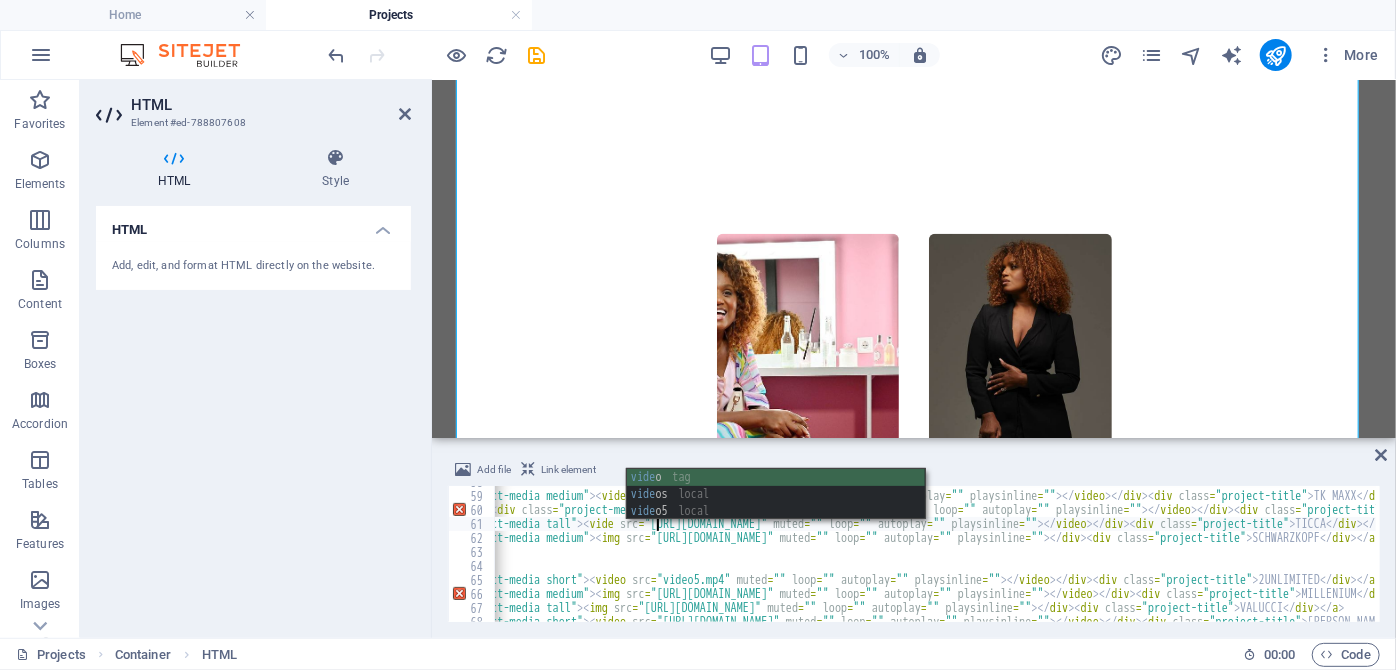 type on "<a href="#" class="project-item"><div class="project-media tall"><video src="[URL][DOMAIN_NAME]" muted="" loop="" autoplay="" playsinline=""></video></div><div class="project-title">TICCA</div></a>" 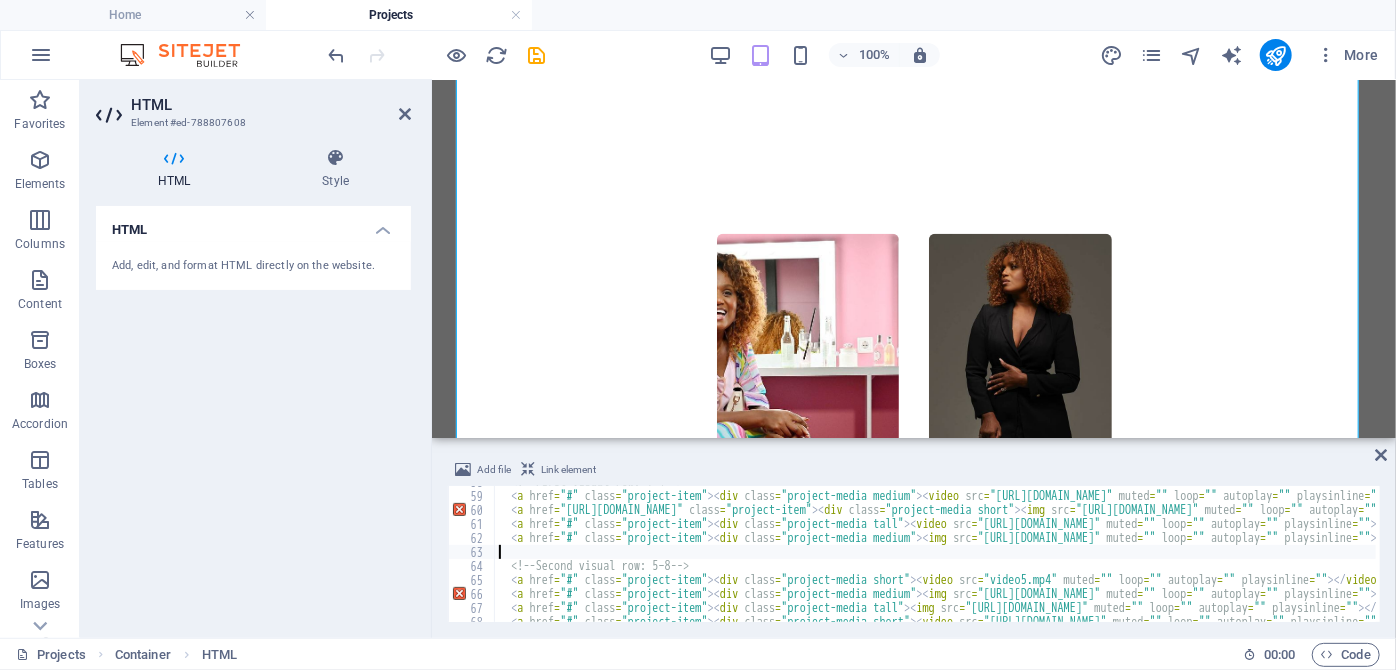 click on "<!--  First visual row: 1–4  -->    < a   href = "#"   class = "project-item" > < div   class = "project-media medium" > < video   src = "[URL][DOMAIN_NAME]"   muted = ""   loop = ""   autoplay = ""   playsinline = "" > </ video > </ div > < div   class = "project-title" > TK MAXX </ div > </ a >    < a   href = "[URL][DOMAIN_NAME]"   class = "project-item" > < div   class = "project-media short" > < img   src = "[URL][DOMAIN_NAME]"   muted = ""   loop = ""   autoplay = ""   playsinline = "" > </ video > </ div > < div   class = "project-title" > [PERSON_NAME] </ div > </ a >    < a   href = "#"   class = "project-item" > < div   class = "project-media tall" > < video   src = "[URL][DOMAIN_NAME]"   muted = ""   loop = ""   autoplay = ""   playsinline = "" > </ video > </ div > < div   class = "project-title" > TICCA </ div > </ a >" at bounding box center [1614, 555] 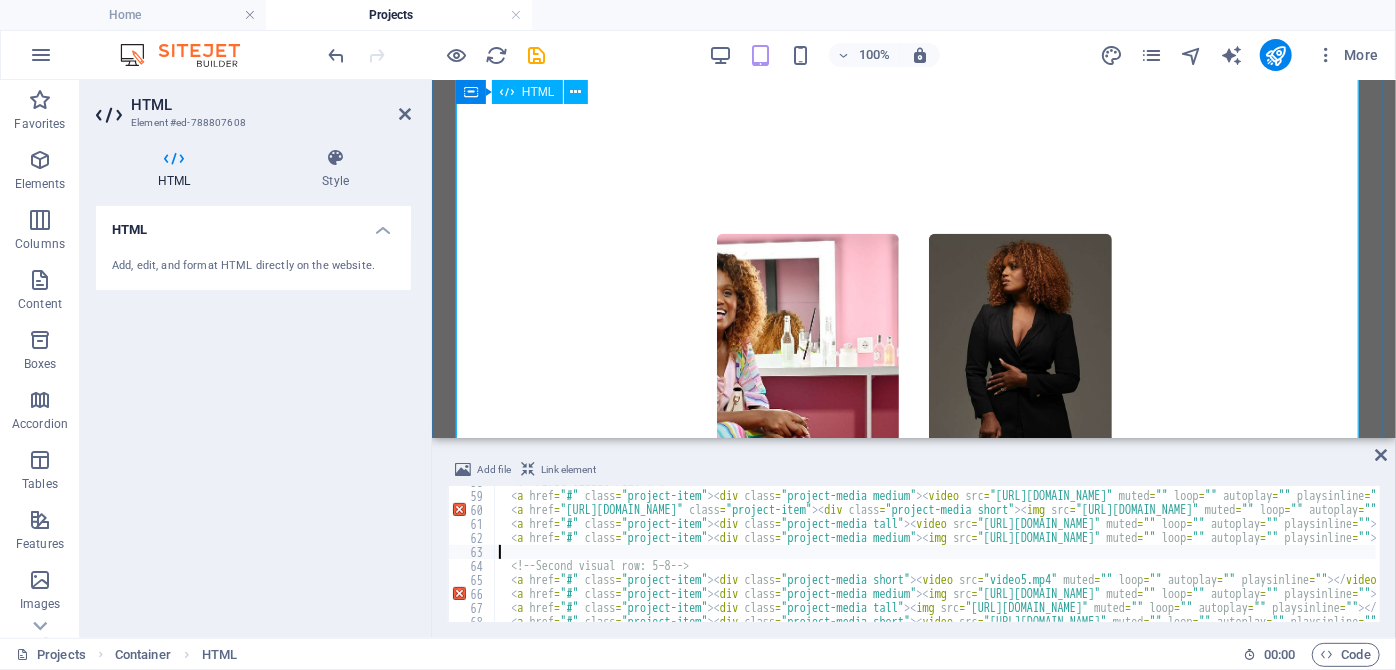 type 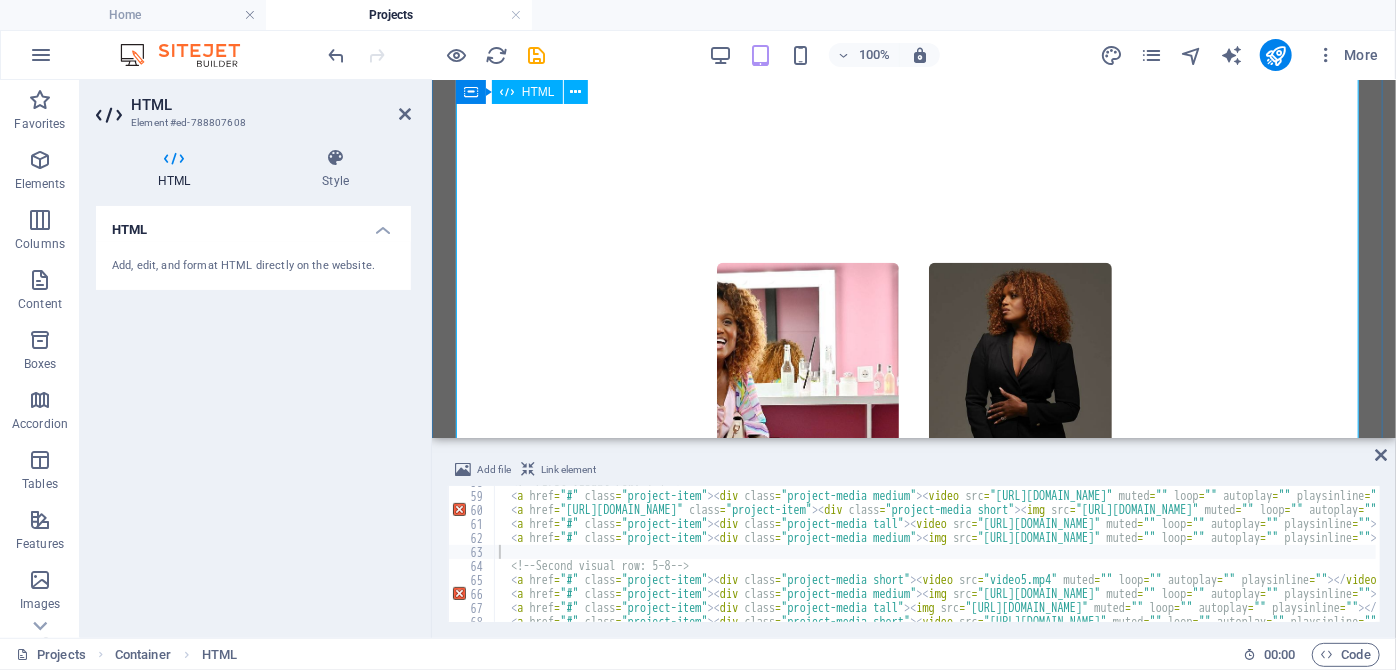 scroll, scrollTop: 928, scrollLeft: 0, axis: vertical 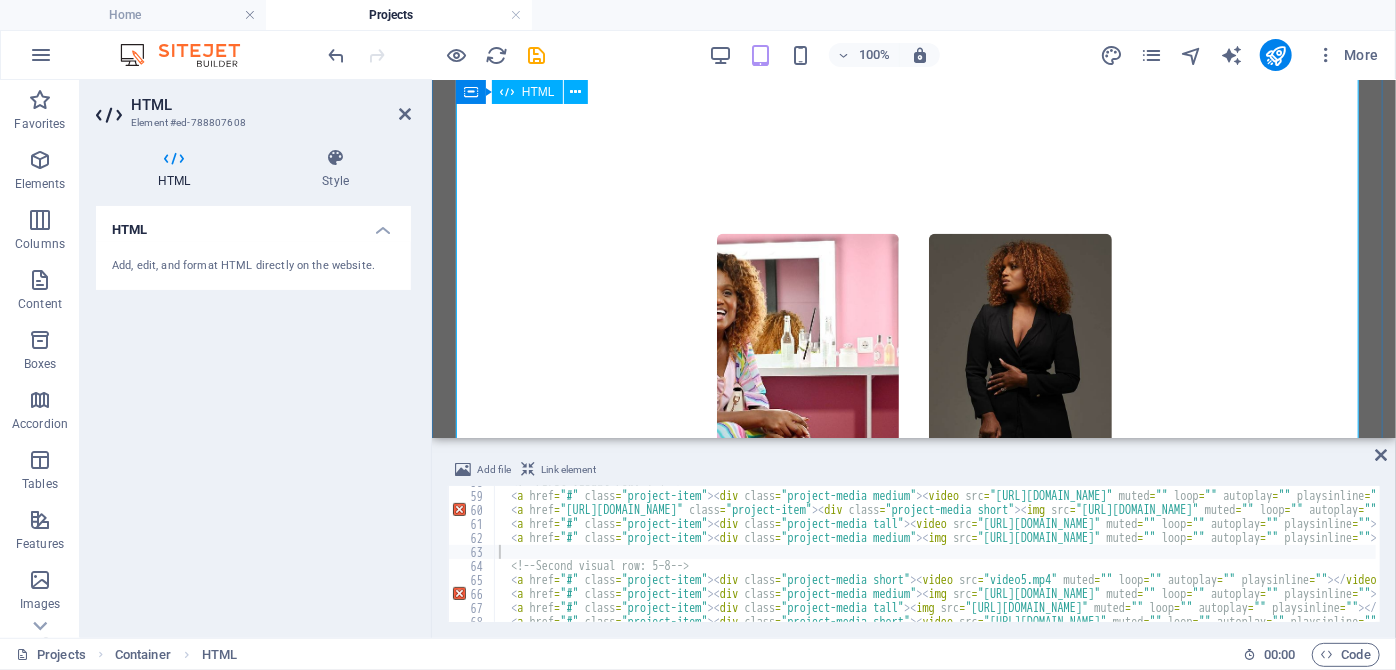 click on "TK MAXX
[PERSON_NAME]
TICCA
SCHWARZKOPF
2UNLIMITED
MILLENIUM
VALUCCI
DEICHMANN
BOSSY CURVES
REDBULL" at bounding box center (913, 762) 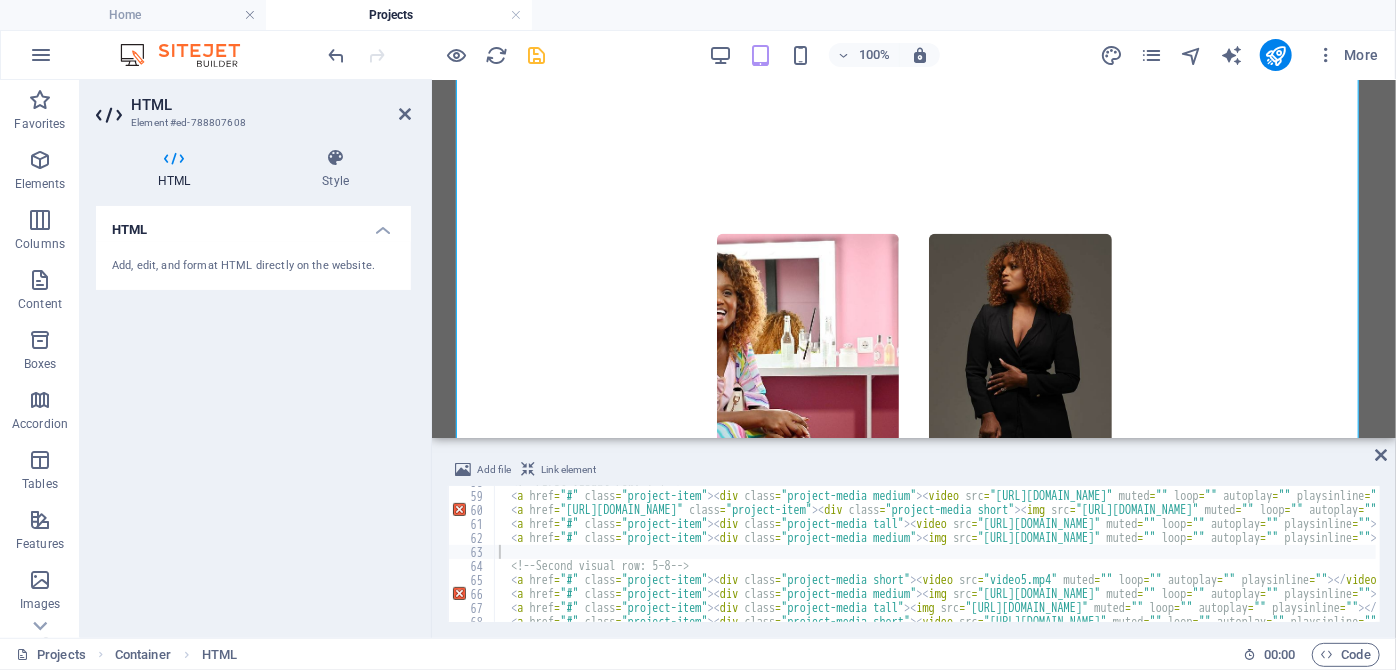 click at bounding box center (537, 55) 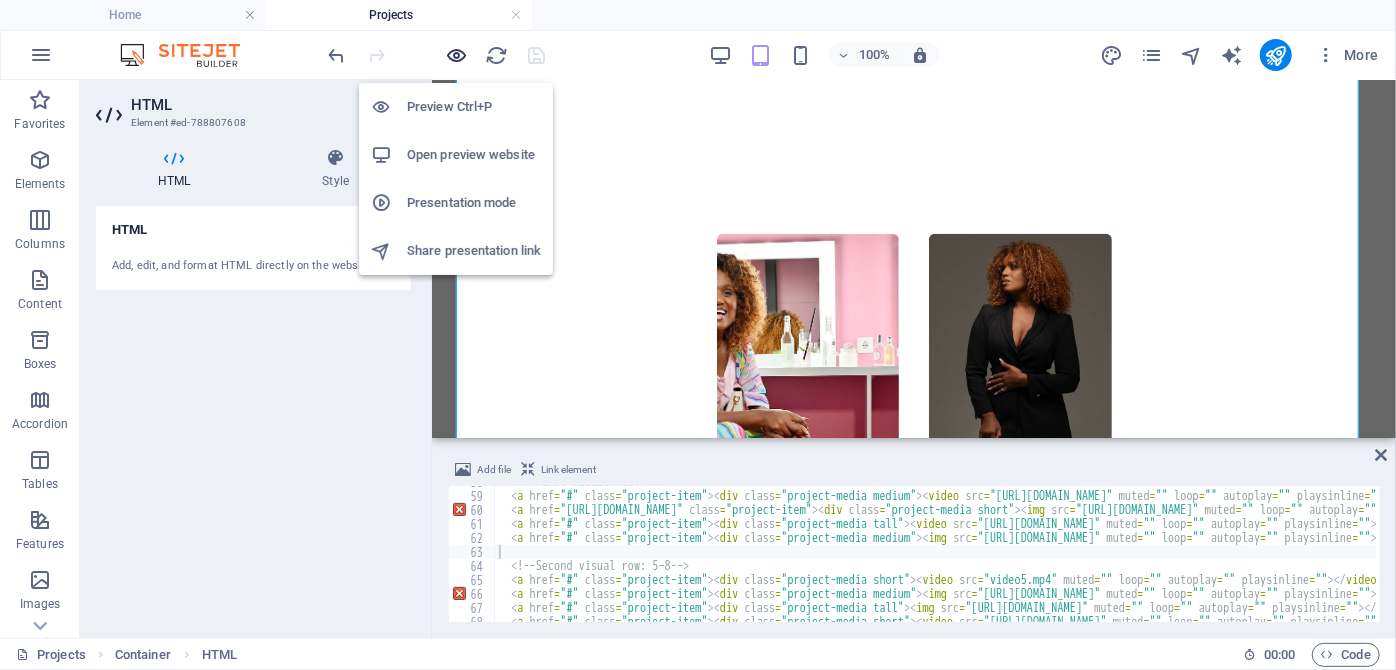 click at bounding box center (457, 55) 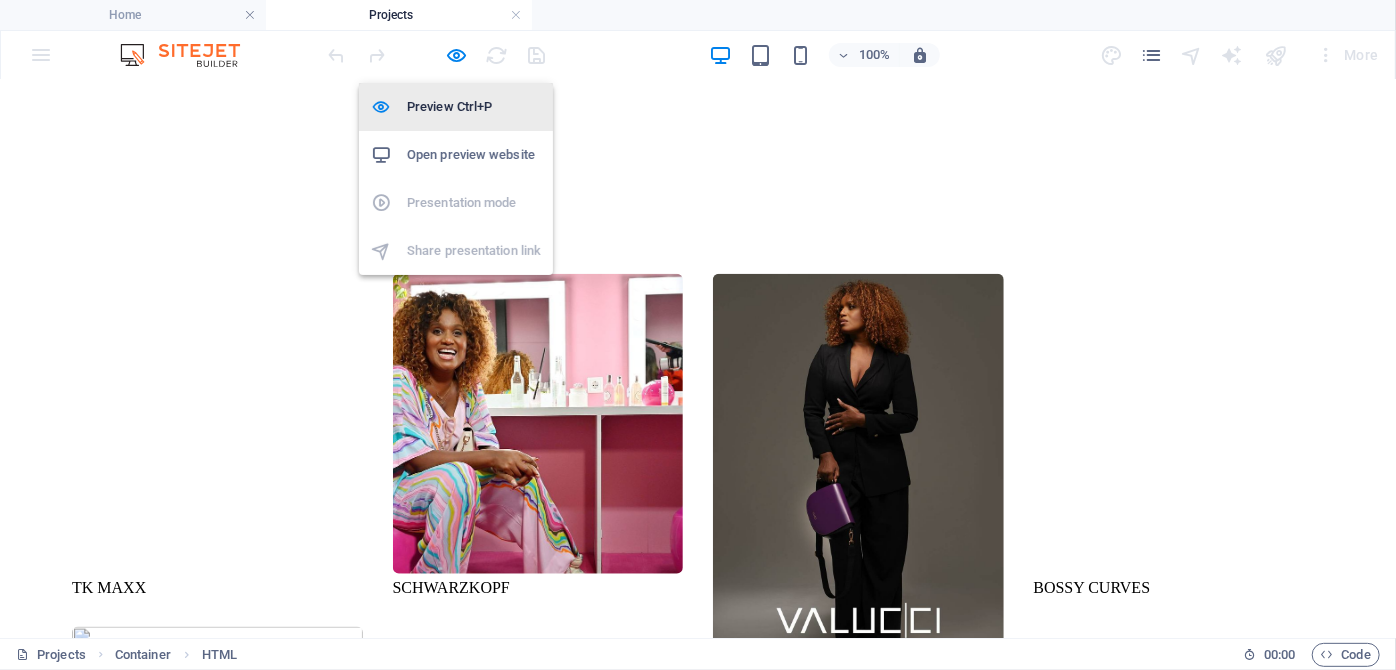 click on "Preview Ctrl+P" at bounding box center [474, 107] 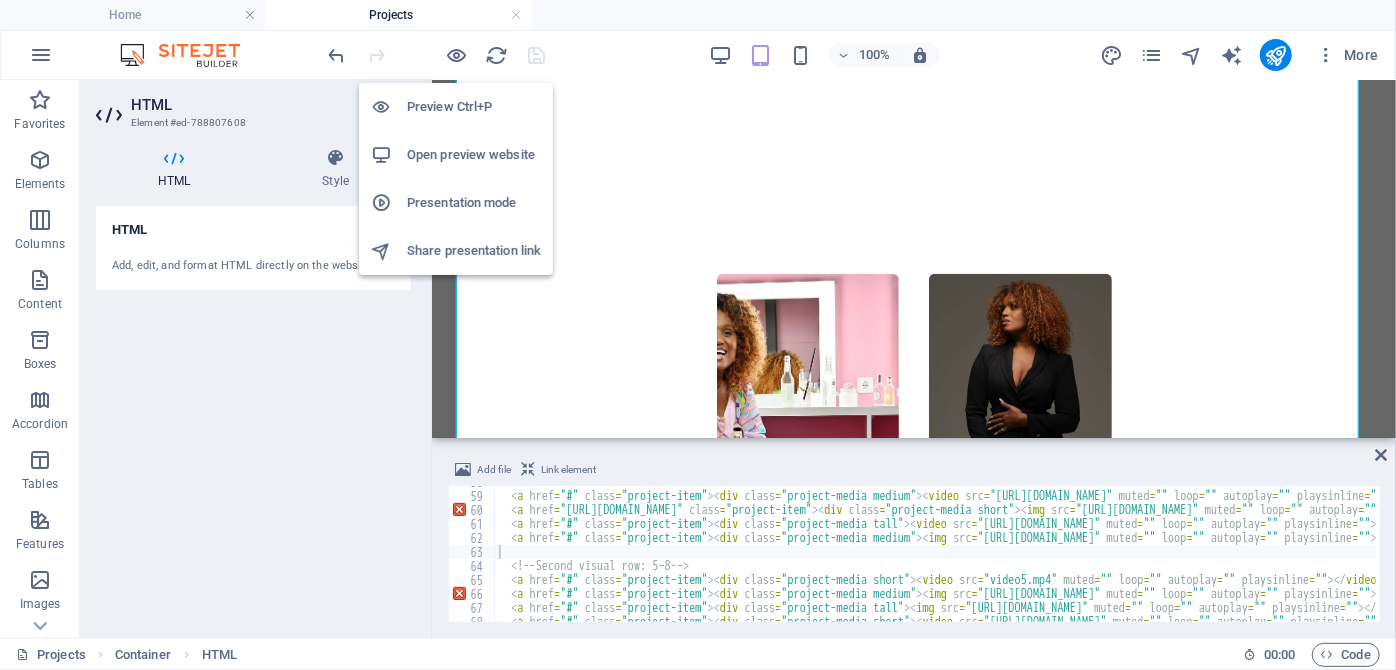 click on "Preview Ctrl+P" at bounding box center [456, 107] 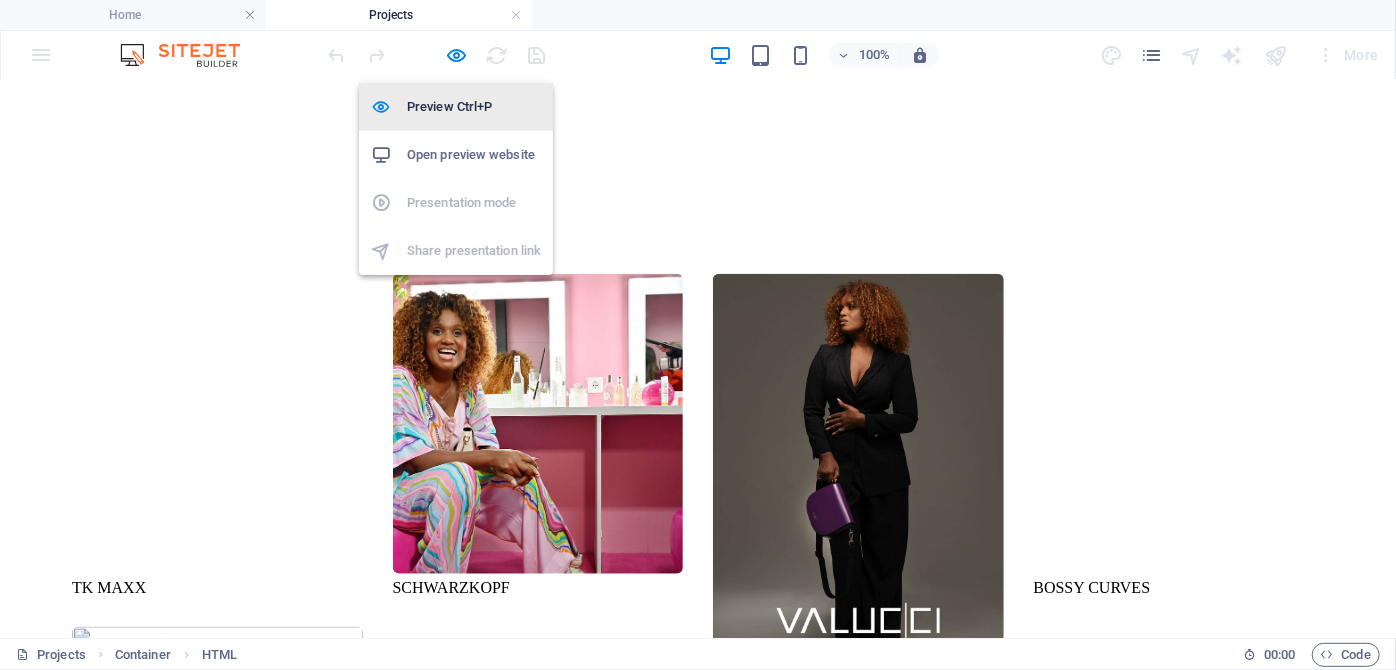 click on "Preview Ctrl+P" at bounding box center [456, 107] 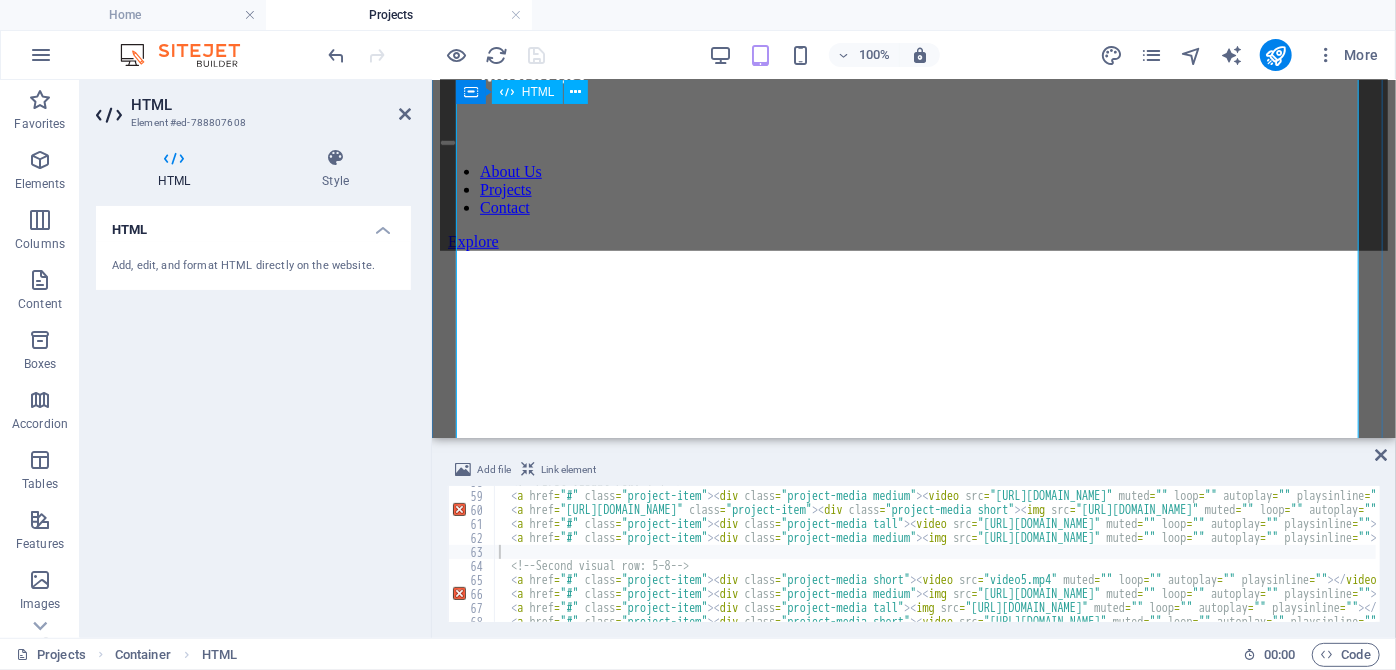 scroll, scrollTop: 655, scrollLeft: 0, axis: vertical 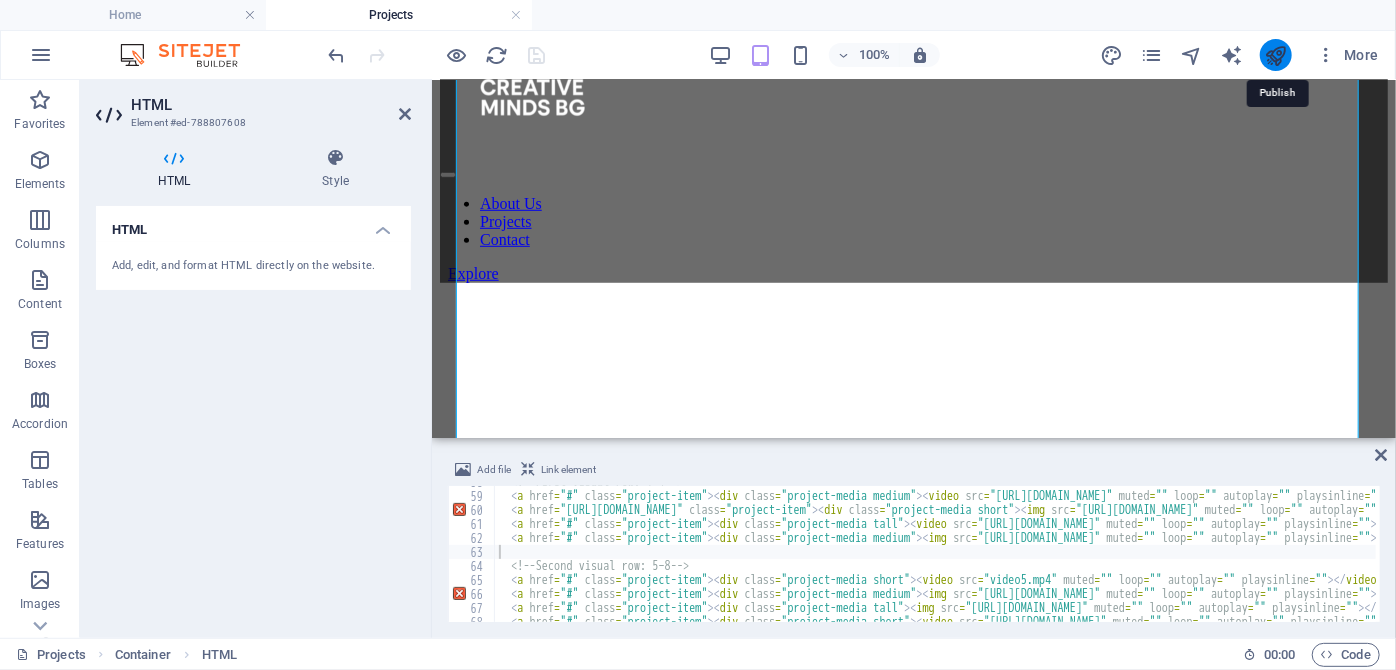 click at bounding box center (1275, 55) 